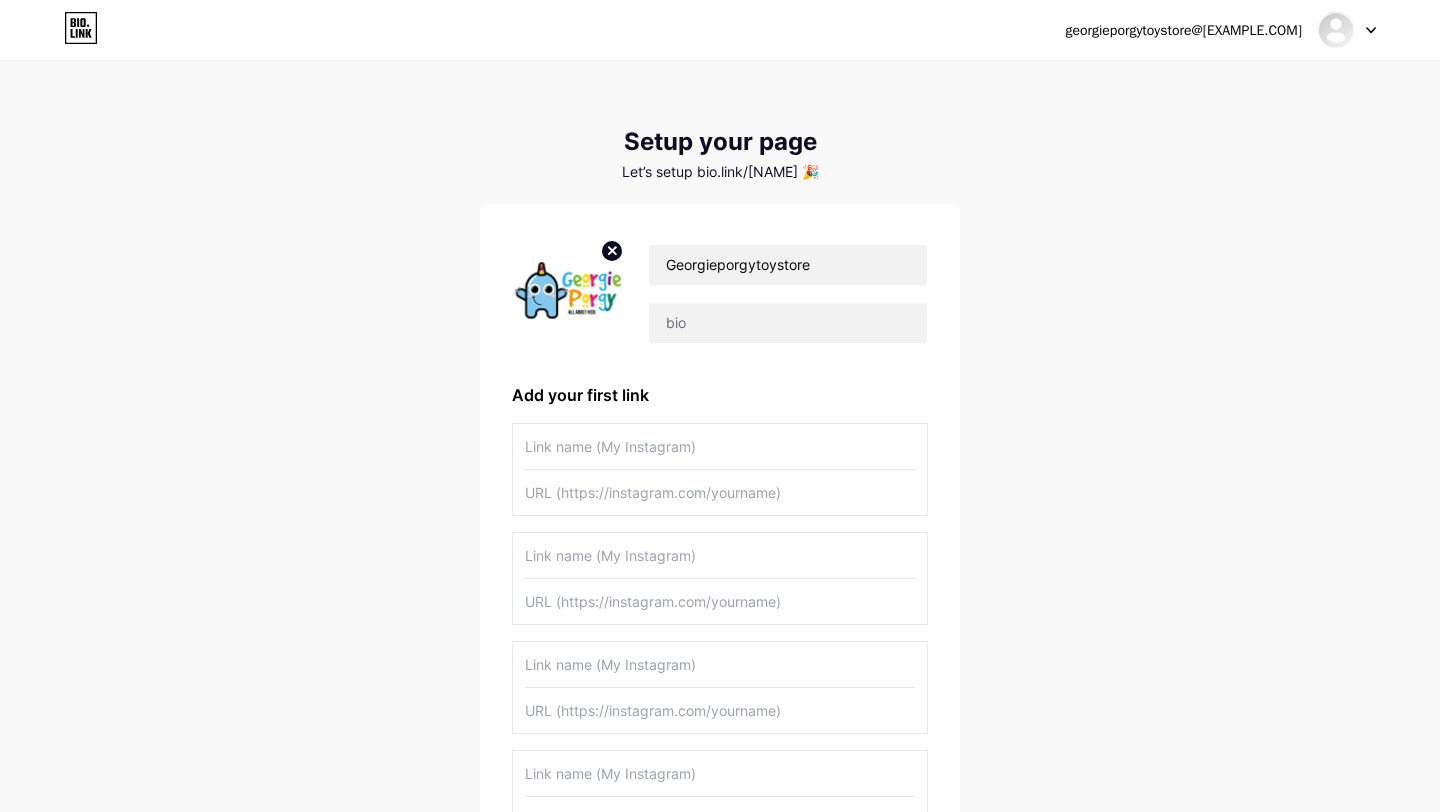 scroll, scrollTop: 0, scrollLeft: 0, axis: both 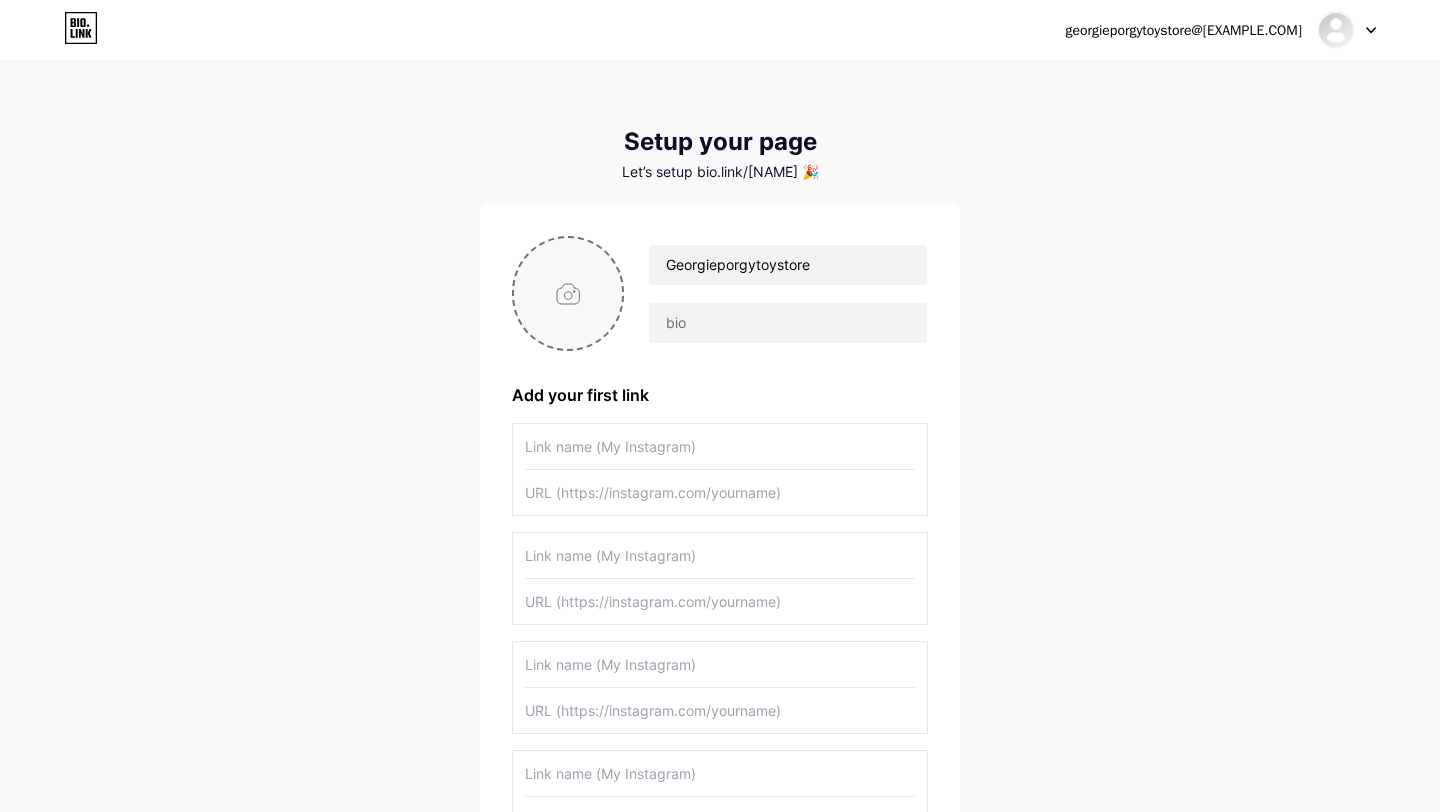 click at bounding box center [568, 293] 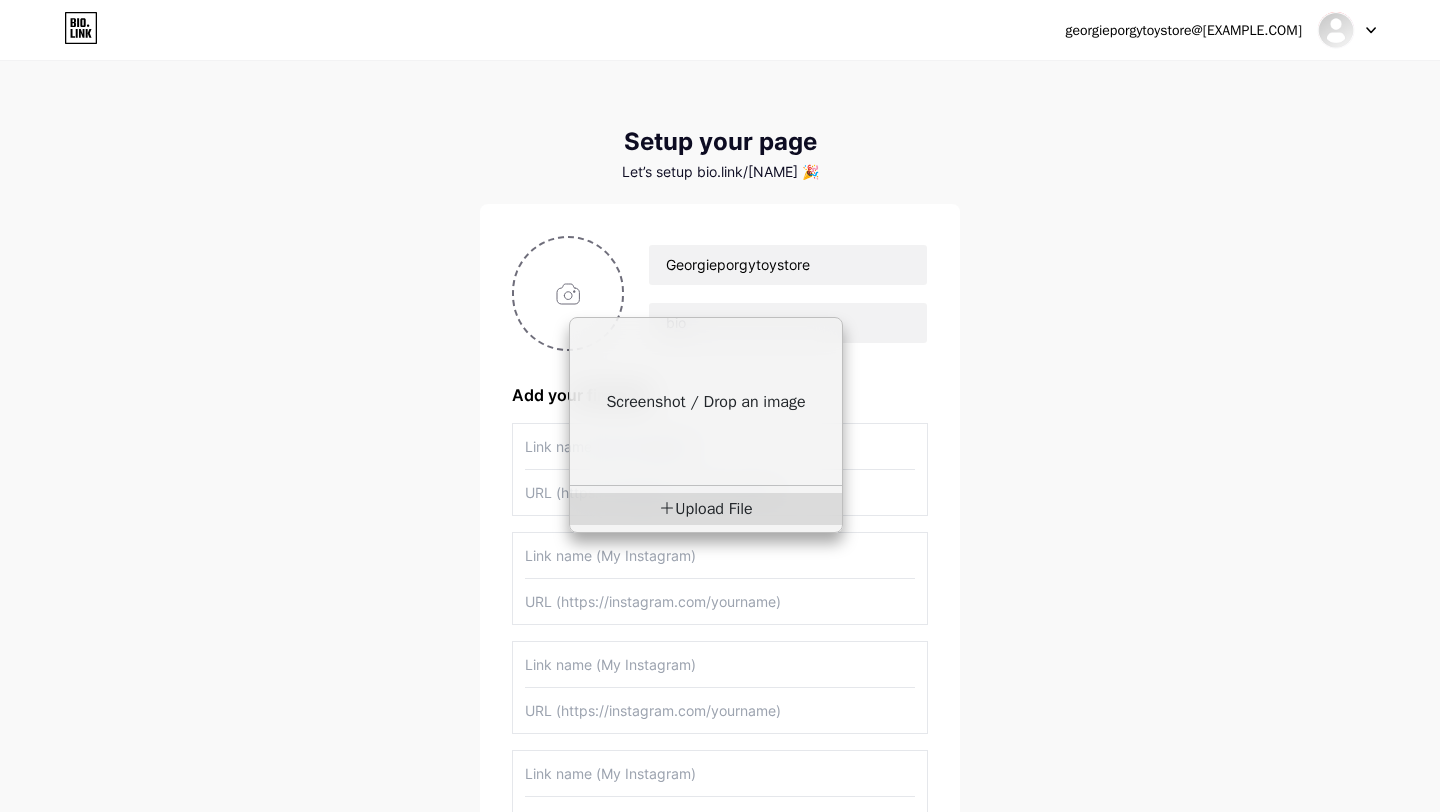 click on "Upload File" at bounding box center [706, 509] 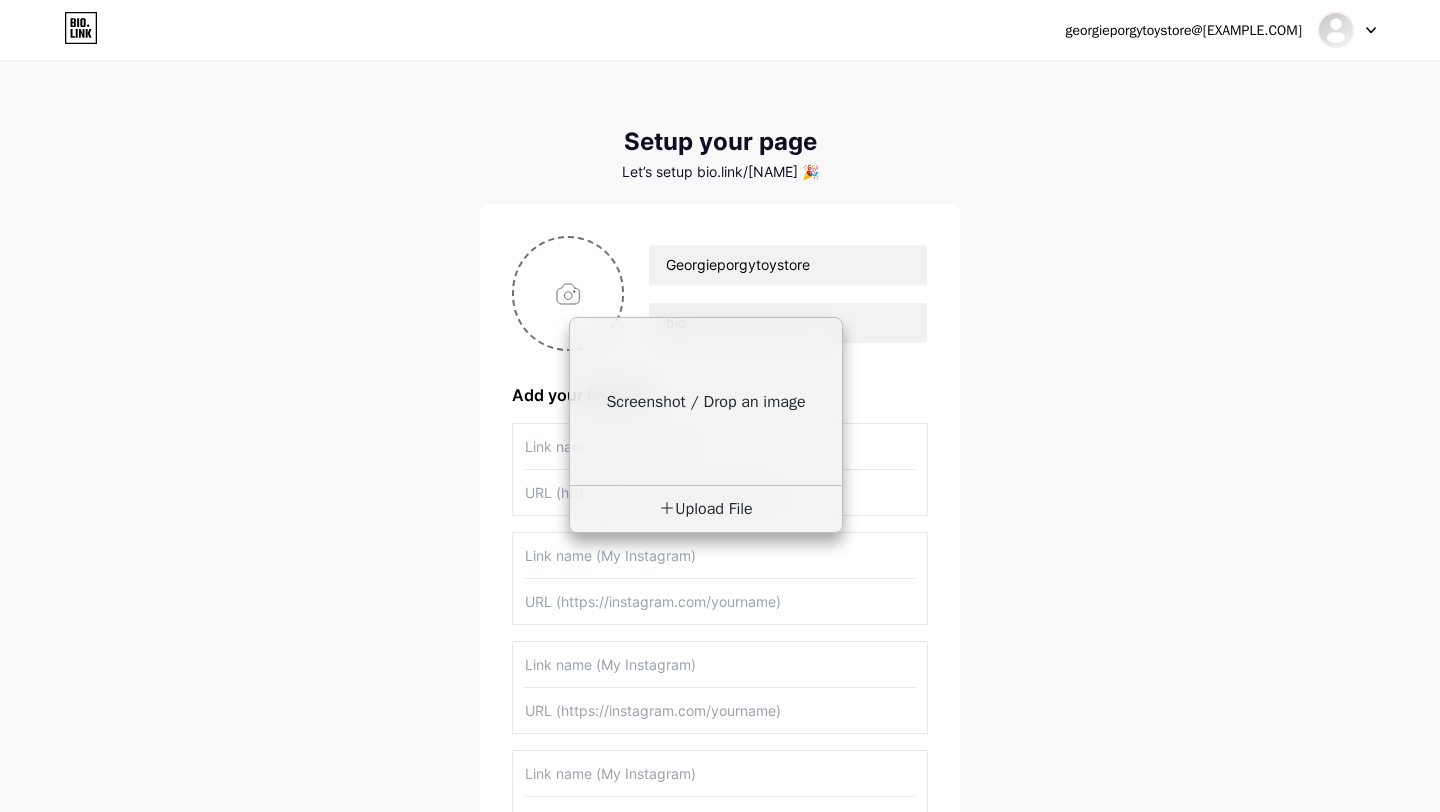 type on "C:\fakepath\Georgieporgy_Circle_logo.png" 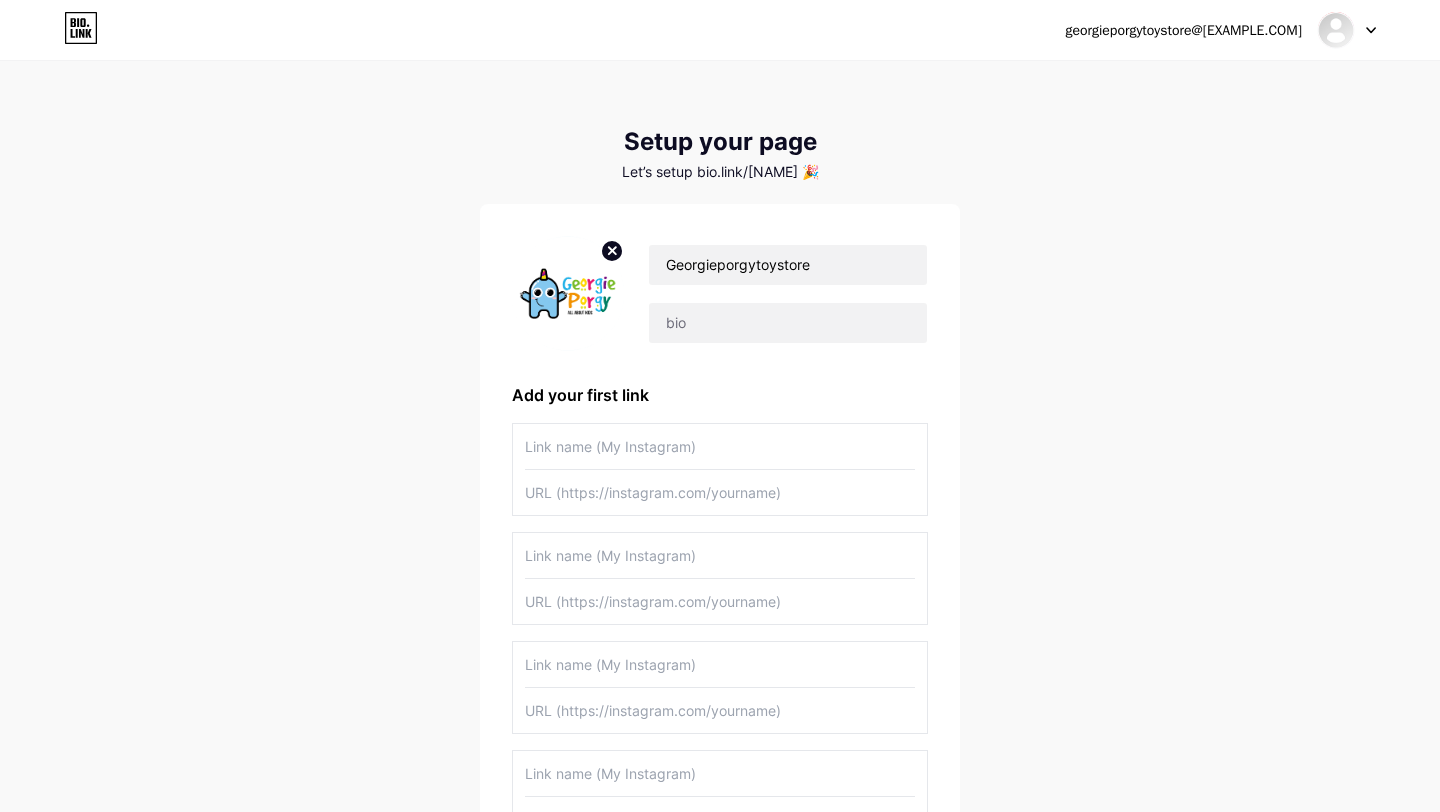 click on "georgieporgytoystore@[EXAMPLE.COM]           Dashboard     Logout   Setup your page   Let’s setup bio.link/[NAME] 🎉               Georgieporgytoystore     Add your first link
+  Add another link     get started" at bounding box center [720, 629] 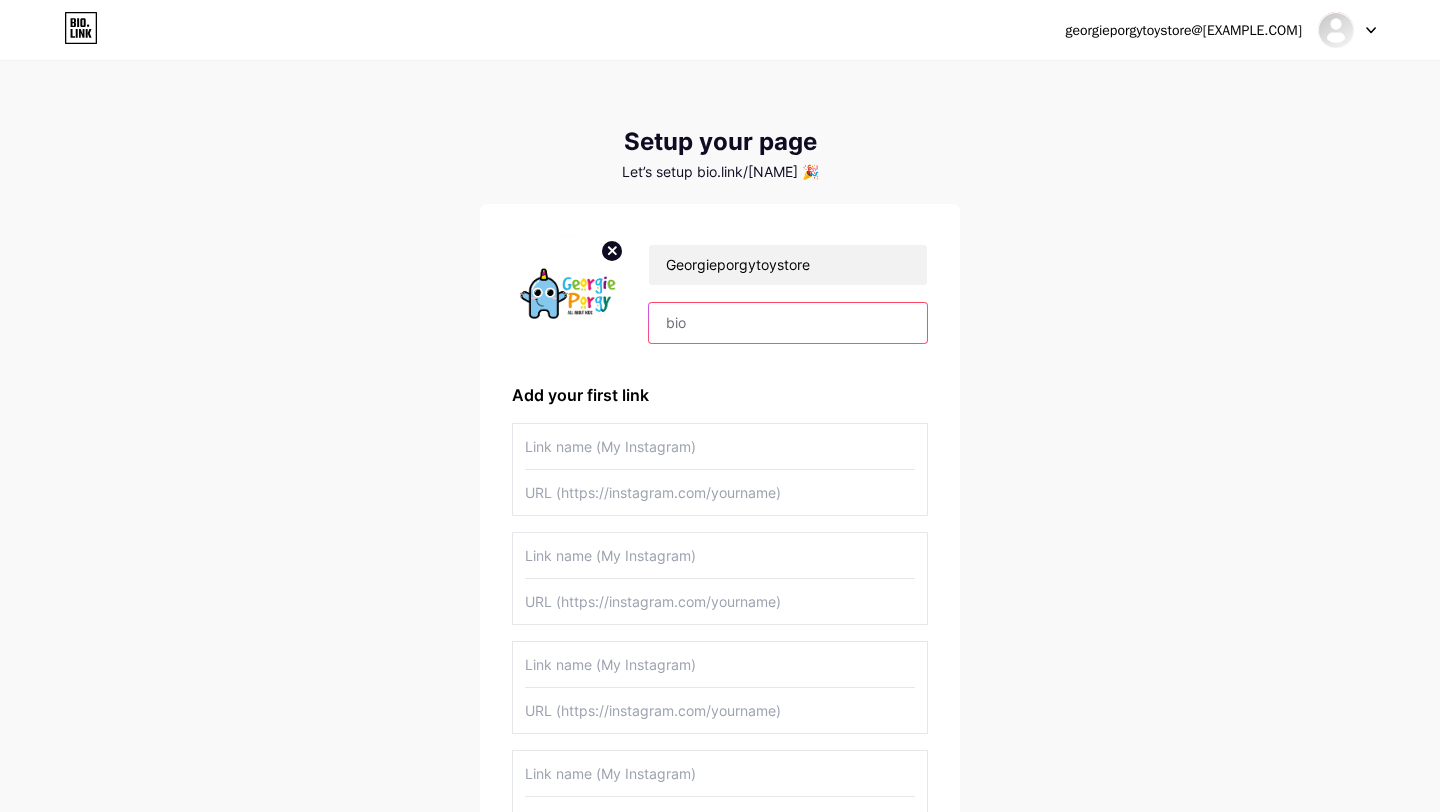 click at bounding box center [788, 323] 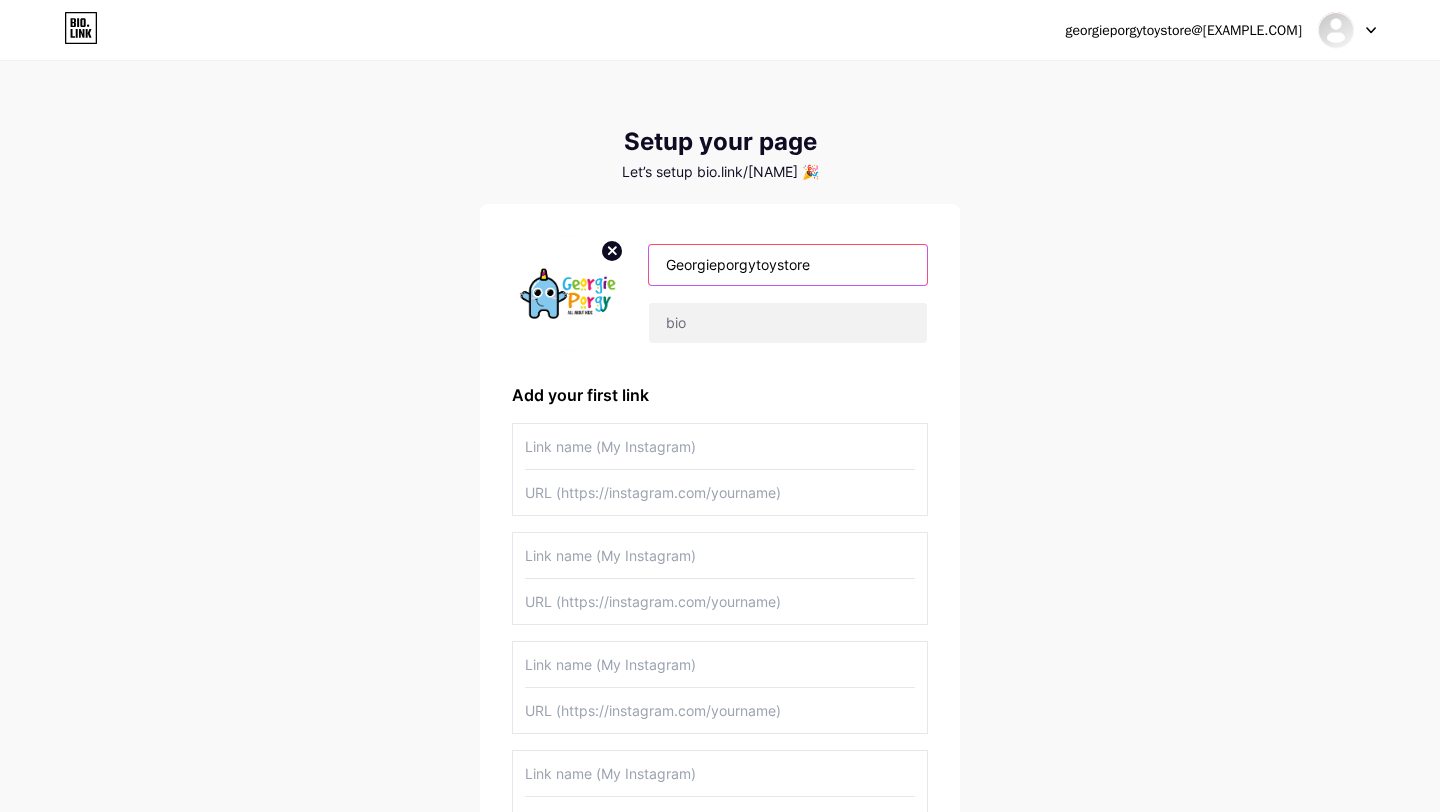 drag, startPoint x: 793, startPoint y: 259, endPoint x: 659, endPoint y: 262, distance: 134.03358 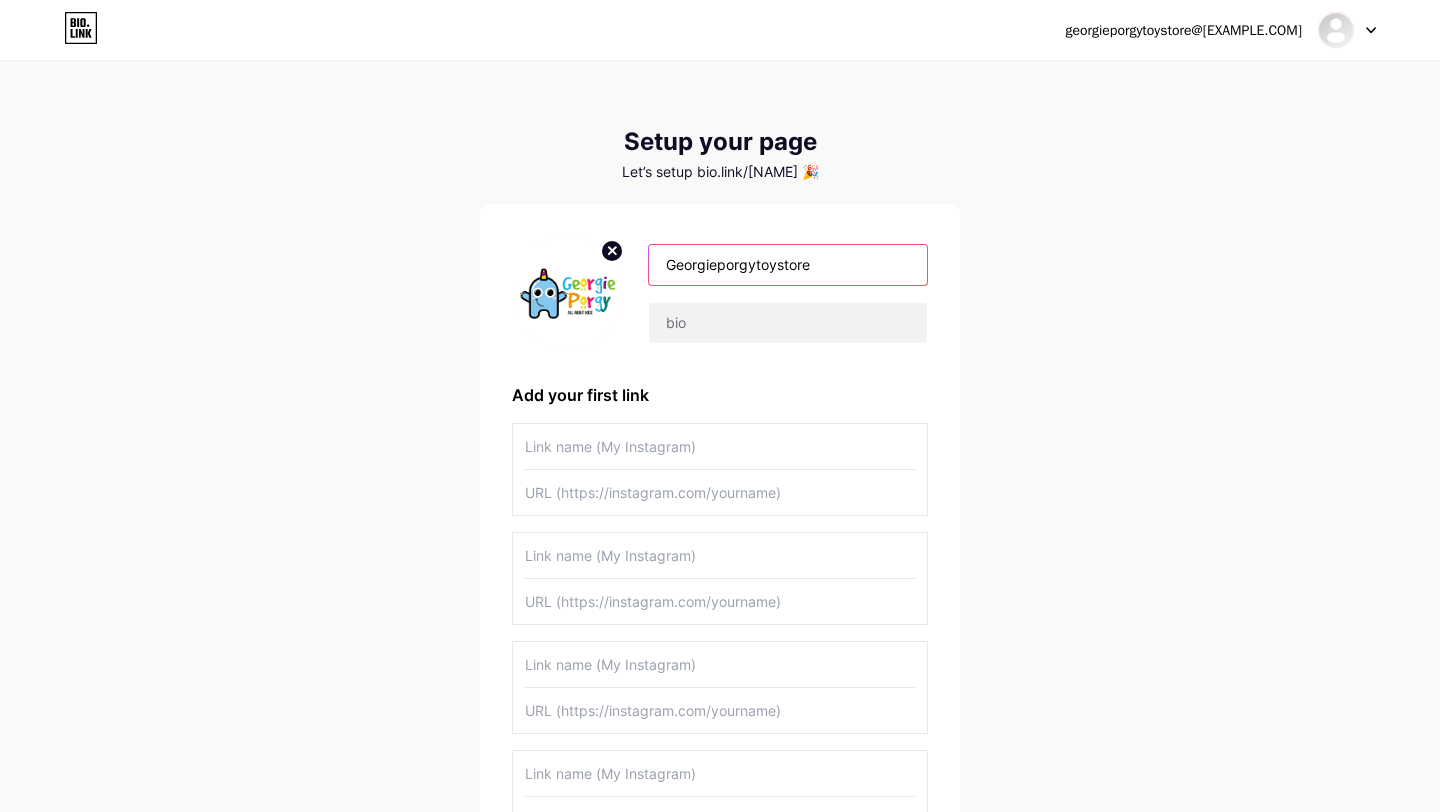 click on "Georgieporgytoystore" at bounding box center [788, 265] 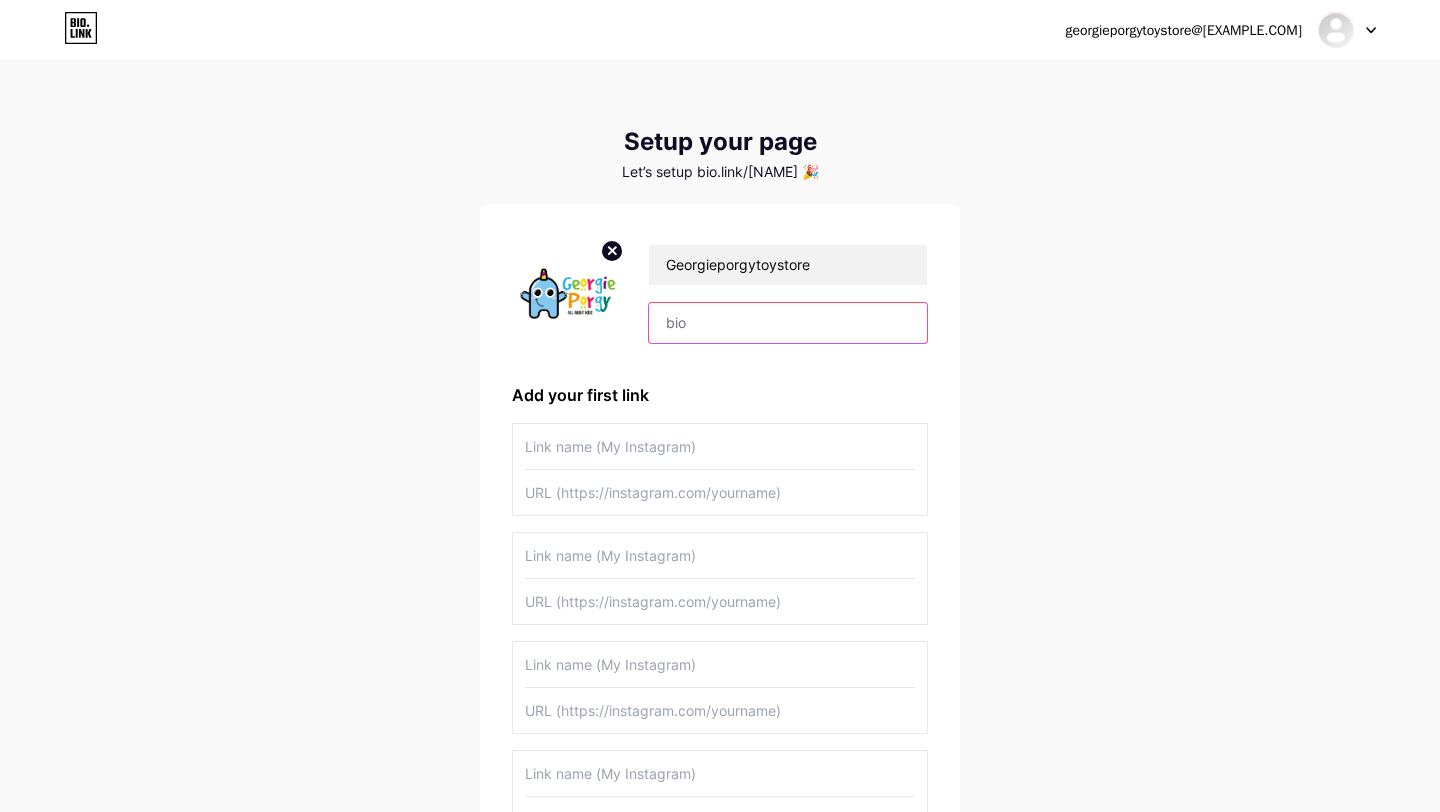 click at bounding box center (788, 323) 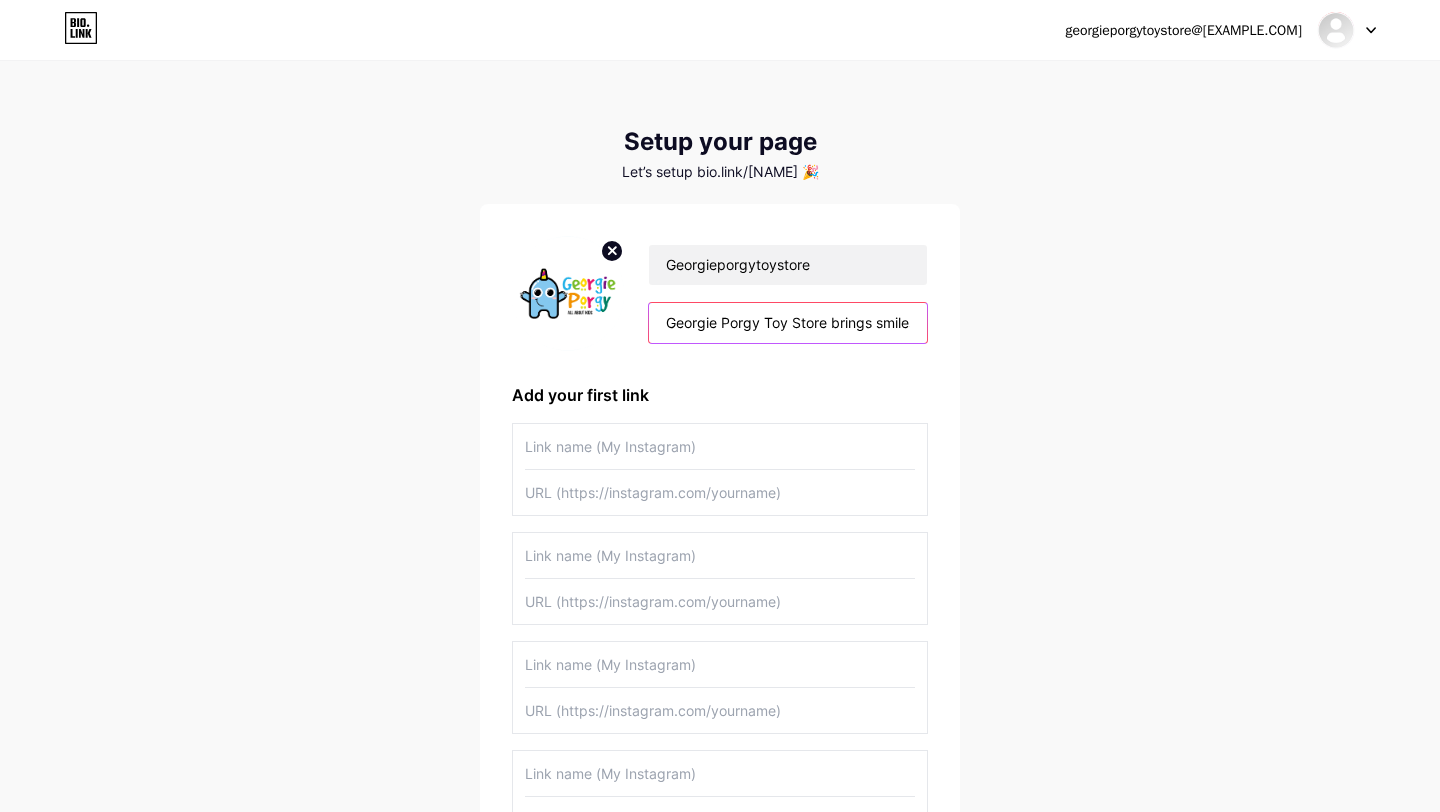 scroll, scrollTop: 0, scrollLeft: 691, axis: horizontal 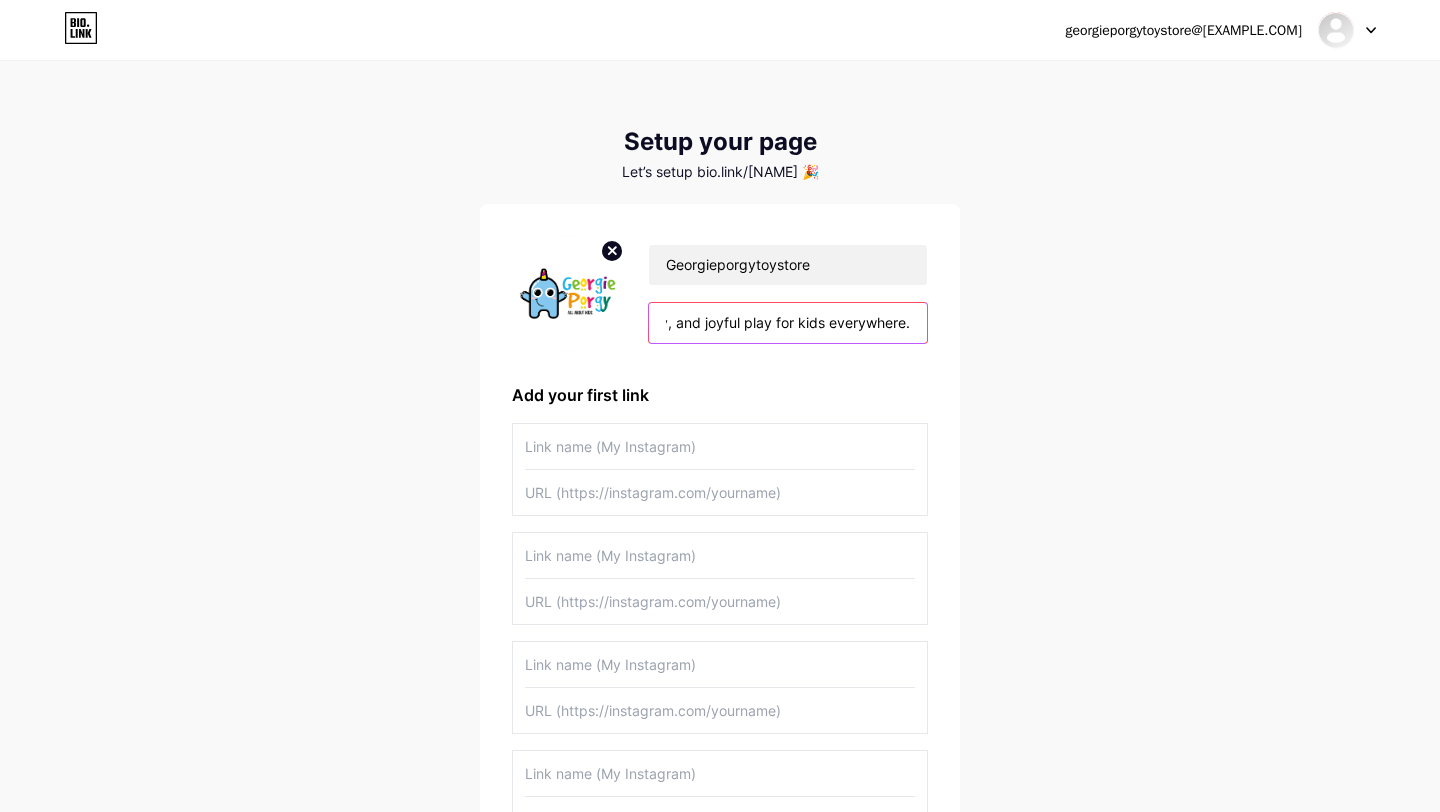 type on "Georgie Porgy Toy Store brings smiles with safe, fun, and imaginative toys that inspire learning, creativity, and joyful play for kids everywhere." 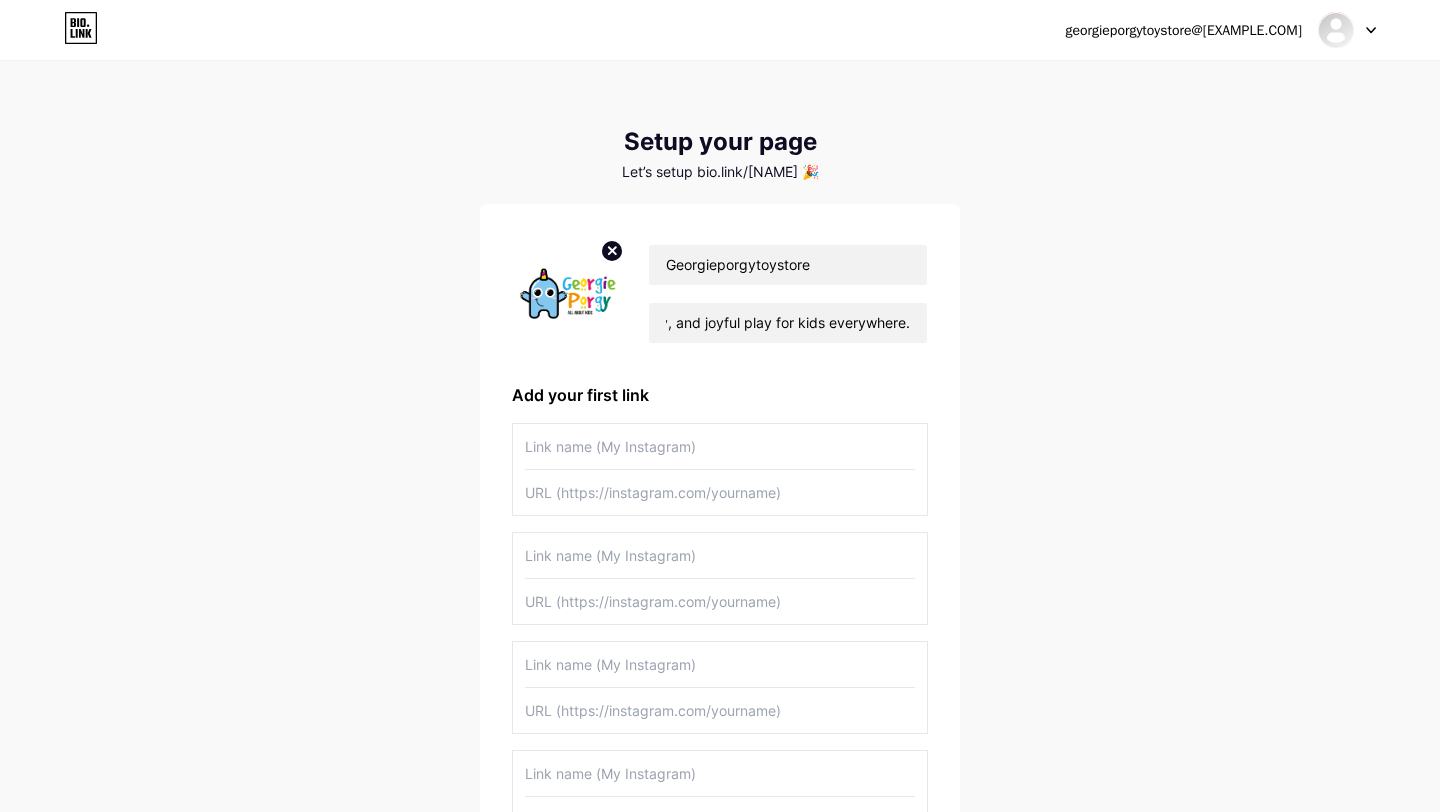 scroll, scrollTop: 0, scrollLeft: 0, axis: both 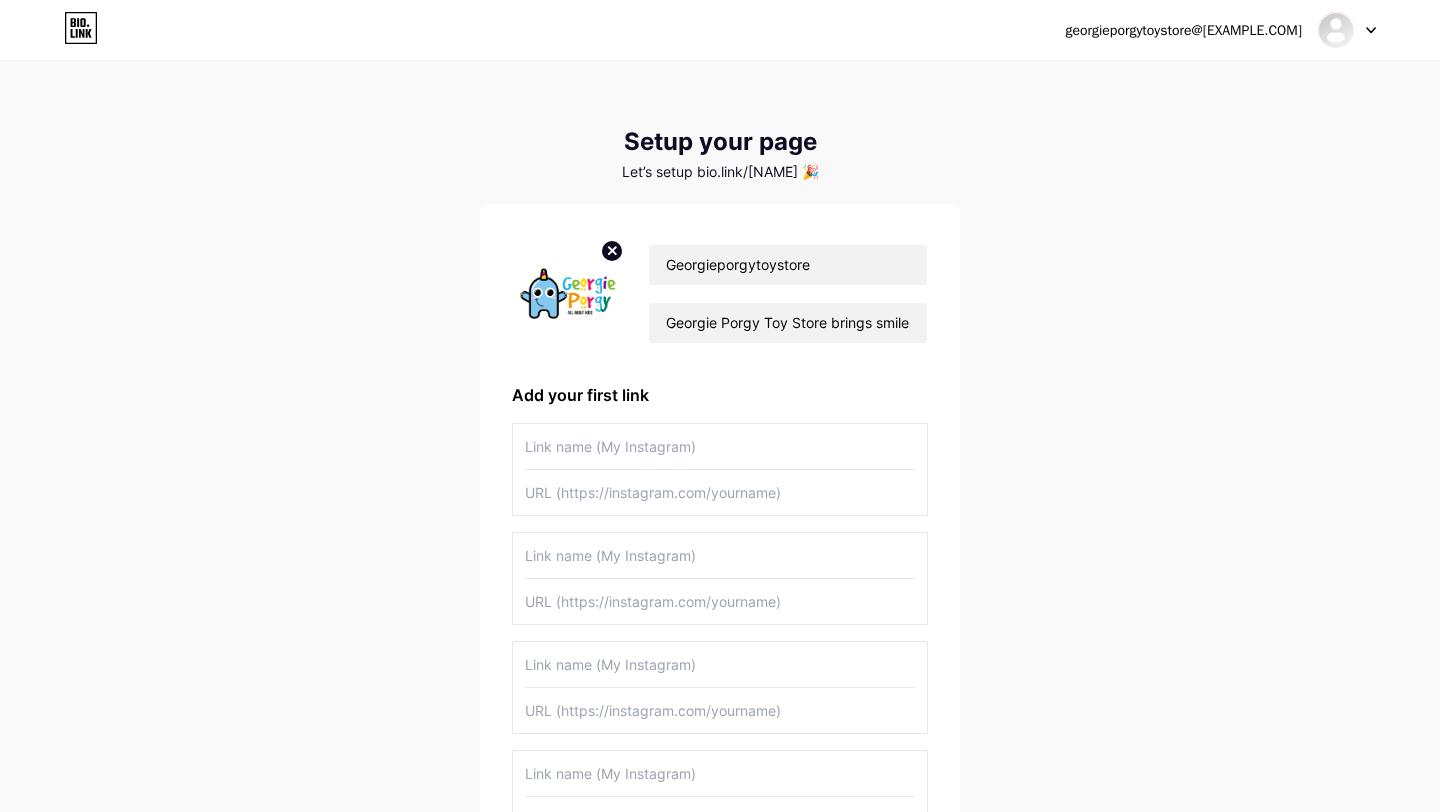 click on "georgieporgytoystore@[EXAMPLE.COM]           Dashboard     Logout   Setup your page   Let’s setup bio.link/[NAME] 🎉               Georgieporgytoystore     Georgie Porgy Toy Store brings smiles with safe, fun, and imaginative toys that inspire learning, creativity, and joyful play for kids everywhere.     Add your first link
+  Add another link     get started" at bounding box center (720, 629) 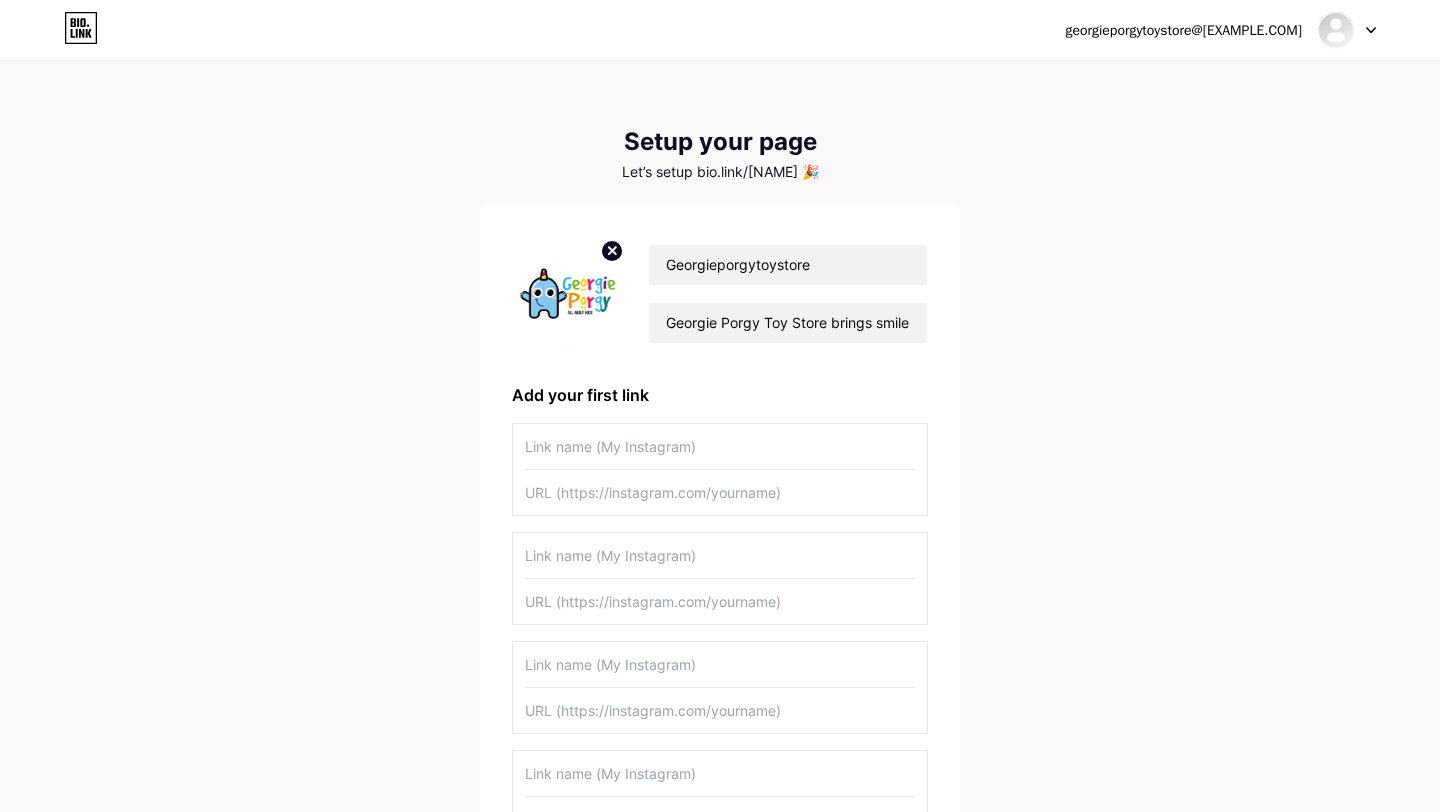 click at bounding box center [720, 446] 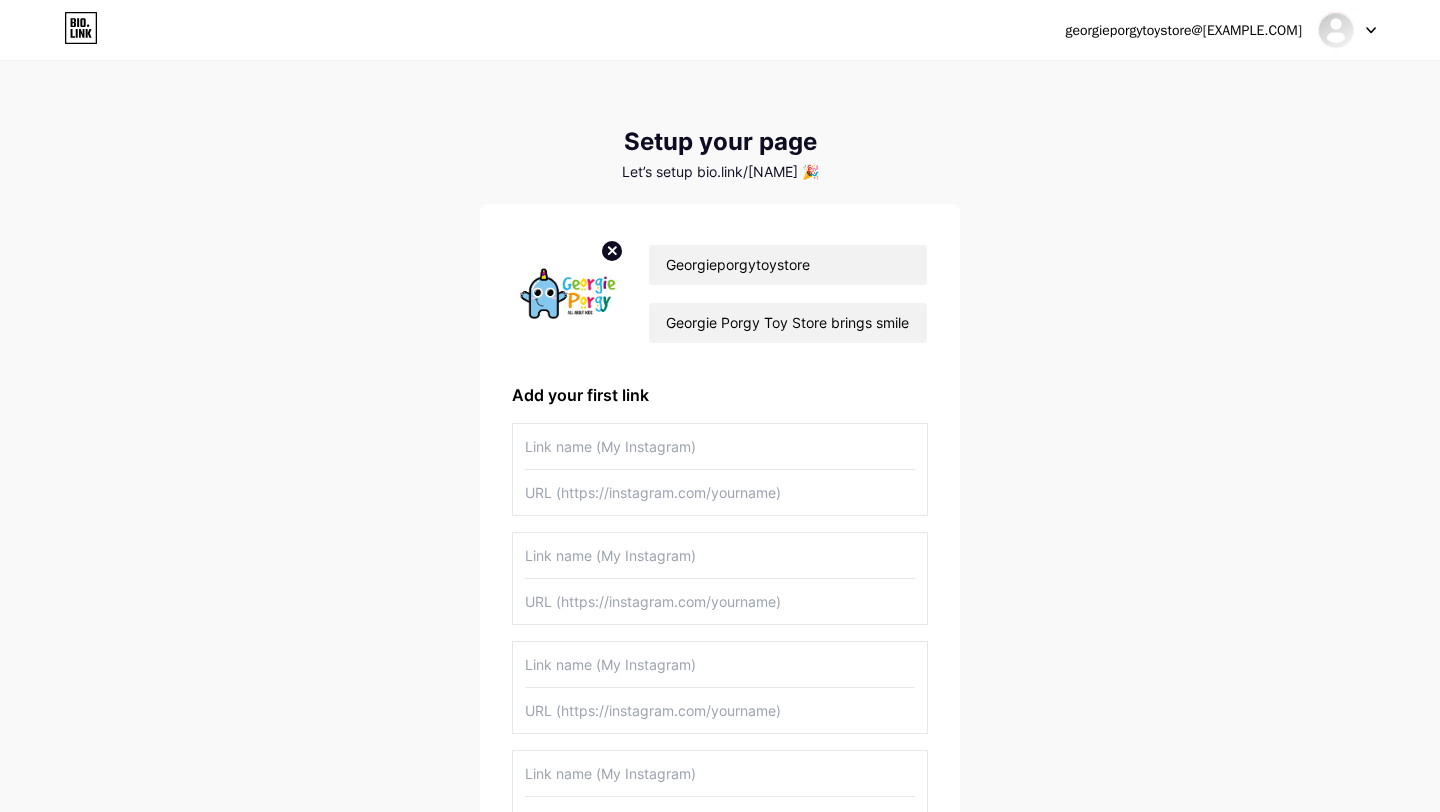 paste on "https://www.georgieporgy.com/" 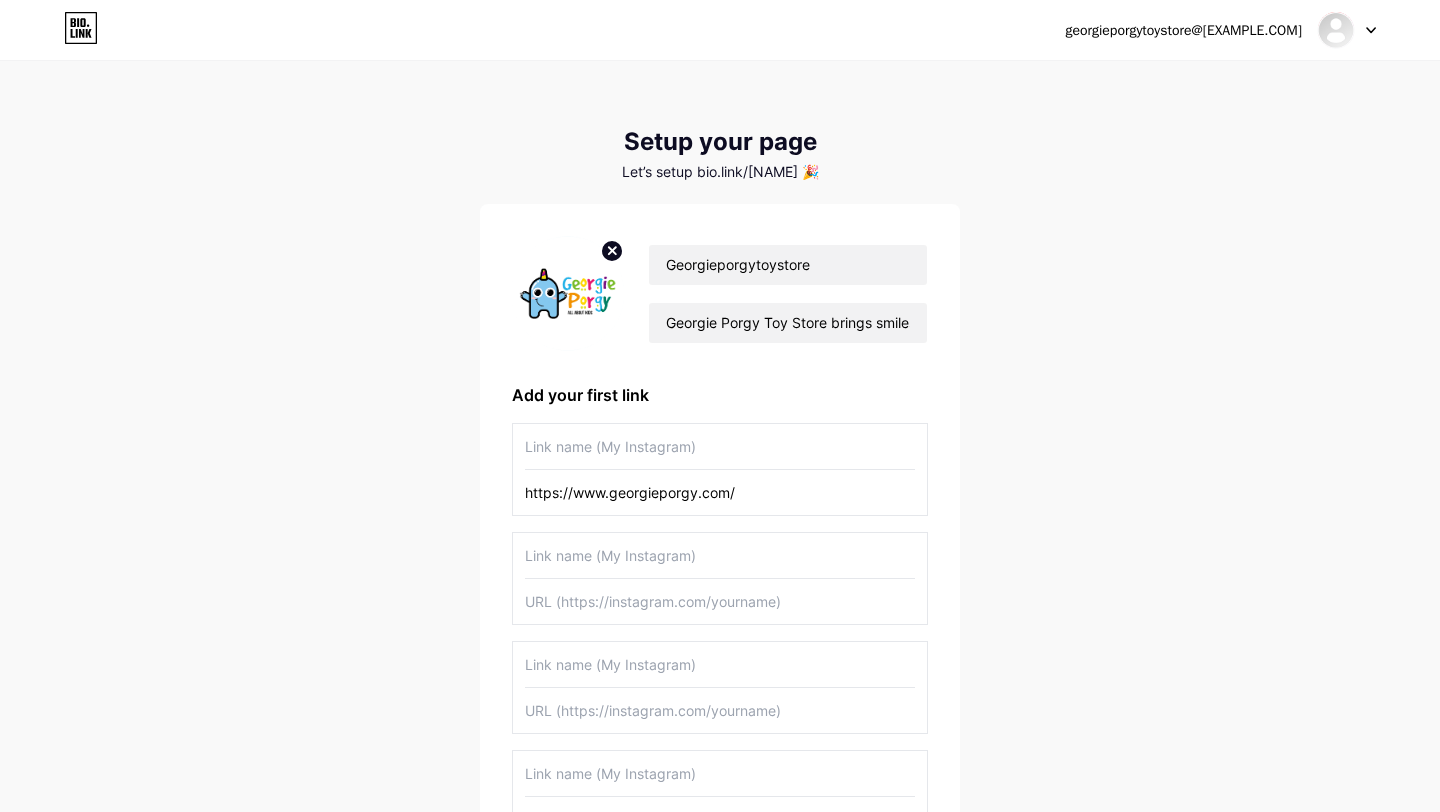 type on "https://www.georgieporgy.com/" 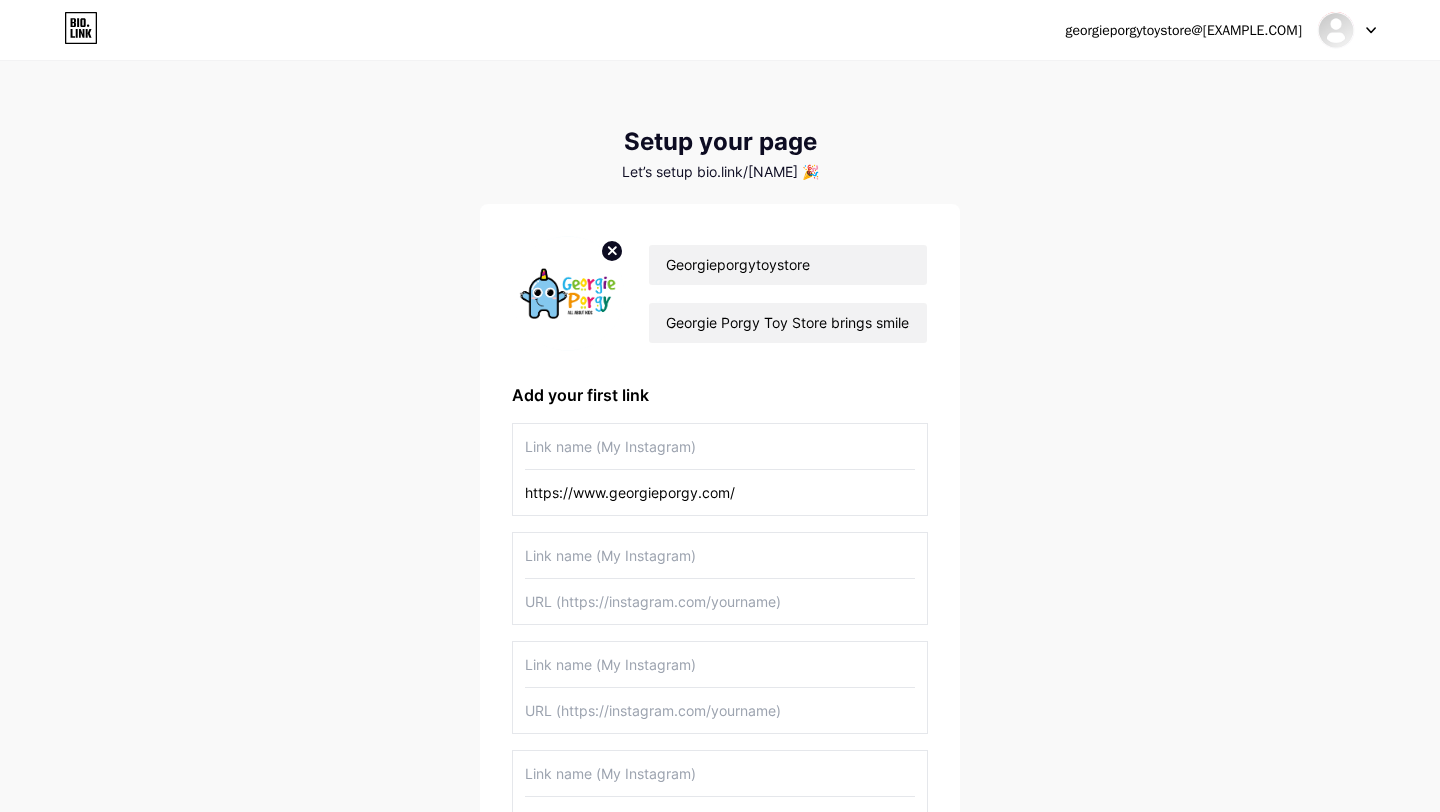 click on "georgieporgytoystore@[EXAMPLE.COM]           Dashboard     Logout   Setup your page   Let’s setup bio.link/[NAME] 🎉               Georgieporgytoystore     Georgie Porgy Toy Store brings smiles with safe, fun, and imaginative toys that inspire learning, creativity, and joyful play for kids everywhere.     Add your first link     https://www.georgieporgy.com/
+  Add another link     get started" at bounding box center (720, 629) 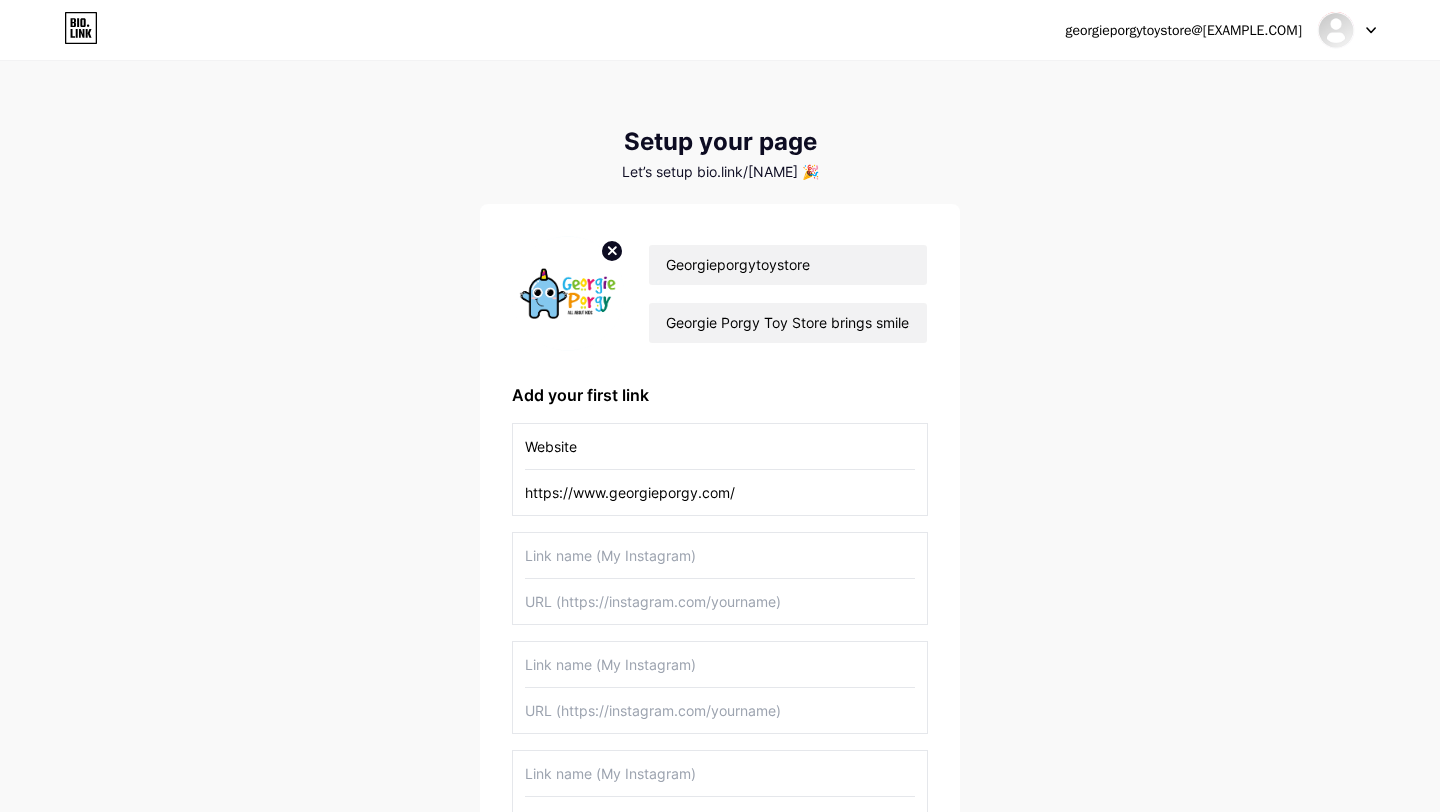 type on "Website" 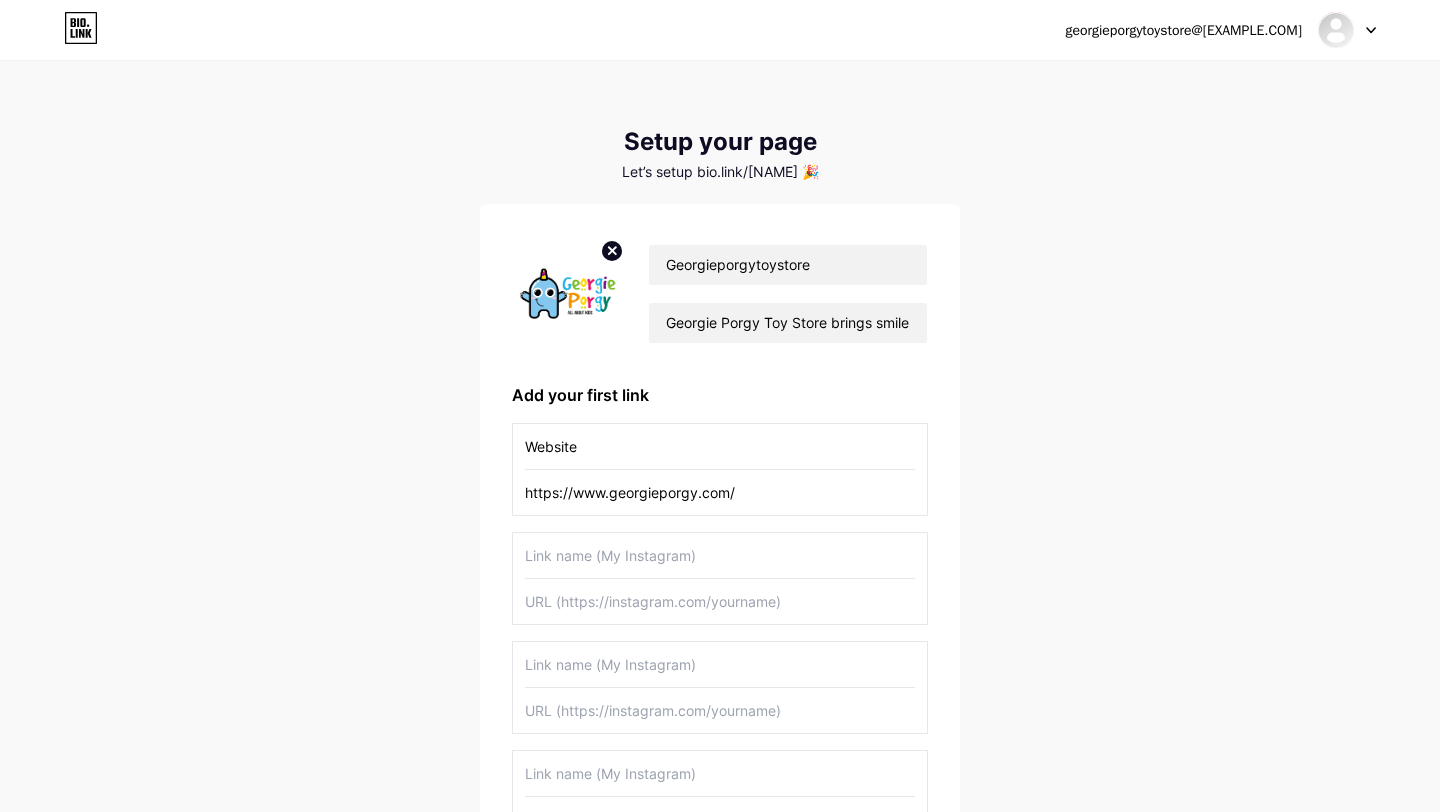 drag, startPoint x: 1055, startPoint y: 549, endPoint x: 844, endPoint y: 547, distance: 211.00948 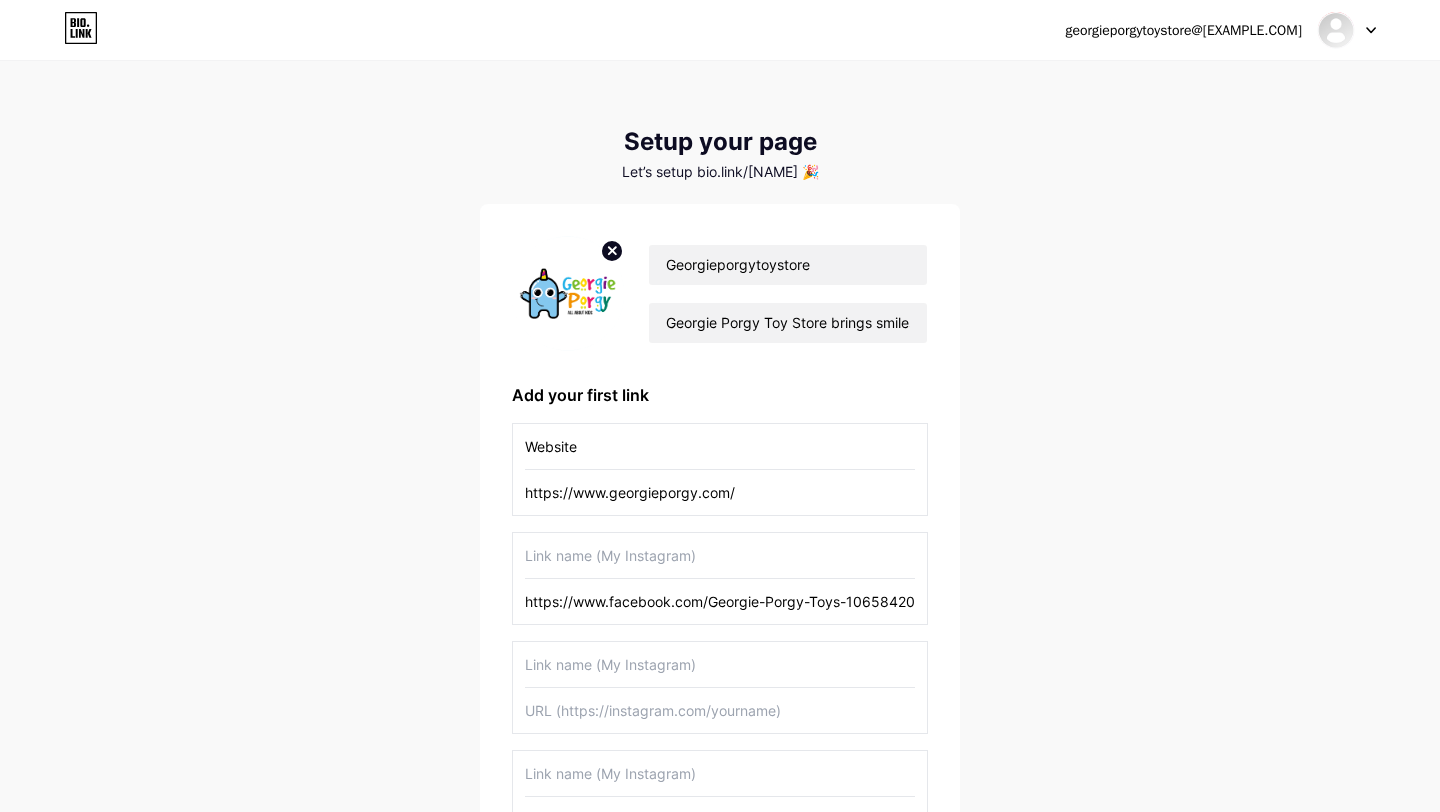scroll, scrollTop: 0, scrollLeft: 58, axis: horizontal 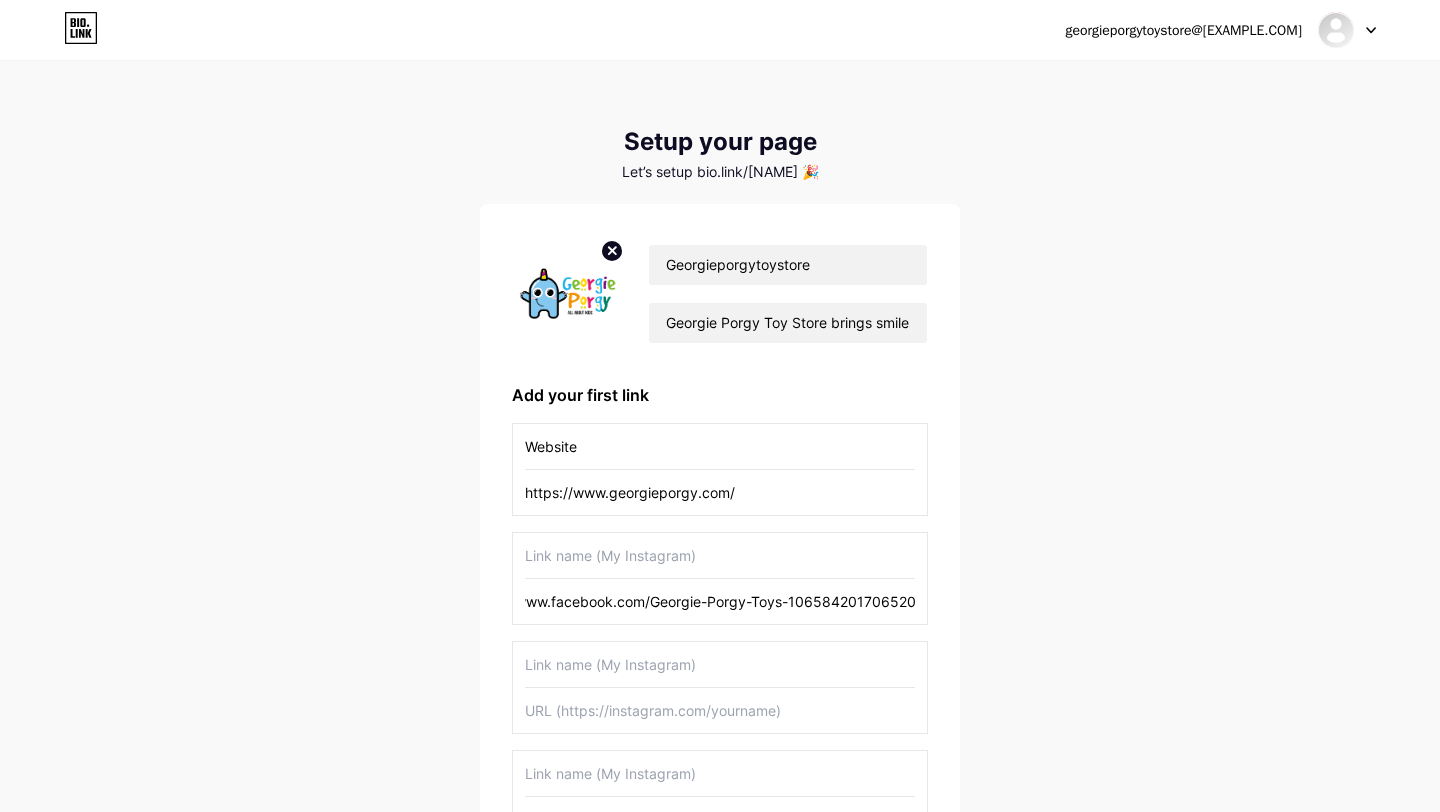 type on "https://www.facebook.com/Georgie-Porgy-Toys-106584201706520" 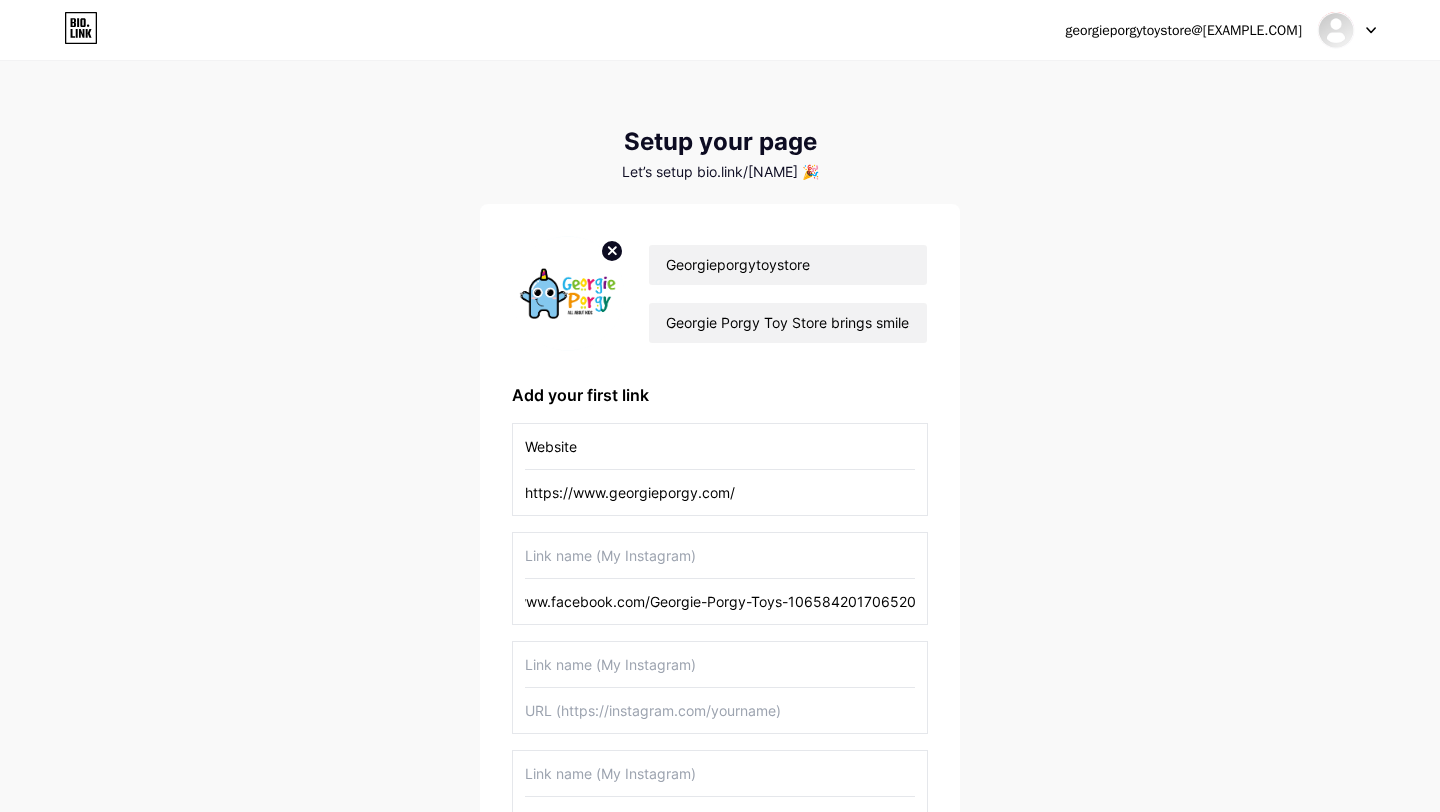scroll, scrollTop: 0, scrollLeft: 0, axis: both 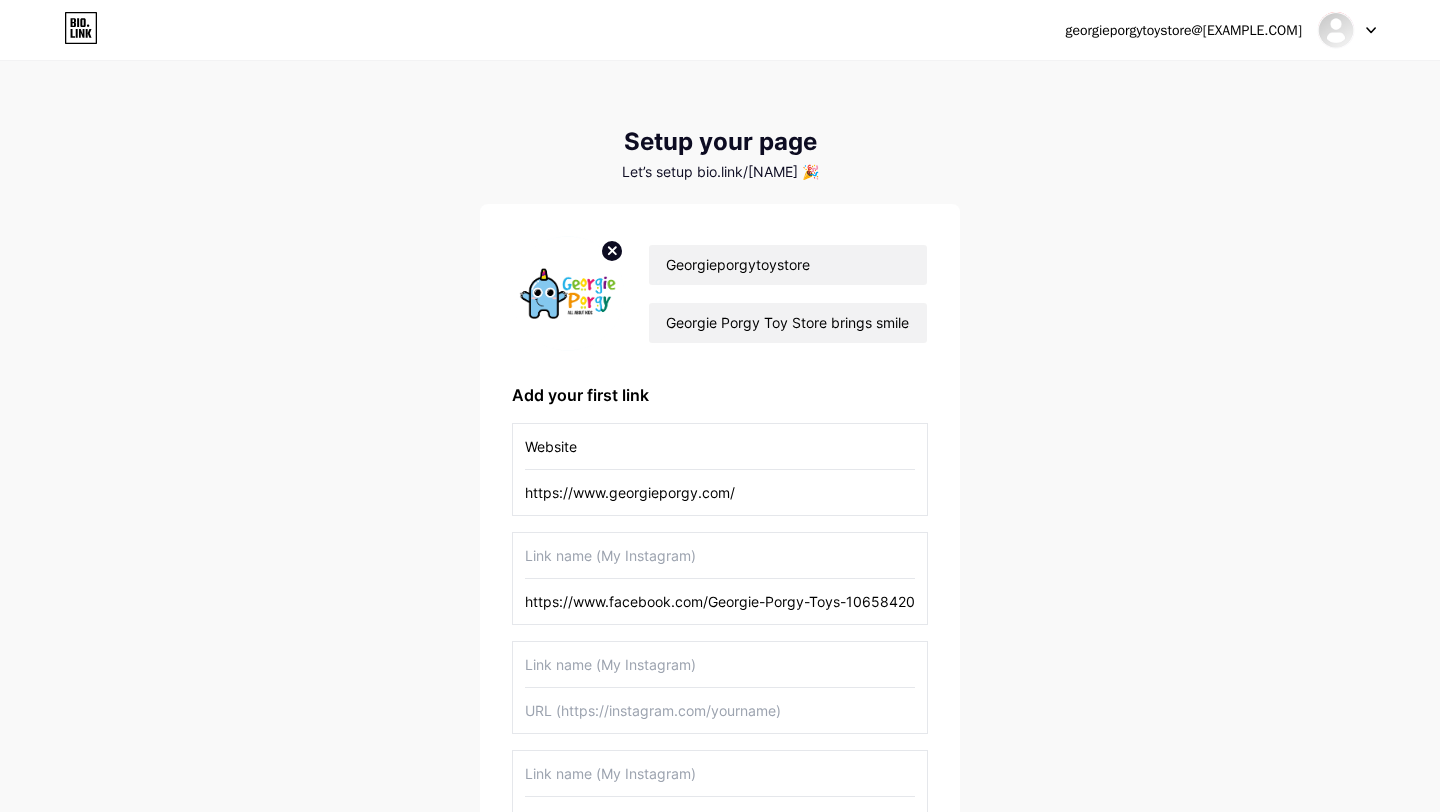 click at bounding box center (720, 555) 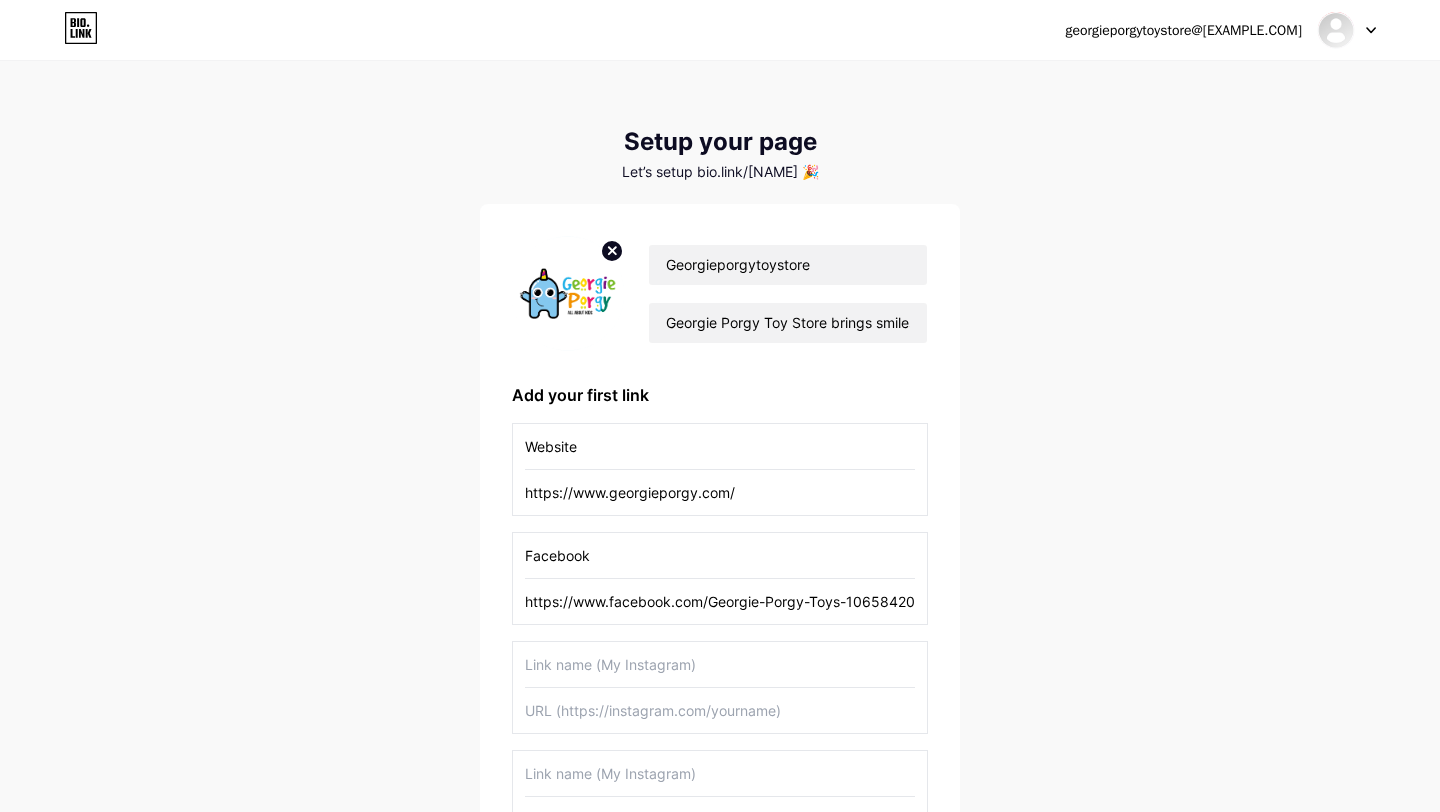 type on "Facebook" 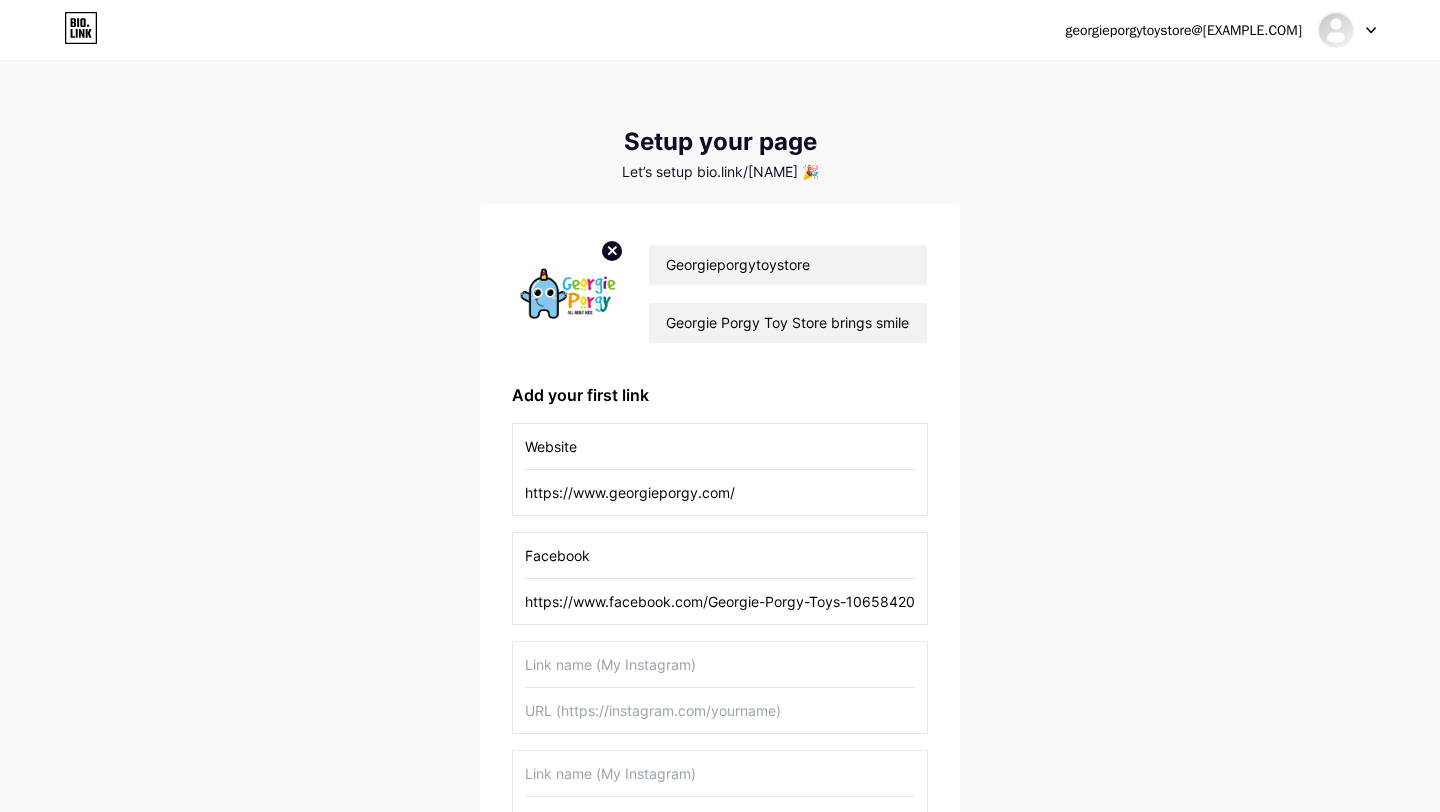 click on "georgieporgytoystore@[EXAMPLE.COM]           Dashboard     Logout   Setup your page   Let’s setup bio.link/[NAME] 🎉               Georgieporgytoystore     Georgie Porgy Toy Store brings smiles with safe, fun, and imaginative toys that inspire learning, creativity, and joyful play for kids everywhere.     Add your first link   Website   https://www.georgieporgy.com/   Facebook   https://www.facebook.com/Georgie-Porgy-Toys-106584201706520
+  Add another link     get started" at bounding box center (720, 629) 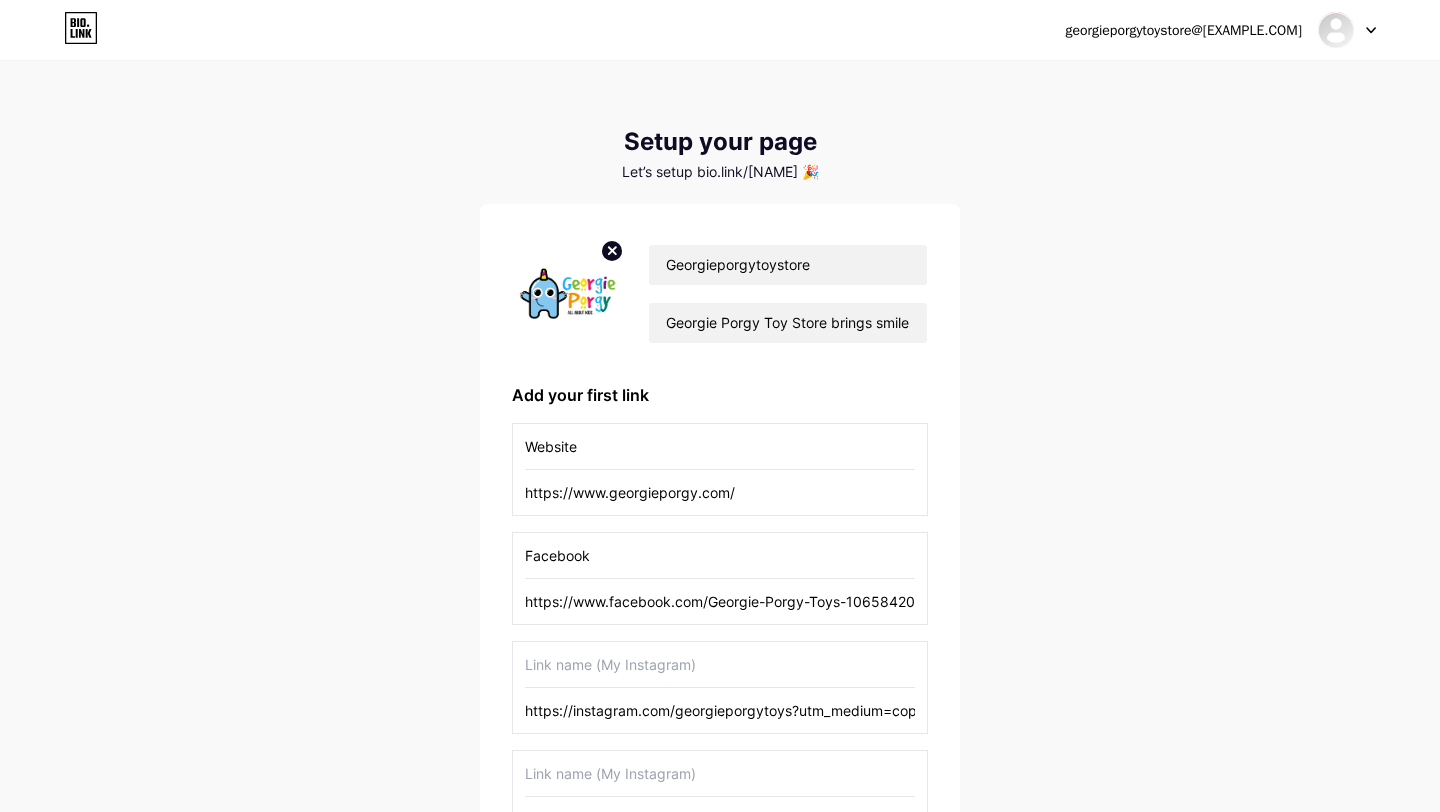 scroll, scrollTop: 0, scrollLeft: 38, axis: horizontal 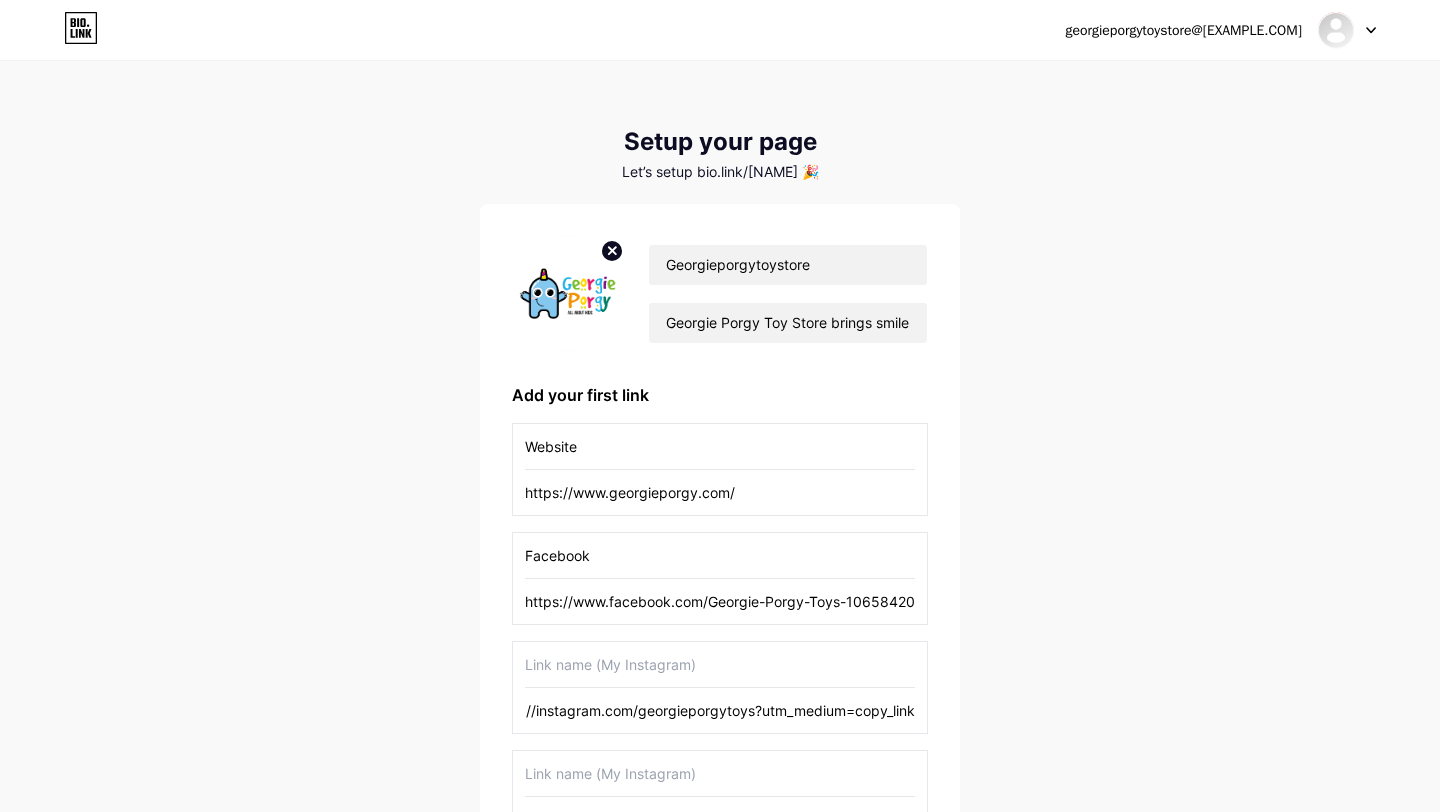drag, startPoint x: 599, startPoint y: 709, endPoint x: 537, endPoint y: 712, distance: 62.072536 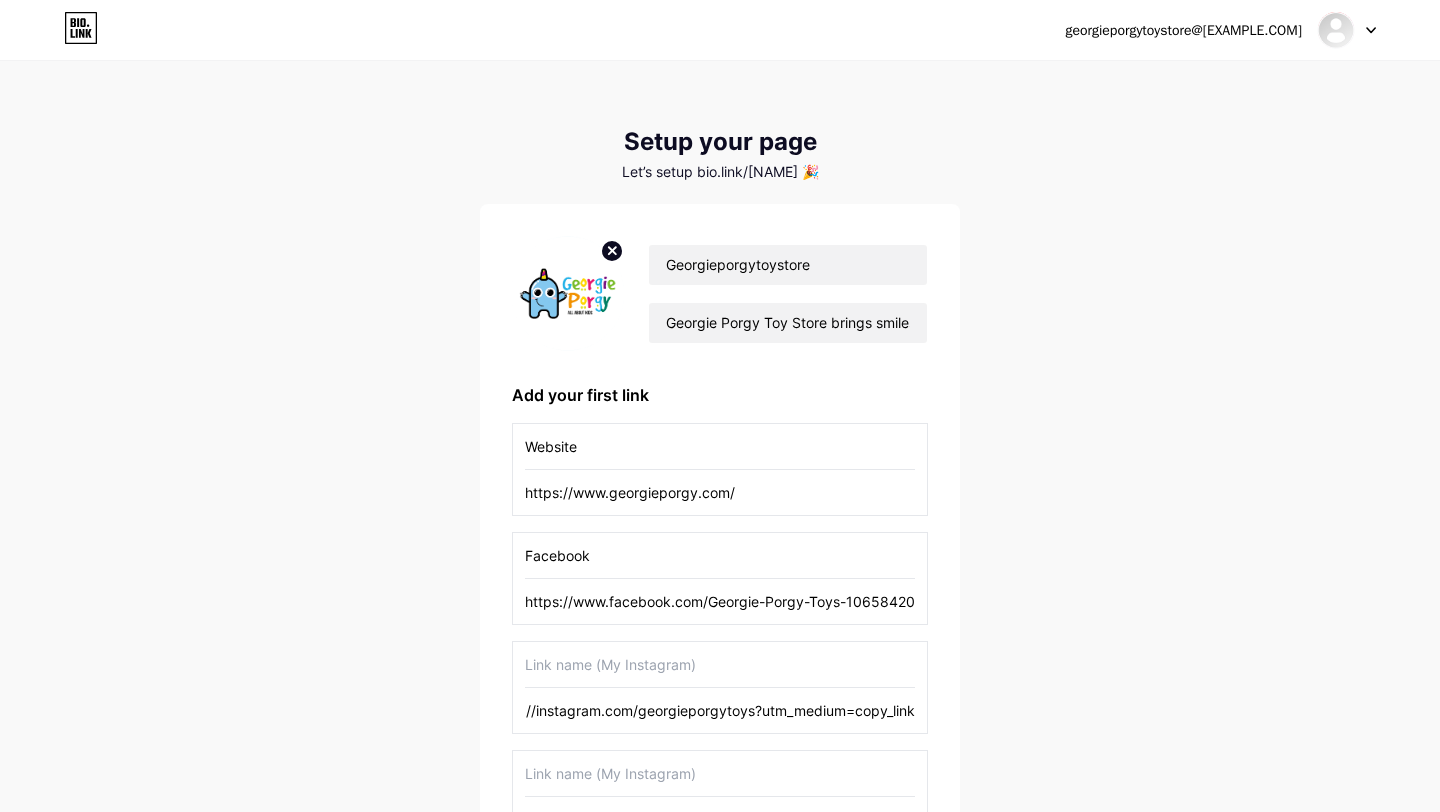 click on "https://instagram.com/georgieporgytoys?utm_medium=copy_link" at bounding box center [720, 710] 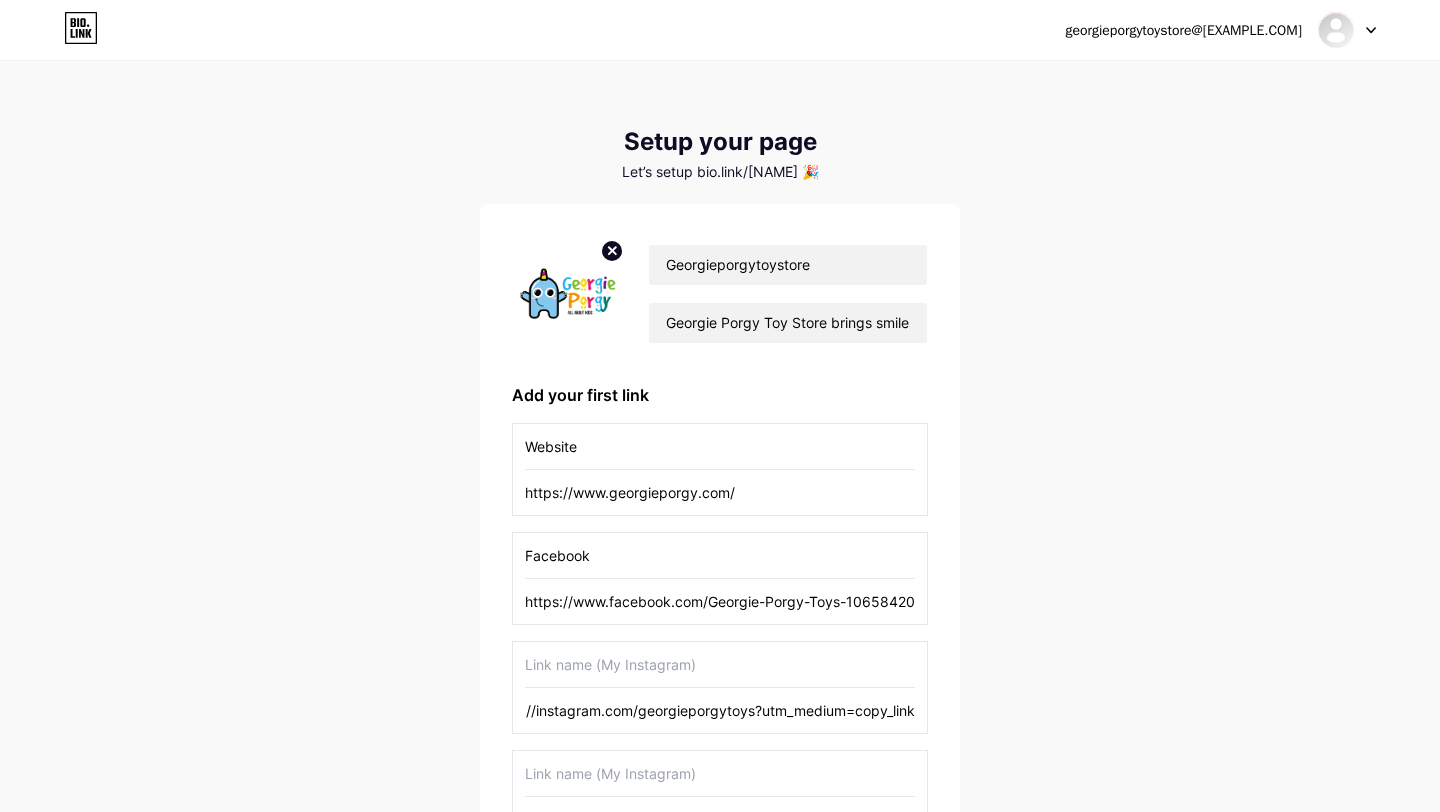 type on "https://instagram.com/georgieporgytoys?utm_medium=copy_link" 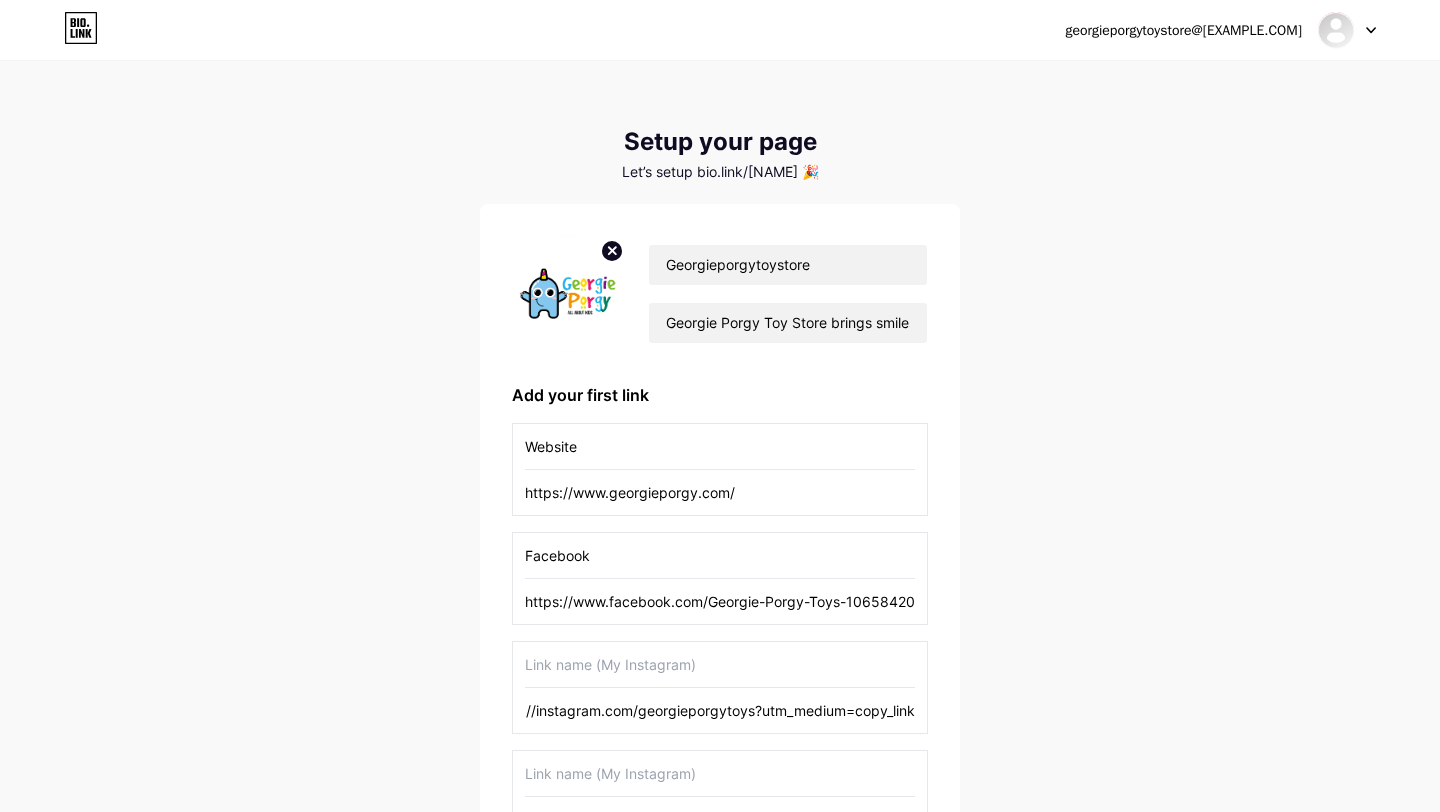 scroll, scrollTop: 0, scrollLeft: 0, axis: both 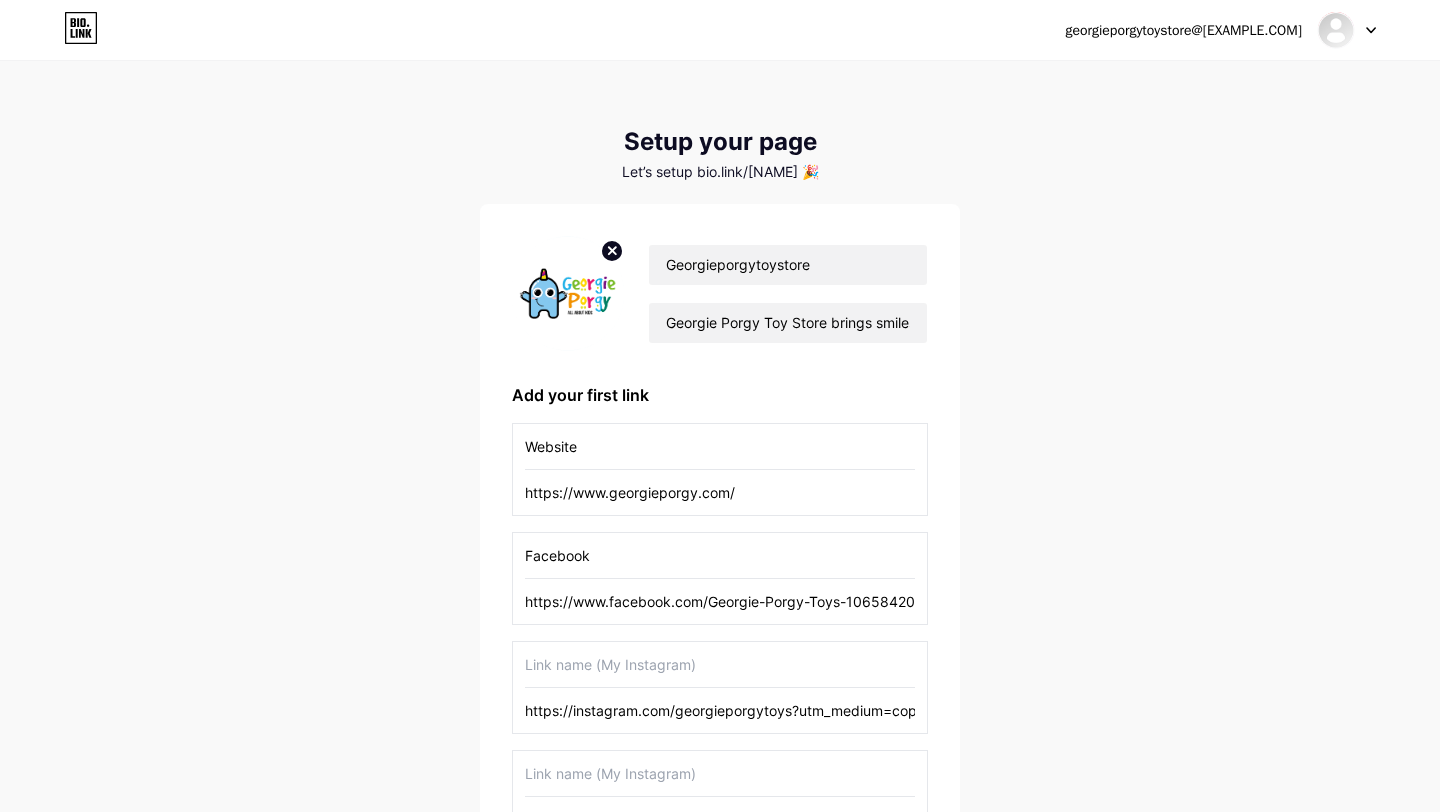 click at bounding box center [720, 664] 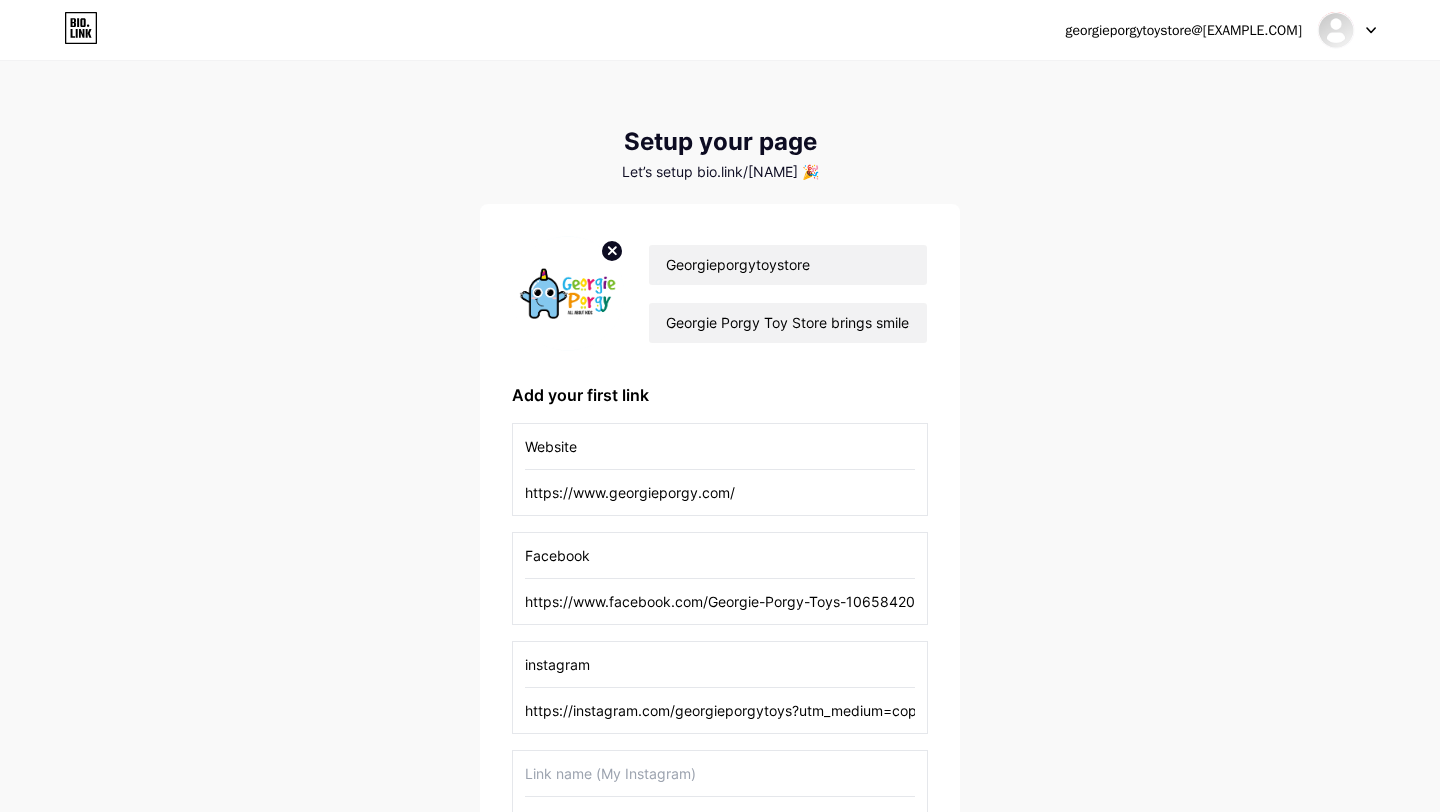click on "instagram   https://instagram.com/georgieporgytoys?utm_medium=copy_link" at bounding box center [720, 687] 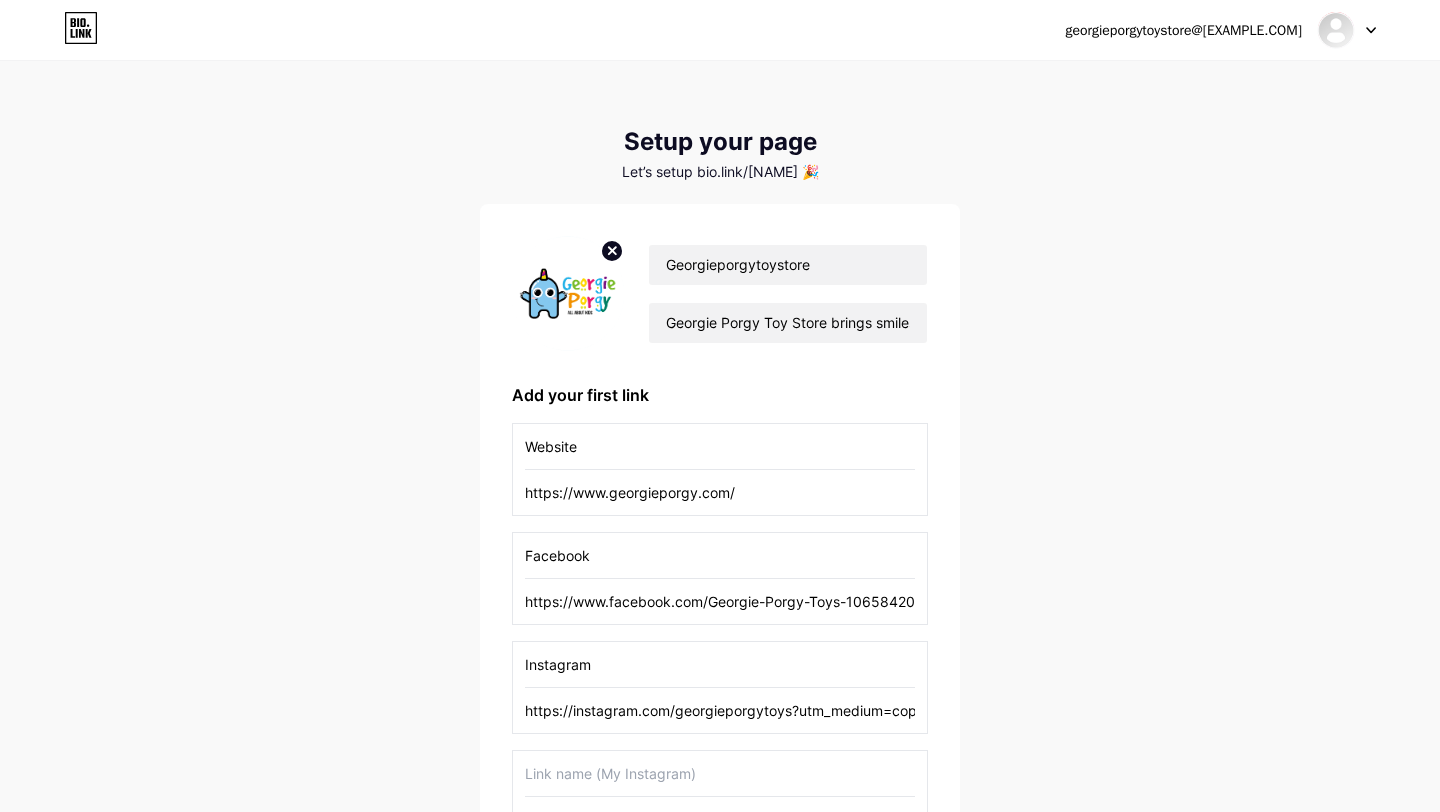 type on "Instagram" 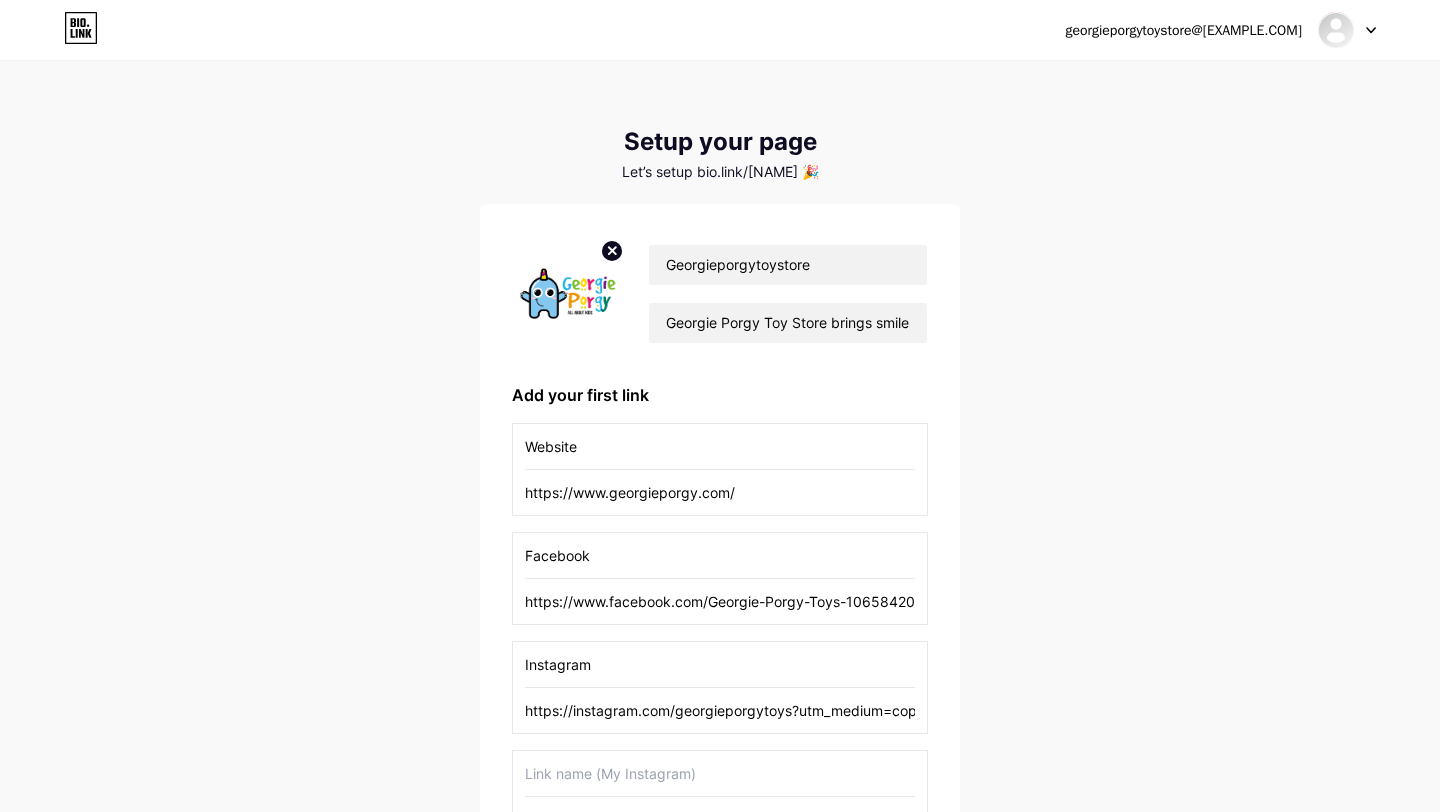 click on "georgieporgytoystore@[EXAMPLE.COM]     Dashboard     Logout   Setup your page   Let’s setup bio.link/[NAME] 🎉               Georgieporgytoystore     Georgie Porgy Toy Store brings smiles with safe, fun, and imaginative toys that inspire learning, creativity, and joyful play for kids everywhere.     Add your first link   Website   https://www.georgieporgy.com/   Facebook   https://www.facebook.com/Georgie-Porgy-Toys-106584201706520   Instagram   https://instagram.com/georgieporgytoys?utm_medium=copy_link
+  Add another link     get started" at bounding box center (720, 629) 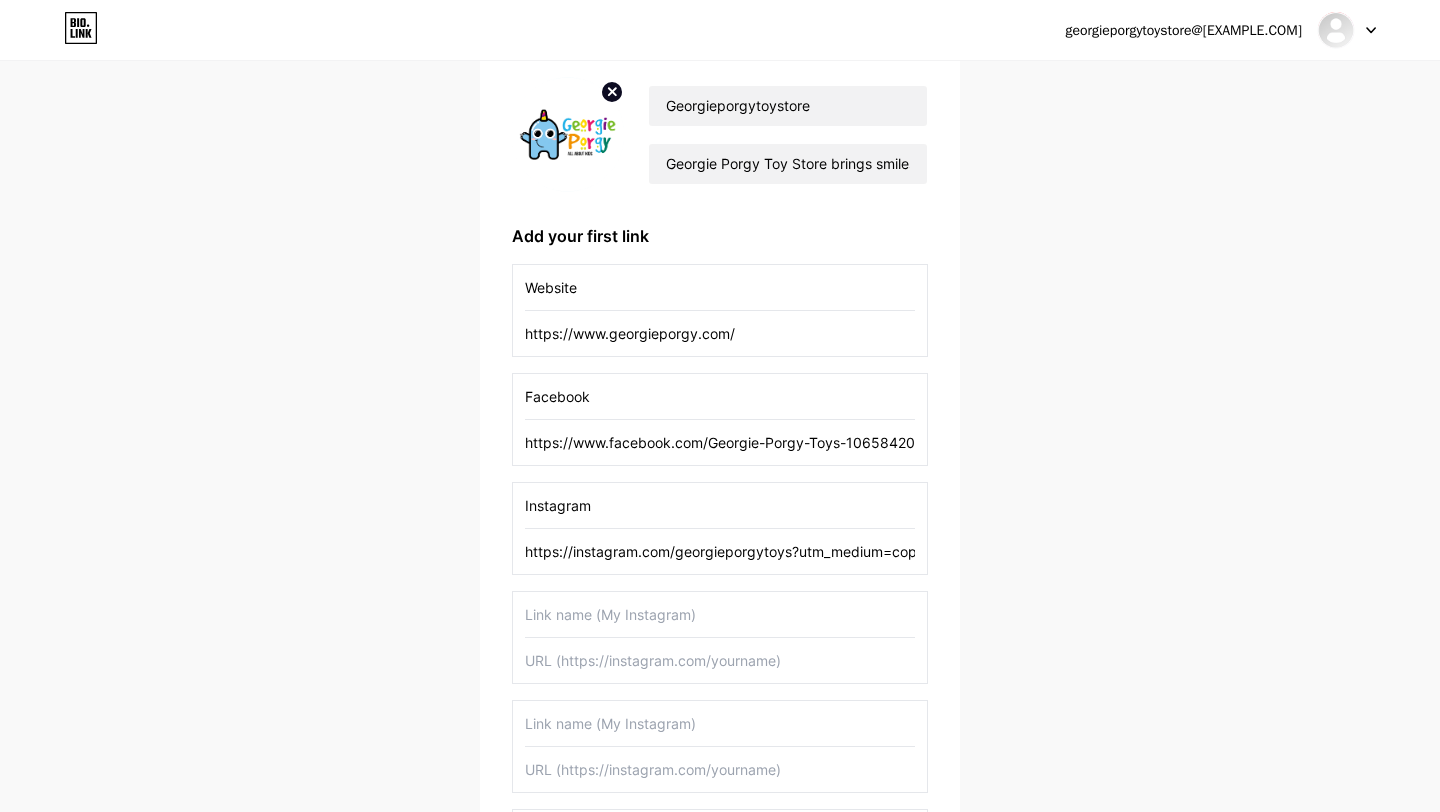 scroll, scrollTop: 168, scrollLeft: 0, axis: vertical 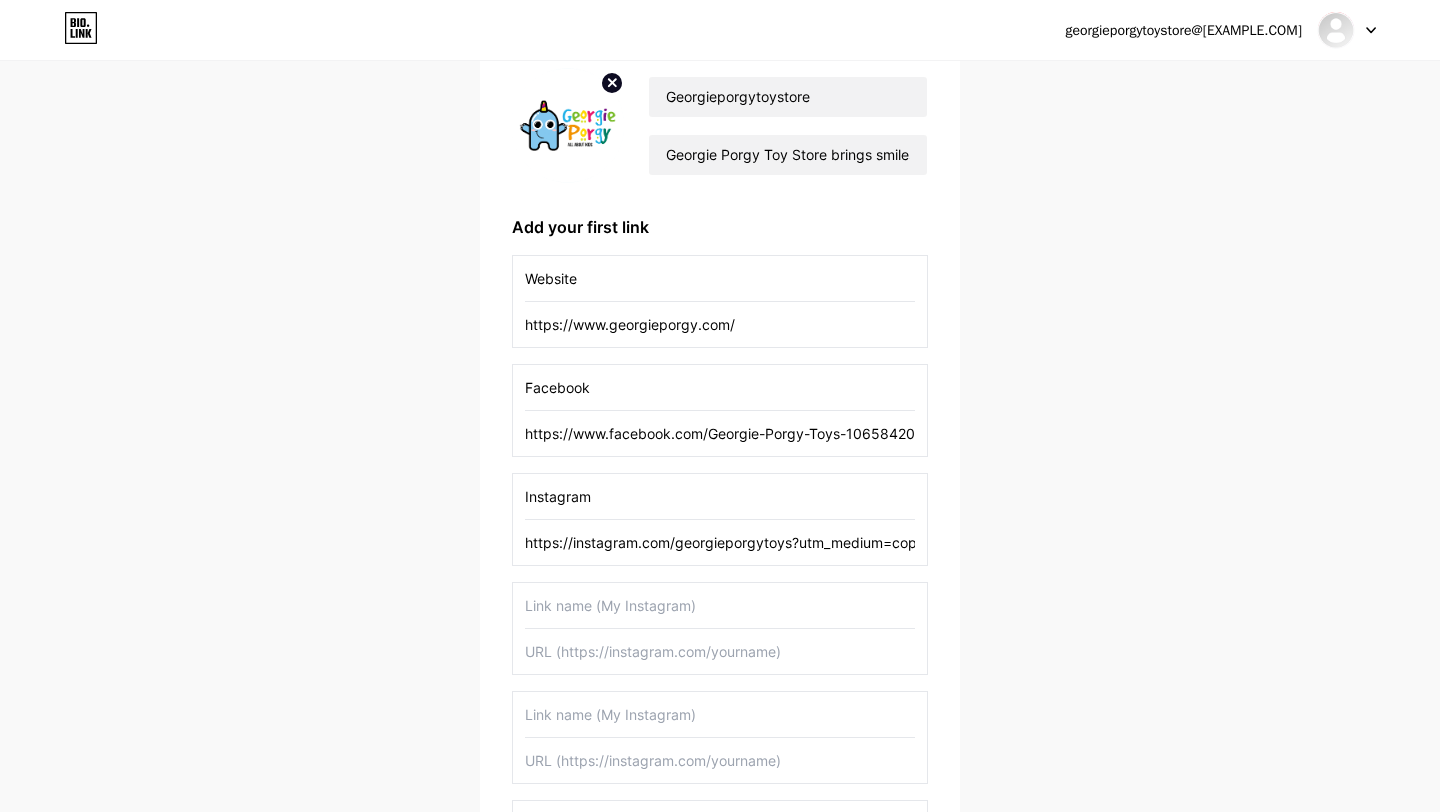 click at bounding box center [720, 651] 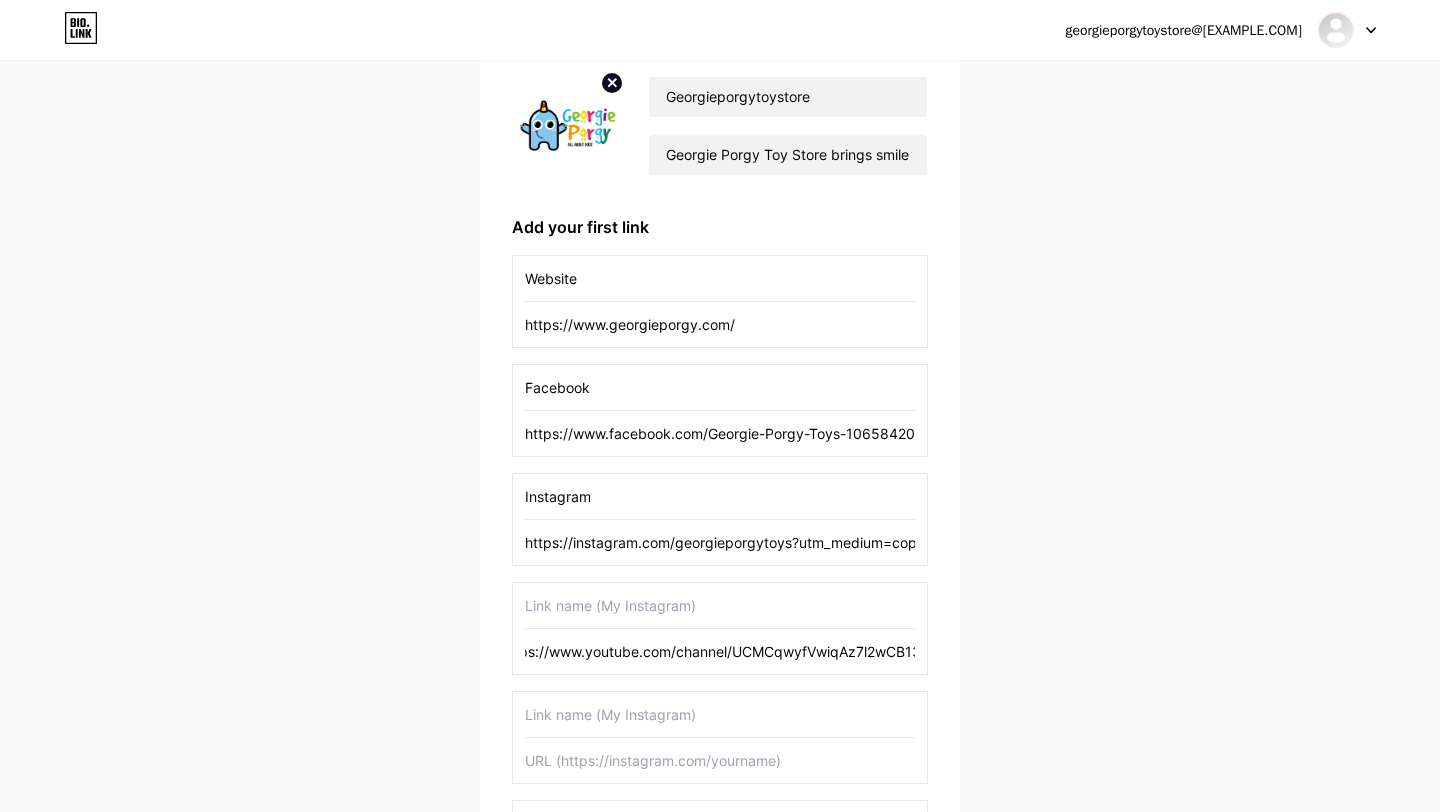 scroll, scrollTop: 0, scrollLeft: 0, axis: both 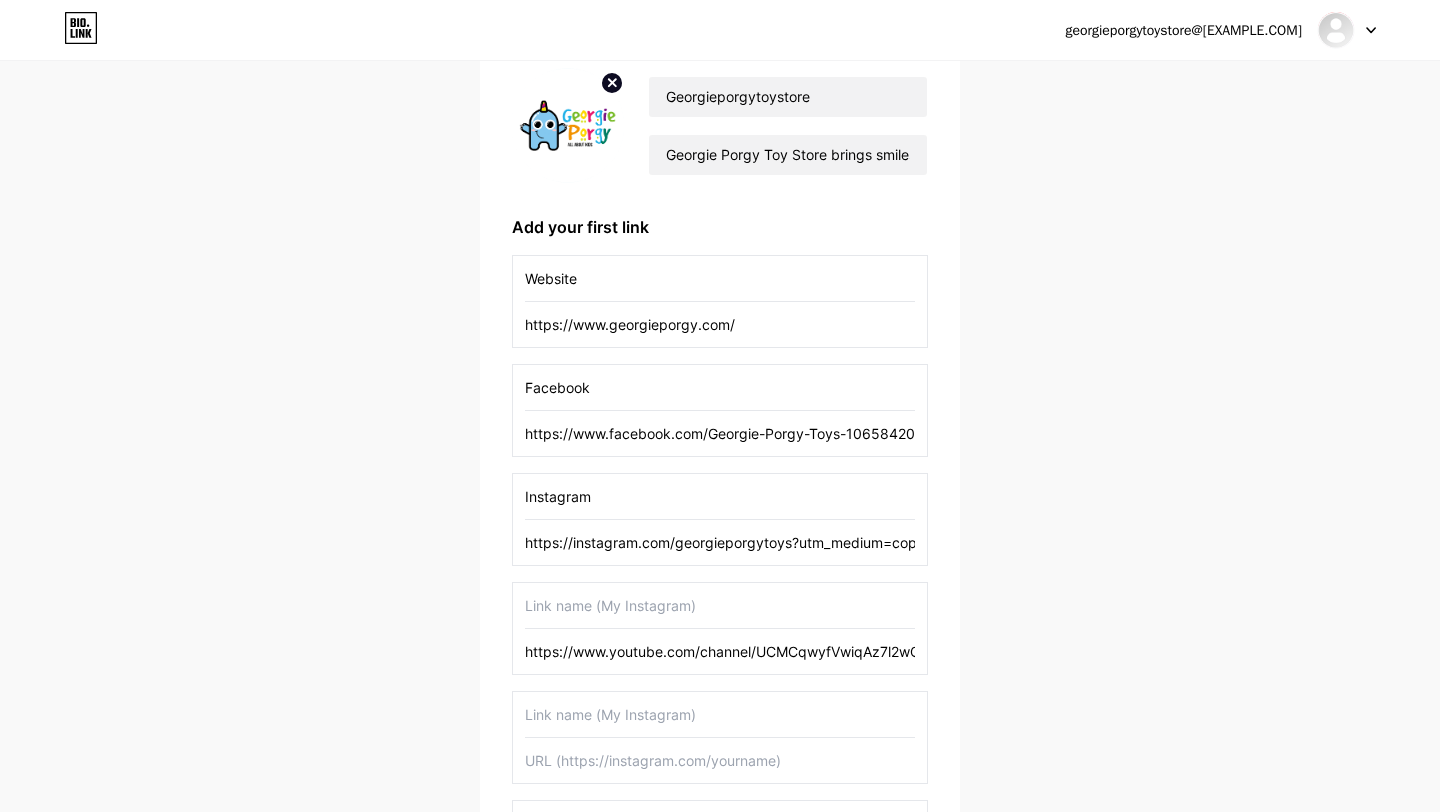drag, startPoint x: 554, startPoint y: 650, endPoint x: 608, endPoint y: 650, distance: 54 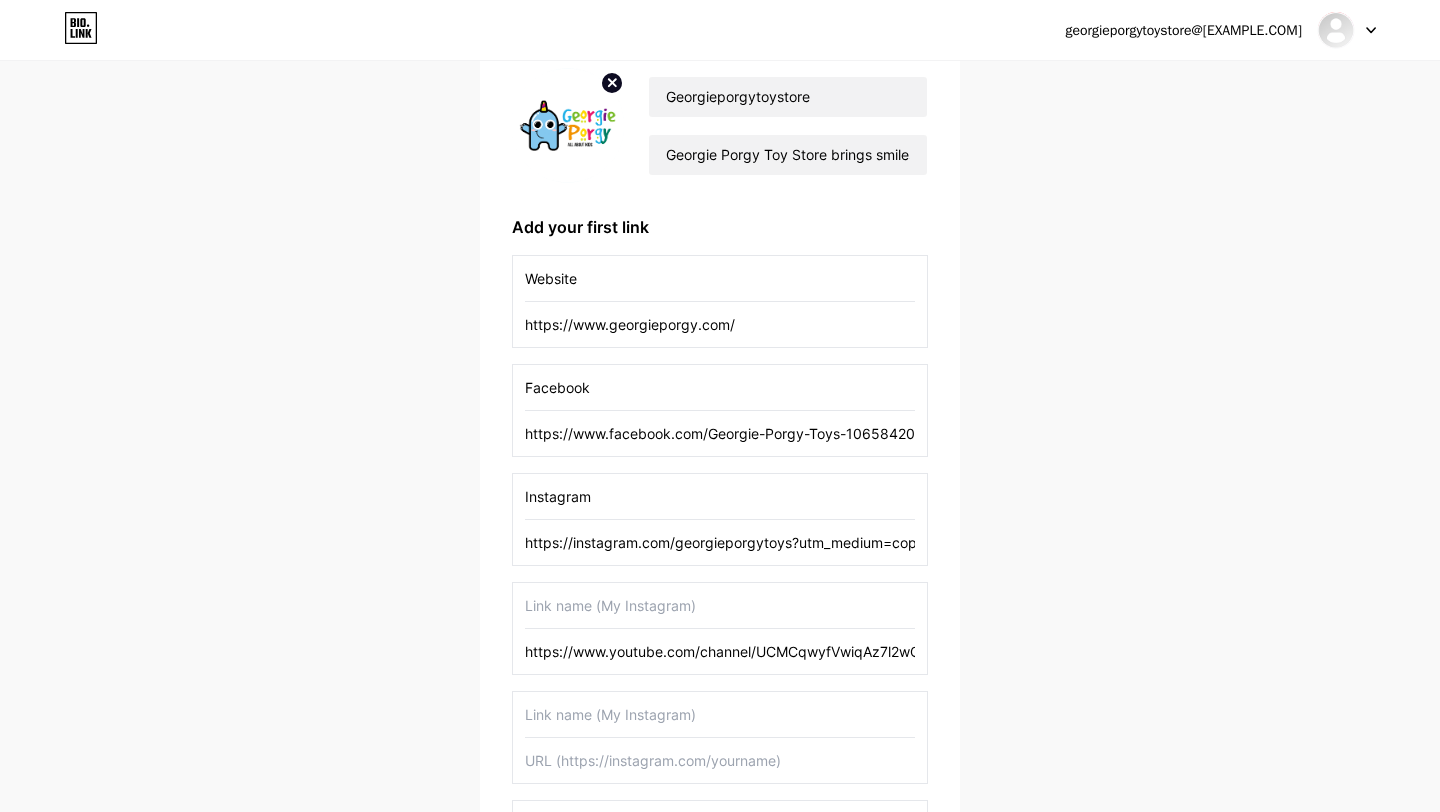 click on "https://www.youtube.com/channel/UCMCqwyfVwiqAz7l2wCB13rg/featured" at bounding box center (720, 651) 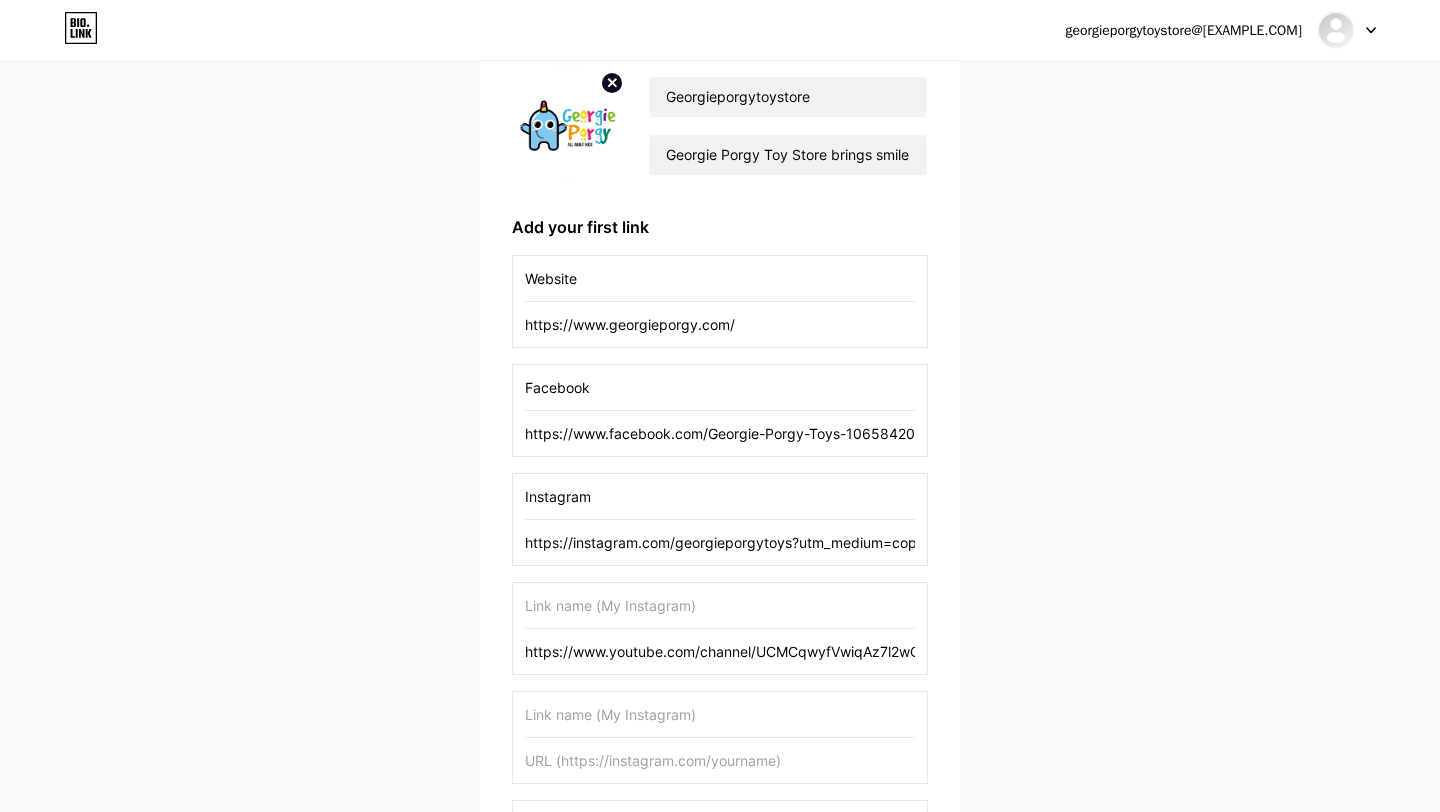 type on "https://www.youtube.com/channel/UCMCqwyfVwiqAz7l2wCB13rg/featured" 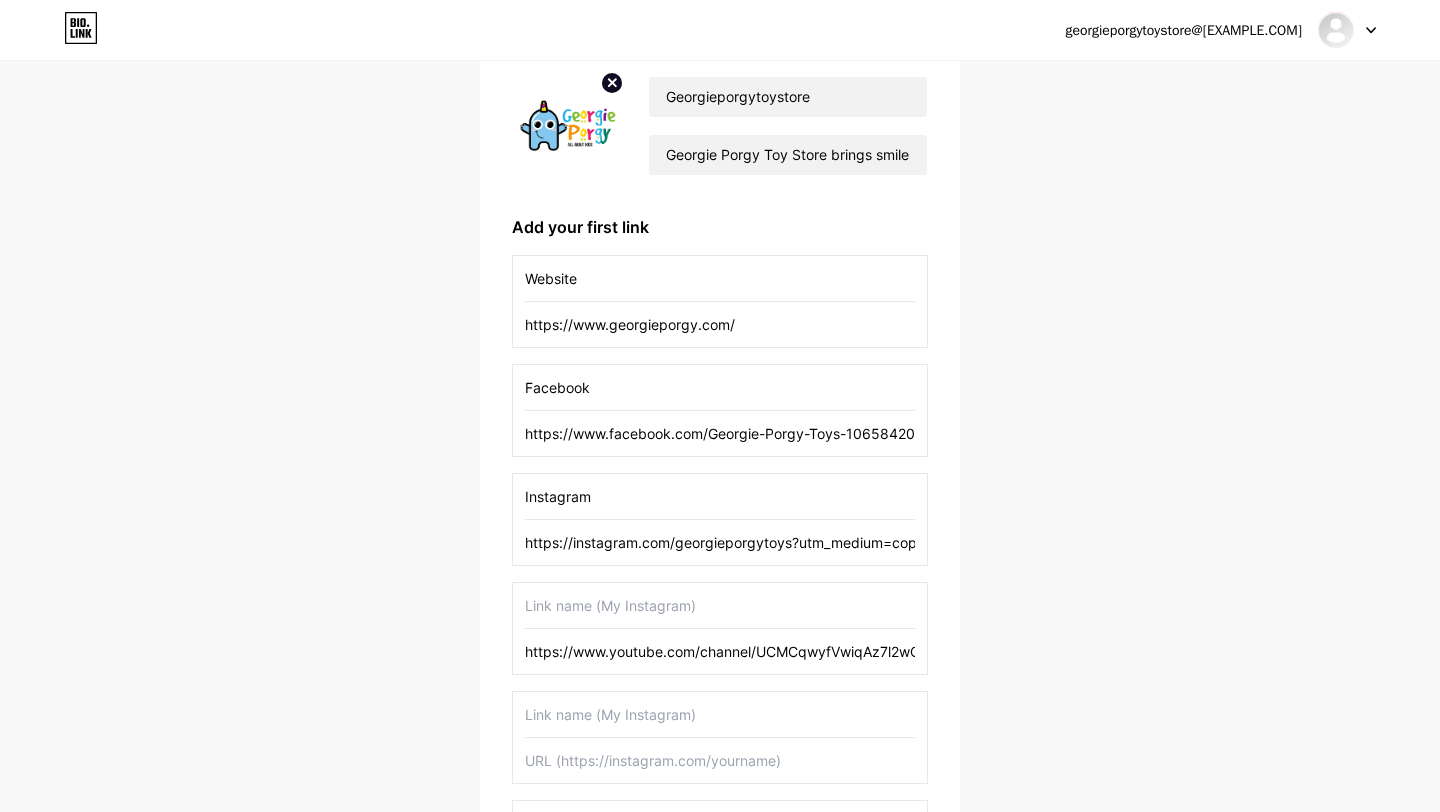 click at bounding box center [720, 605] 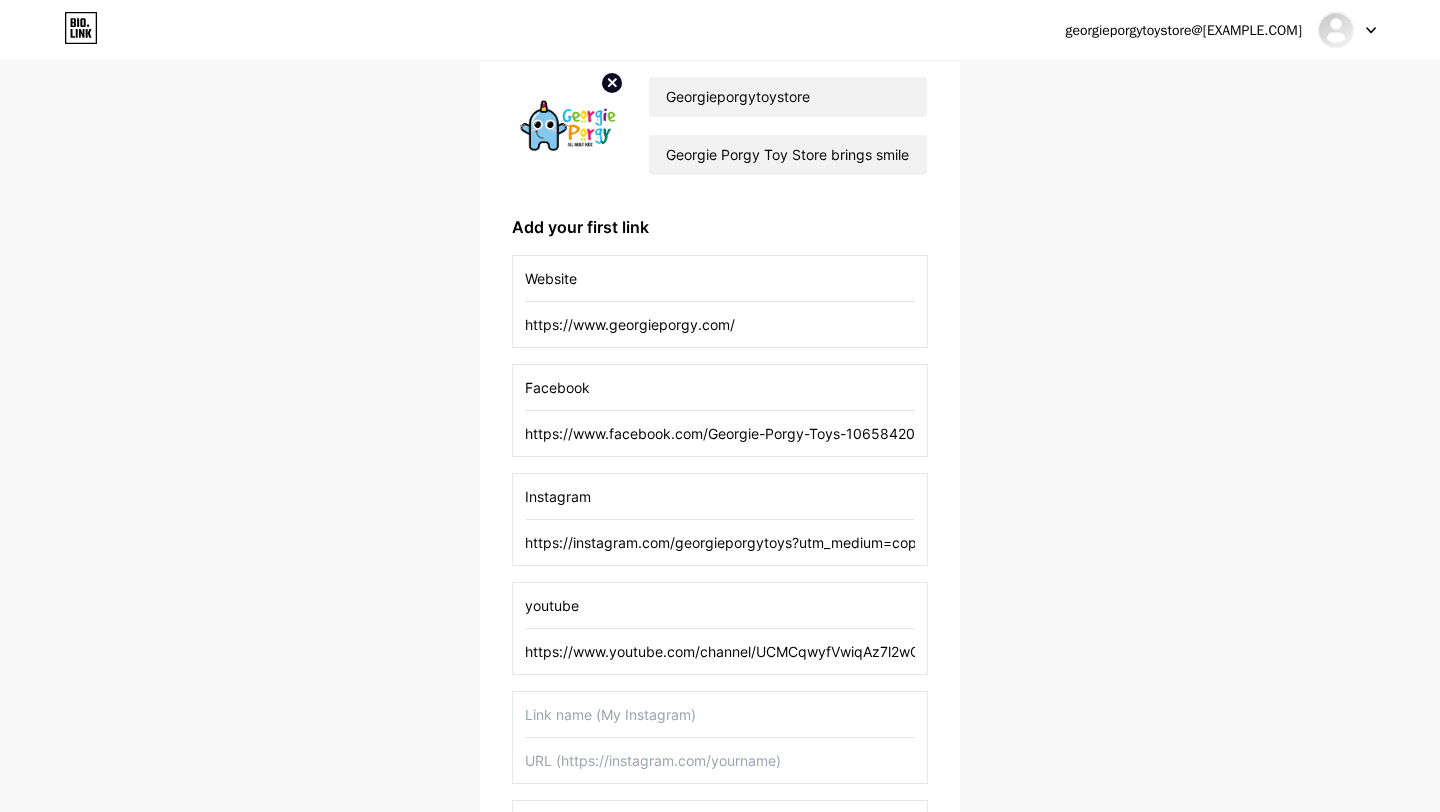 click on "youtube   https://www.youtube.com/channel/UCMCqwyfVwiqAz7l2wCB13rg/featured" at bounding box center [720, 628] 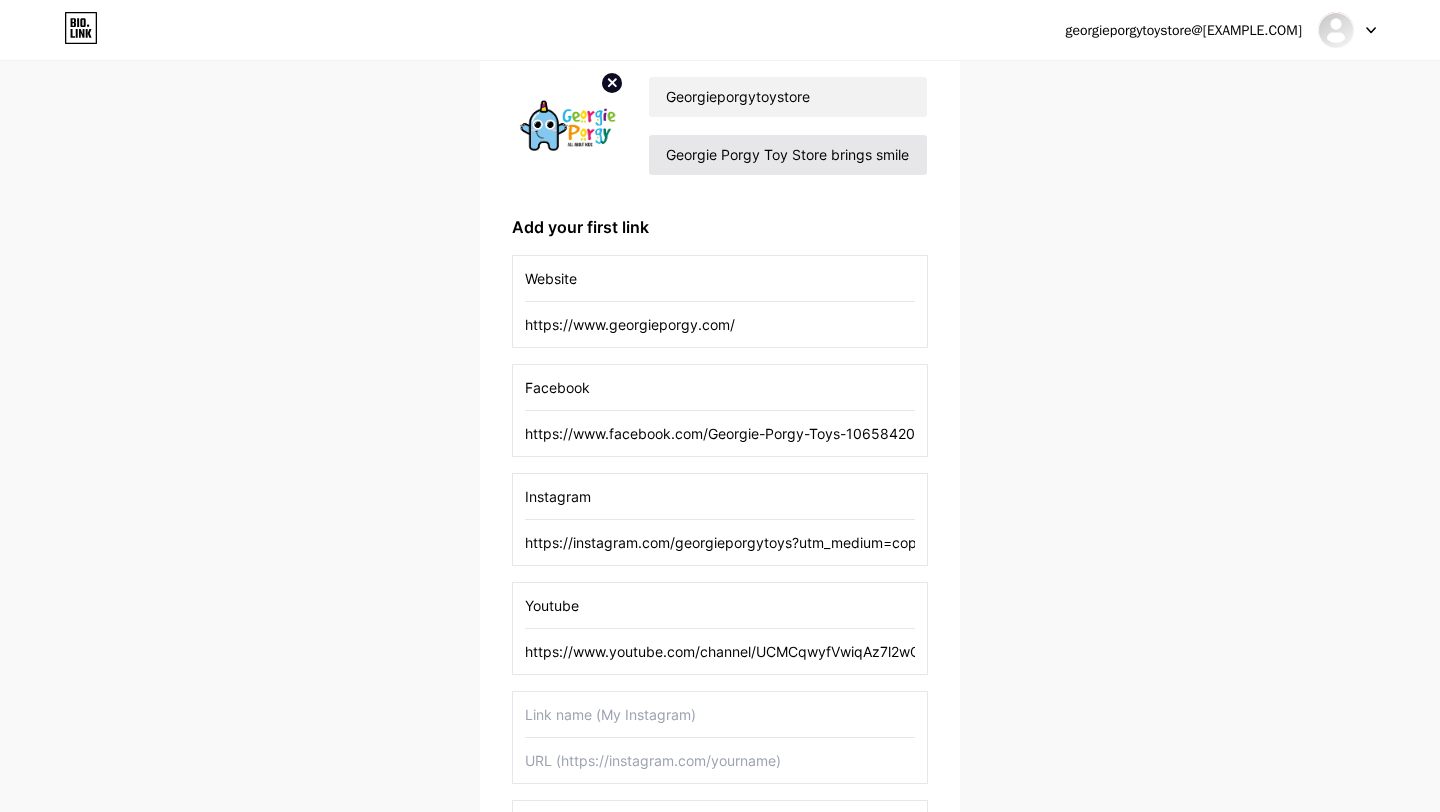 type on "Youtube" 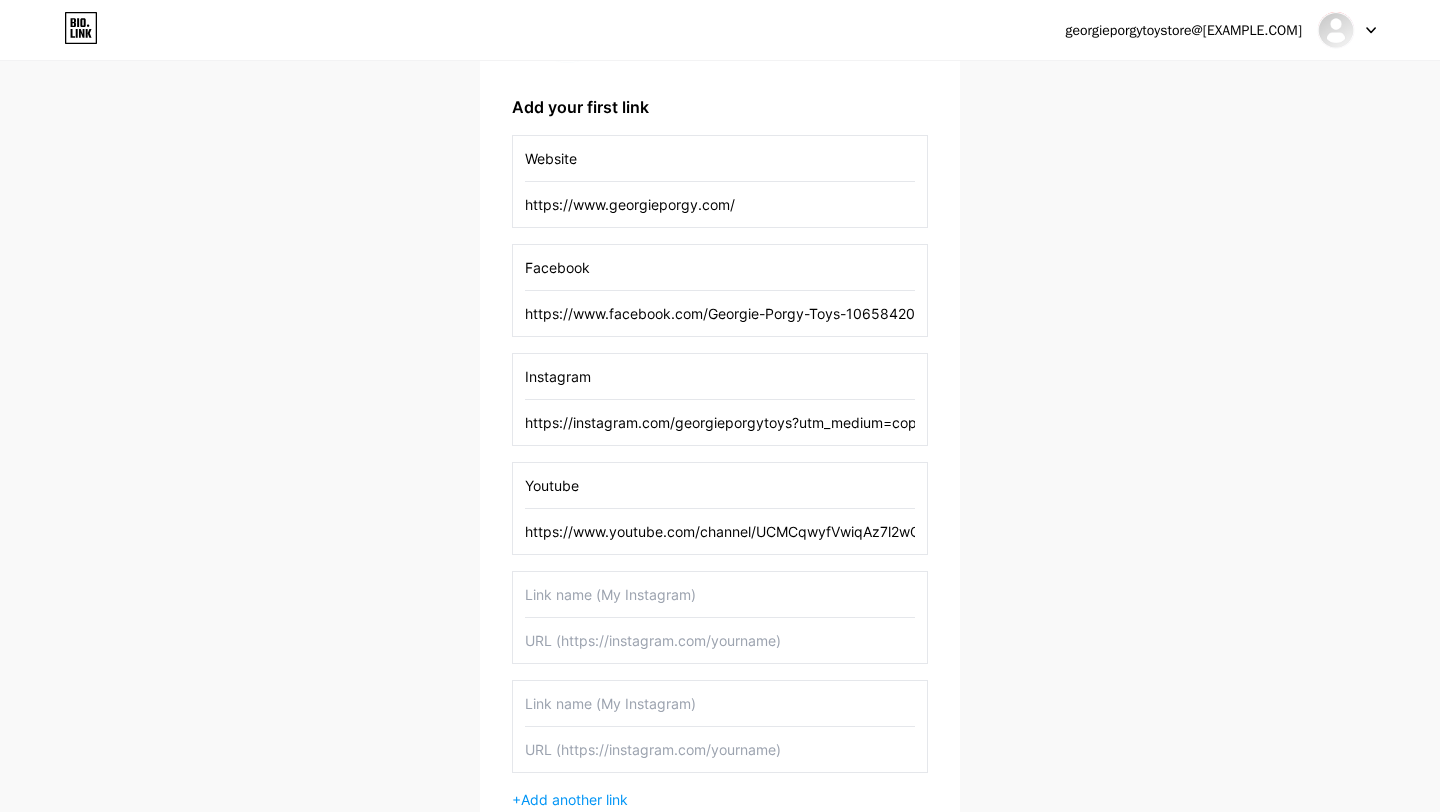 scroll, scrollTop: 315, scrollLeft: 0, axis: vertical 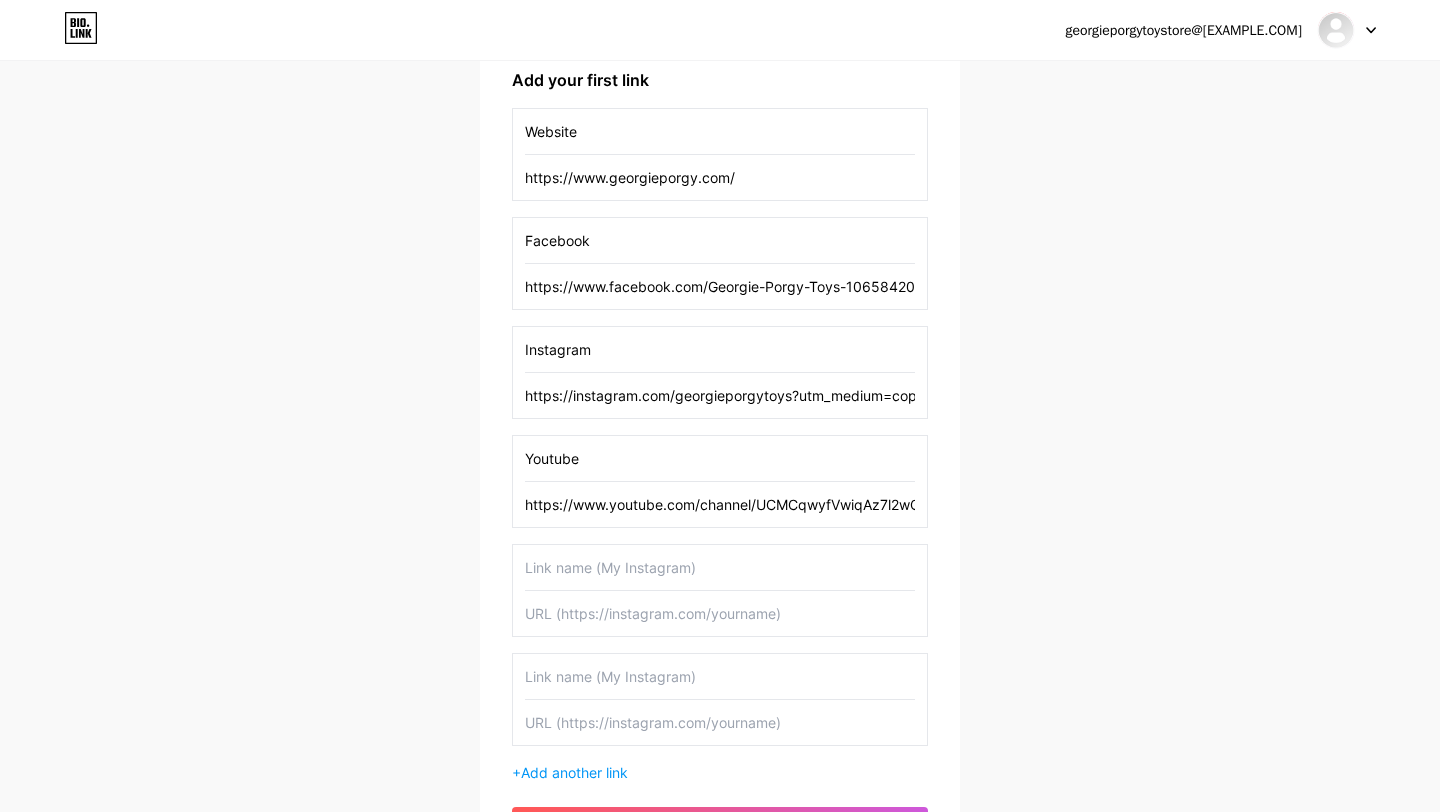 click at bounding box center (720, 613) 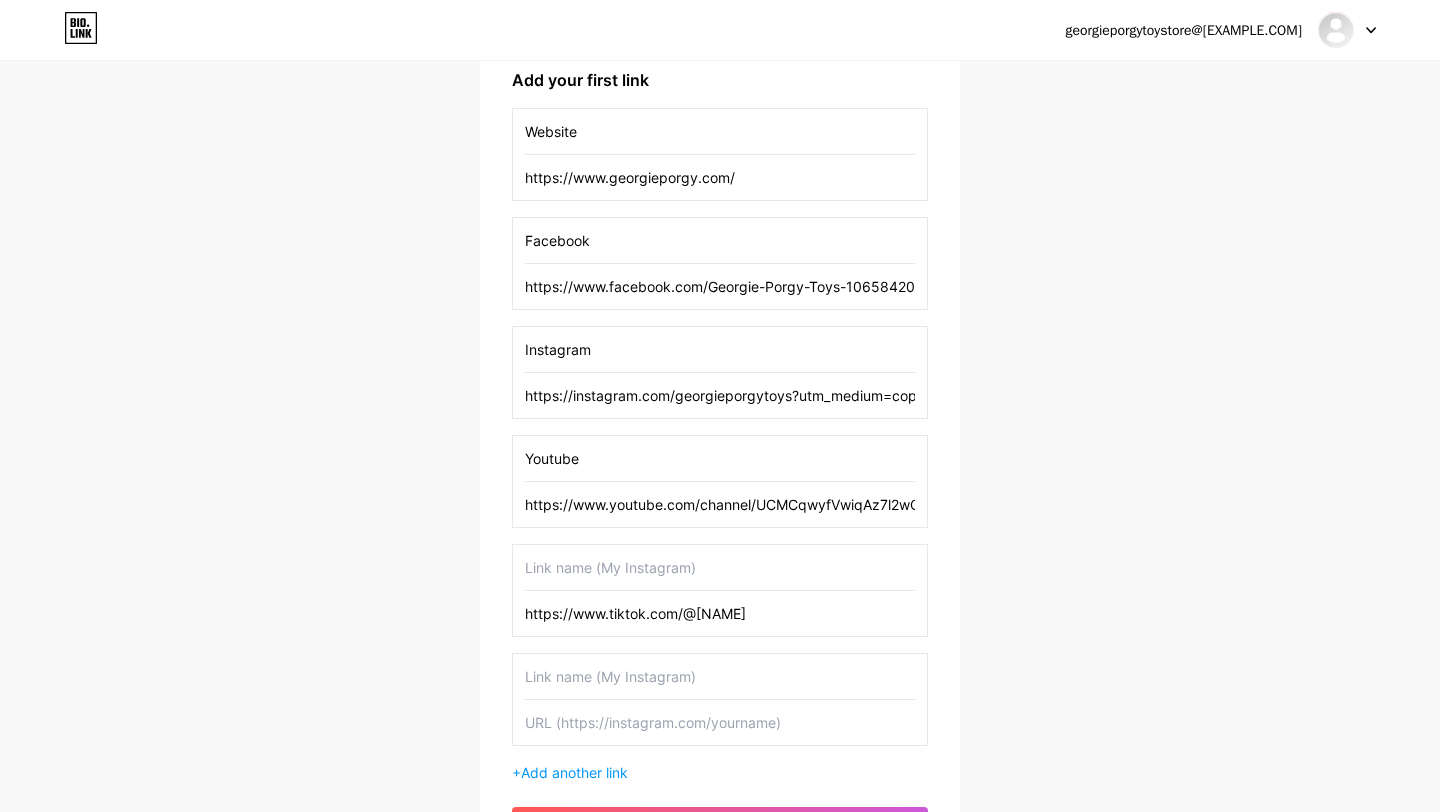 type on "https://www.tiktok.com/@[NAME]" 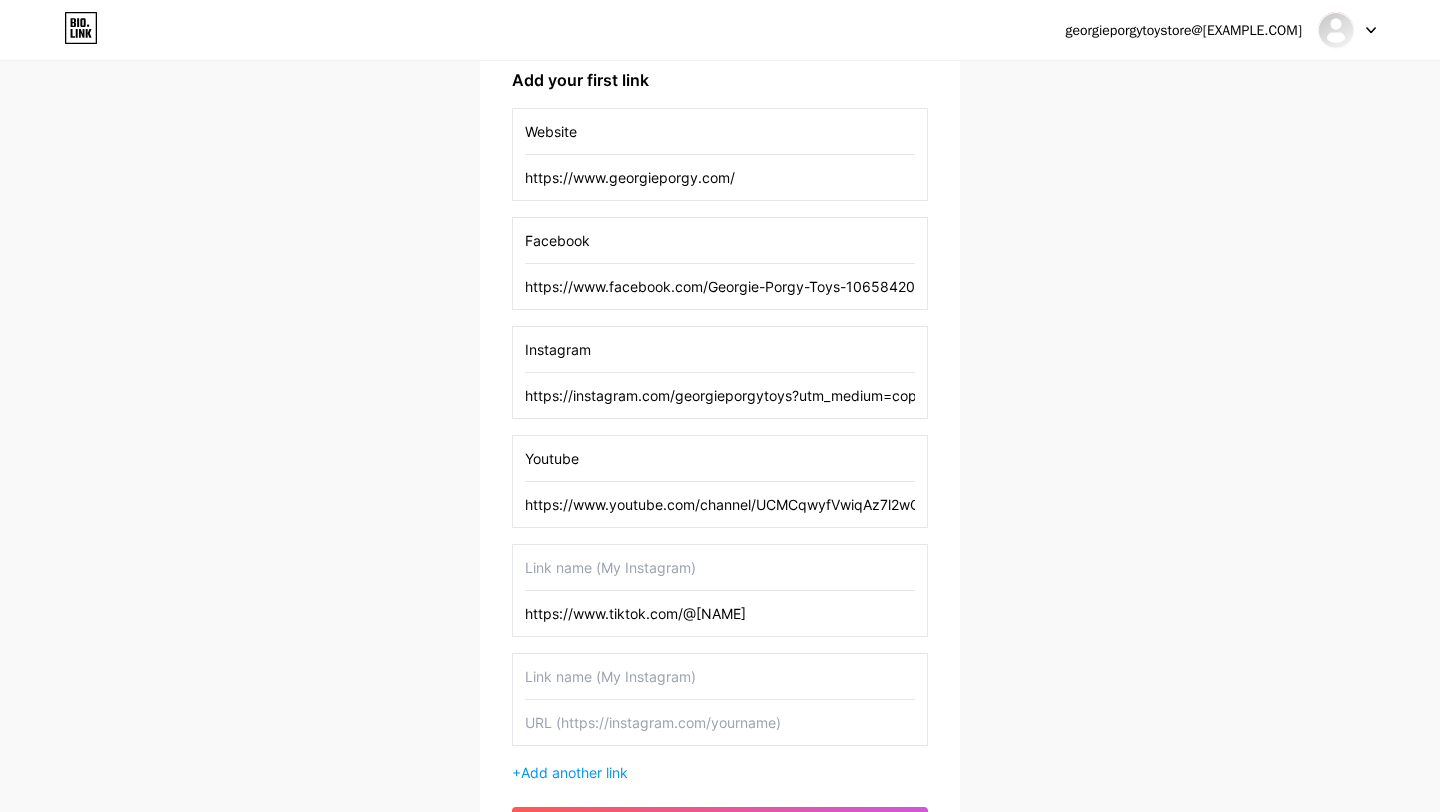 click at bounding box center [720, 567] 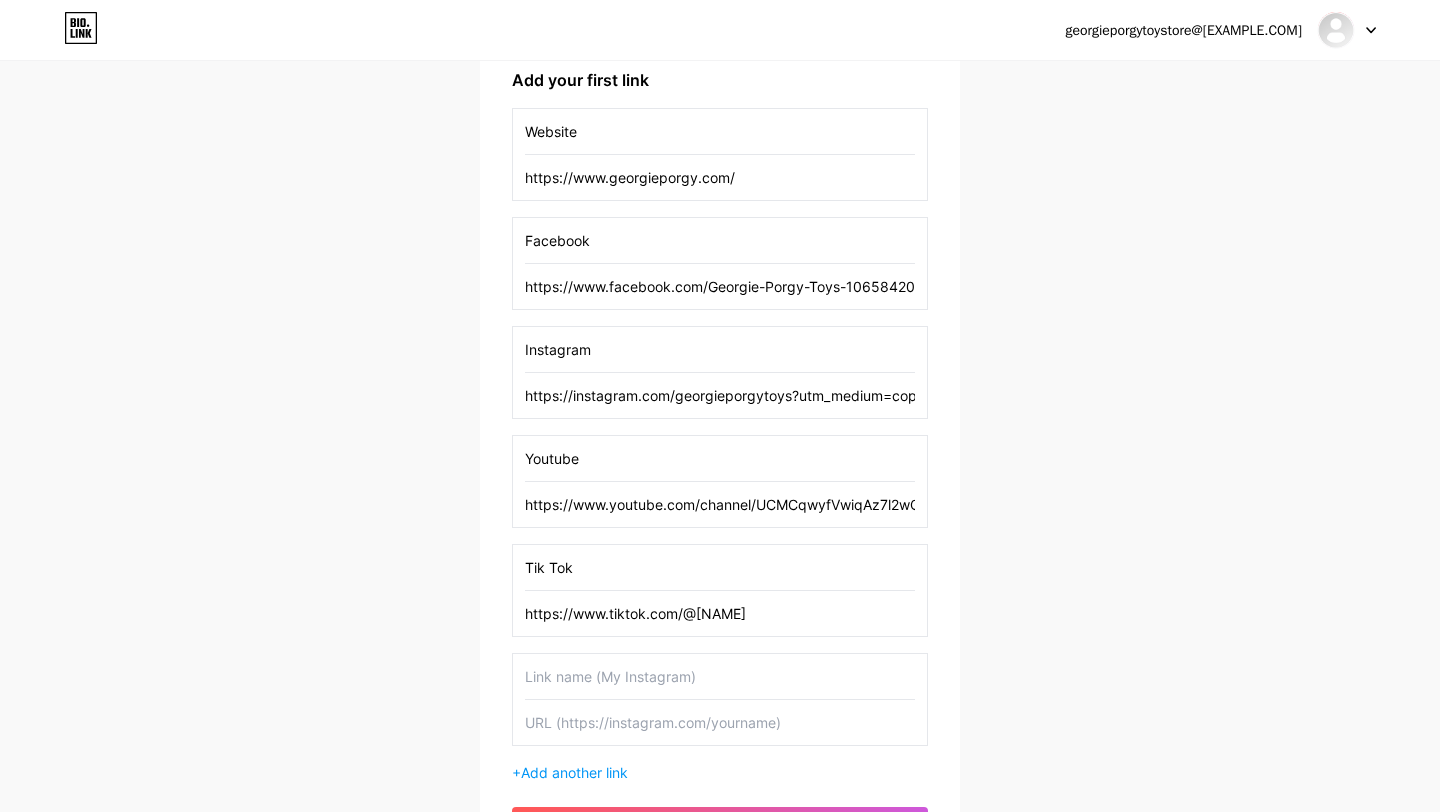 type on "Tik Tok" 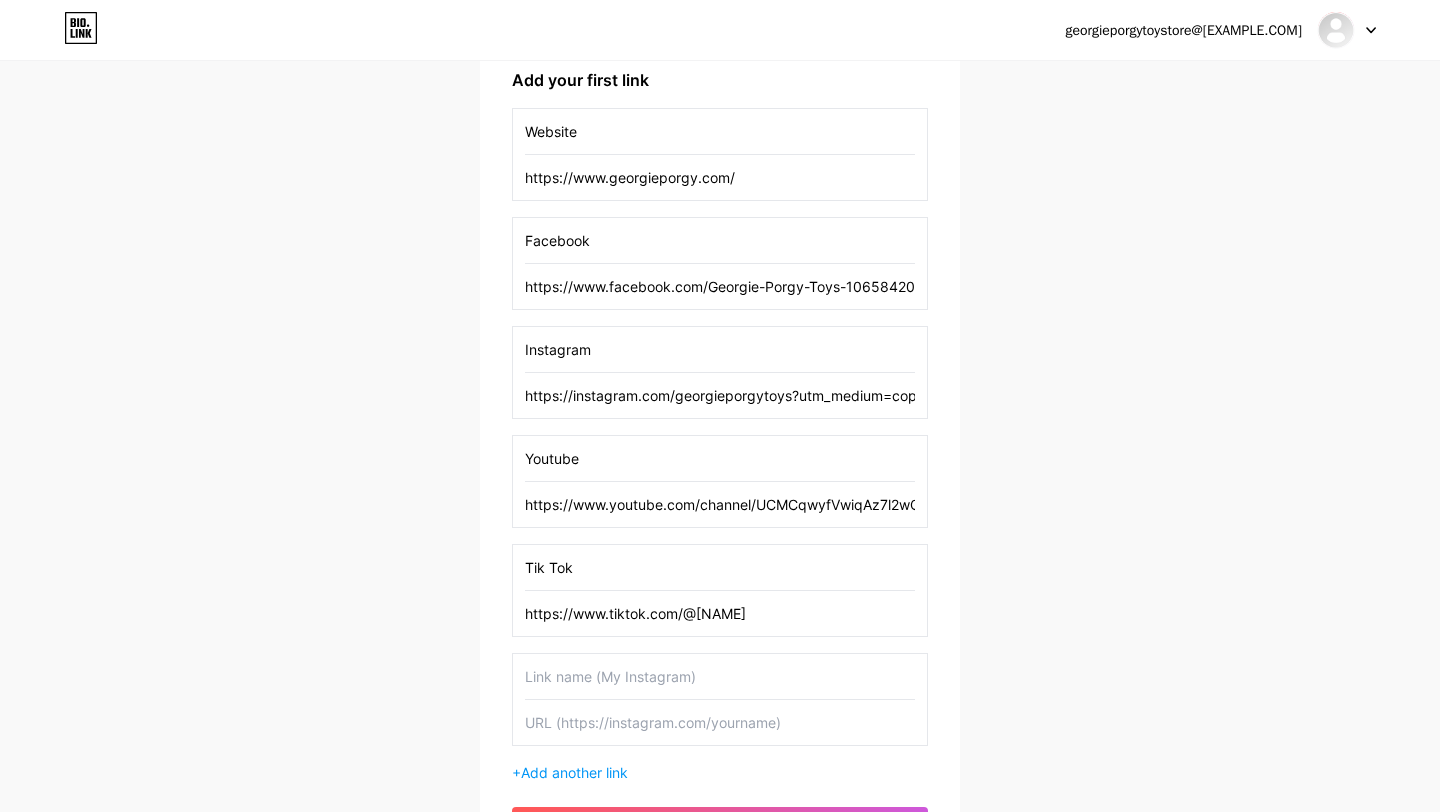 click on "georgieporgytoystore@[EXAMPLE.COM]           Dashboard     Logout   Setup your page   Let’s setup bio.link/[NAME] 🎉               Georgieporgytoystore     Georgie Porgy Toy Store brings smiles with safe, fun, and imaginative toys that inspire learning, creativity, and joyful play for kids everywhere.     Add your first link   Website   https://www.georgieporgy.com/   Facebook   https://www.facebook.com/Georgie-Porgy-Toys-106584201706520   Instagram   https://instagram.com/georgieporgytoys?utm_medium=copy_link   Youtube   https://www.youtube.com/channel/UCMCqwyfVwiqAz7l2wCB13rg/featured   Tik Tok   https://www.tiktok.com/@georgieporgytoys?lang=en
+  Add another link     get started" at bounding box center [720, 314] 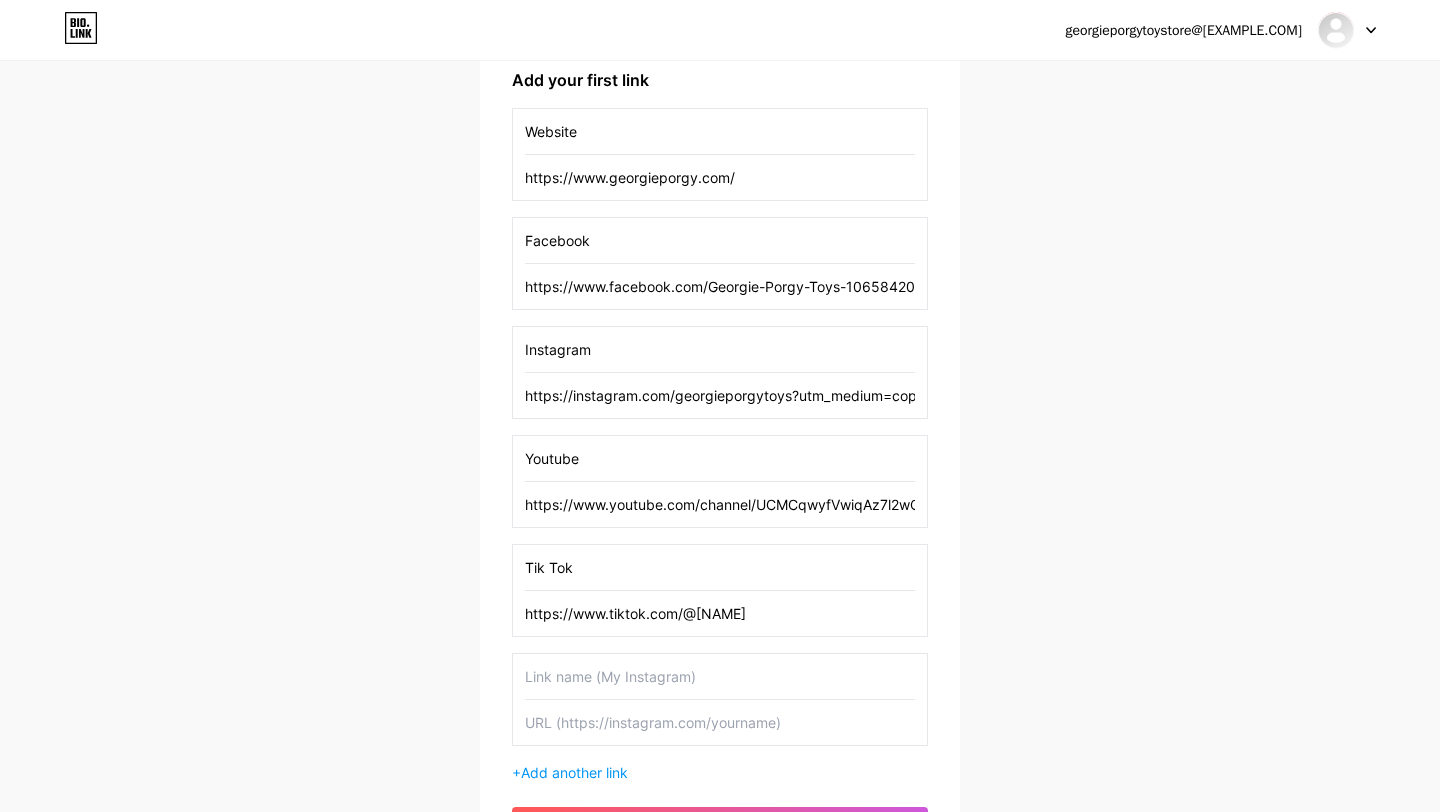 paste on "https://twitter.com/[NAME]" 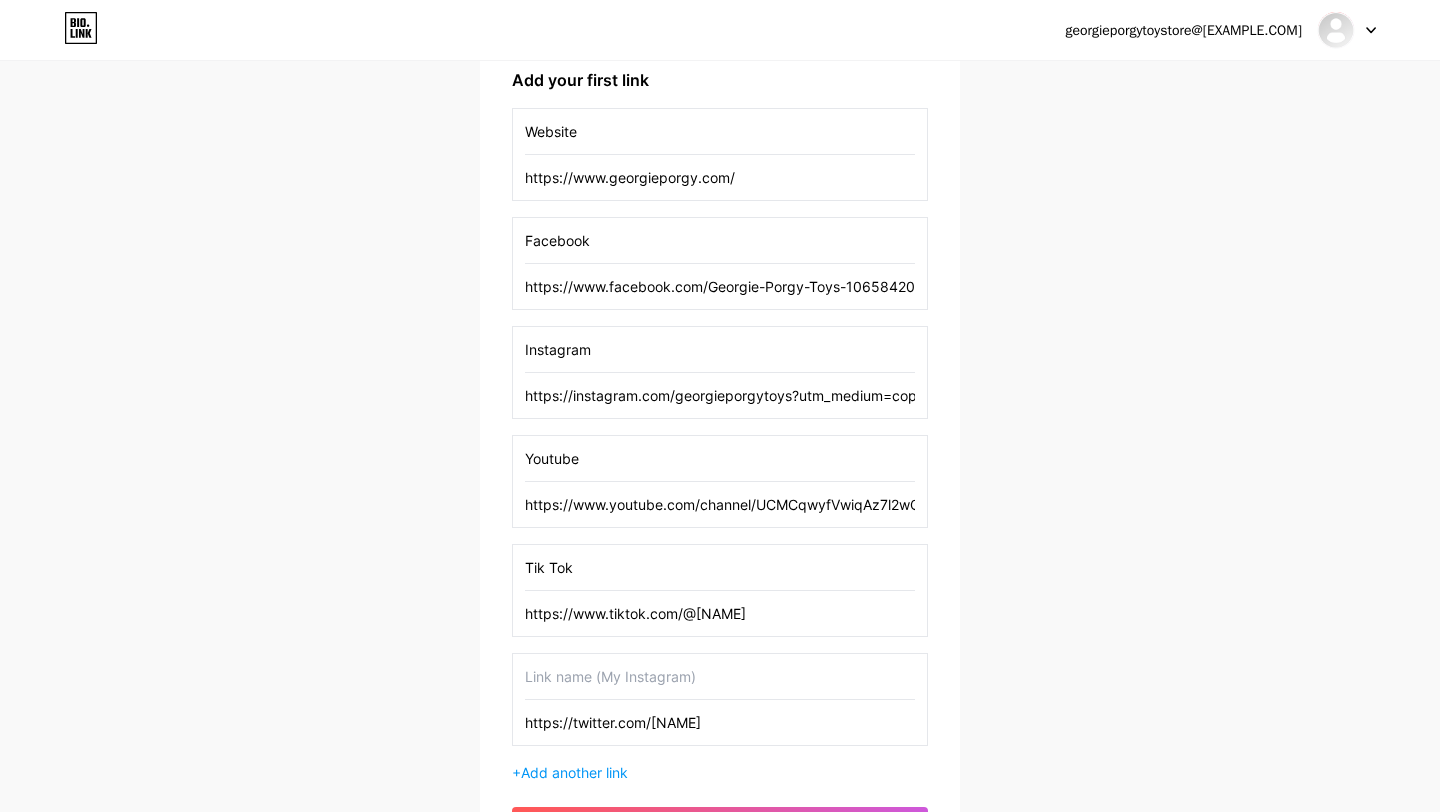 drag, startPoint x: 616, startPoint y: 725, endPoint x: 578, endPoint y: 725, distance: 38 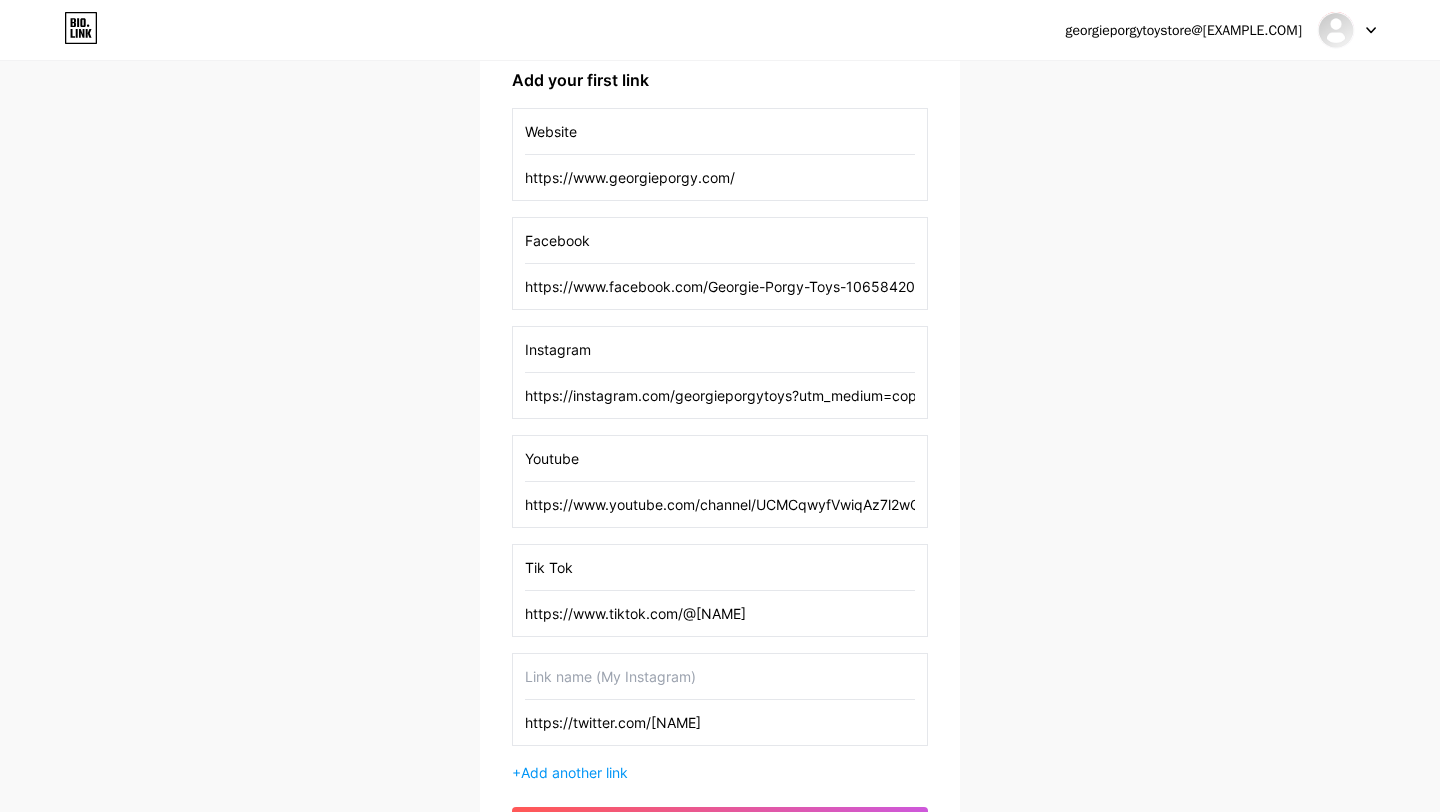 click on "https://twitter.com/[NAME]" at bounding box center [720, 722] 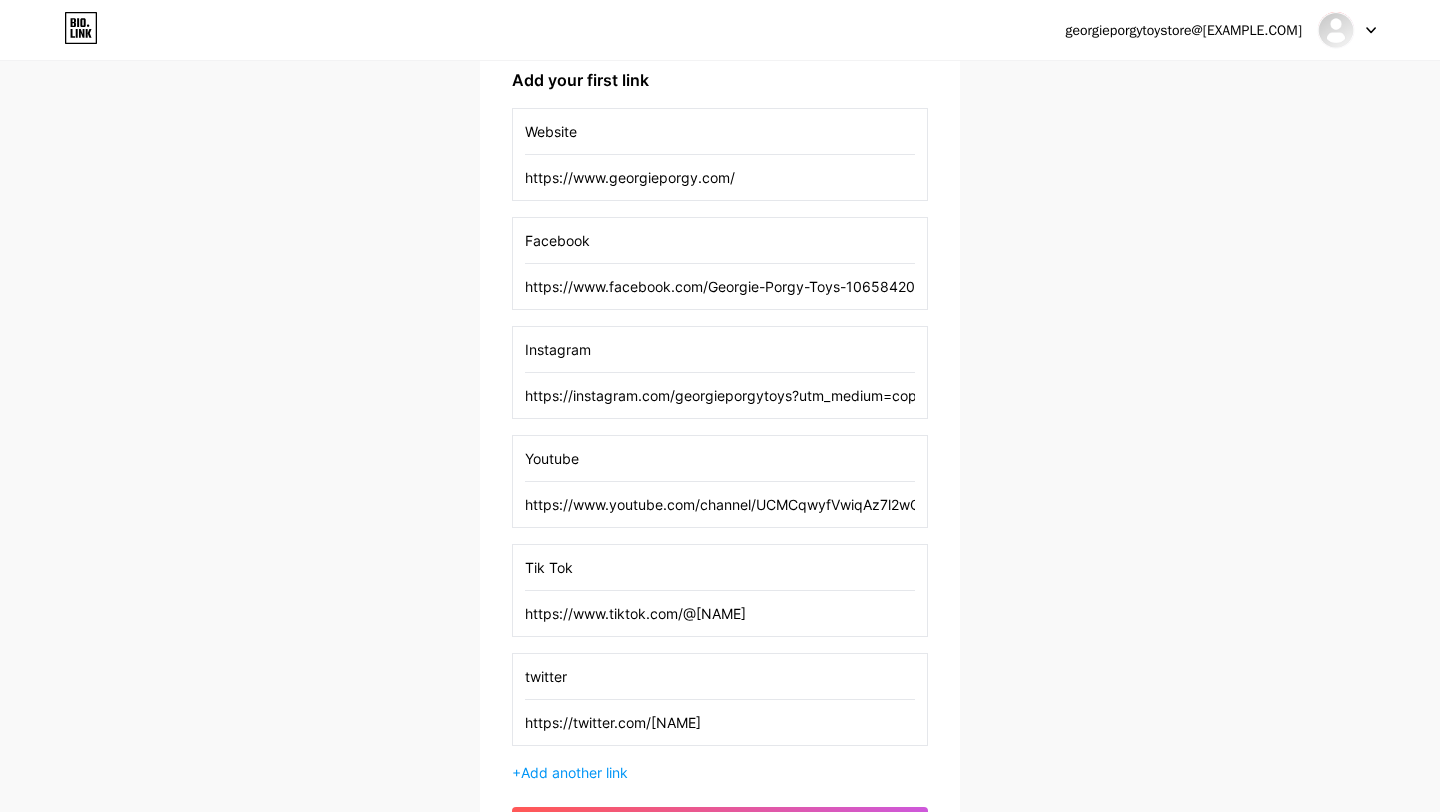 click on "twitter   https://twitter.com/[NAME]" at bounding box center [720, 699] 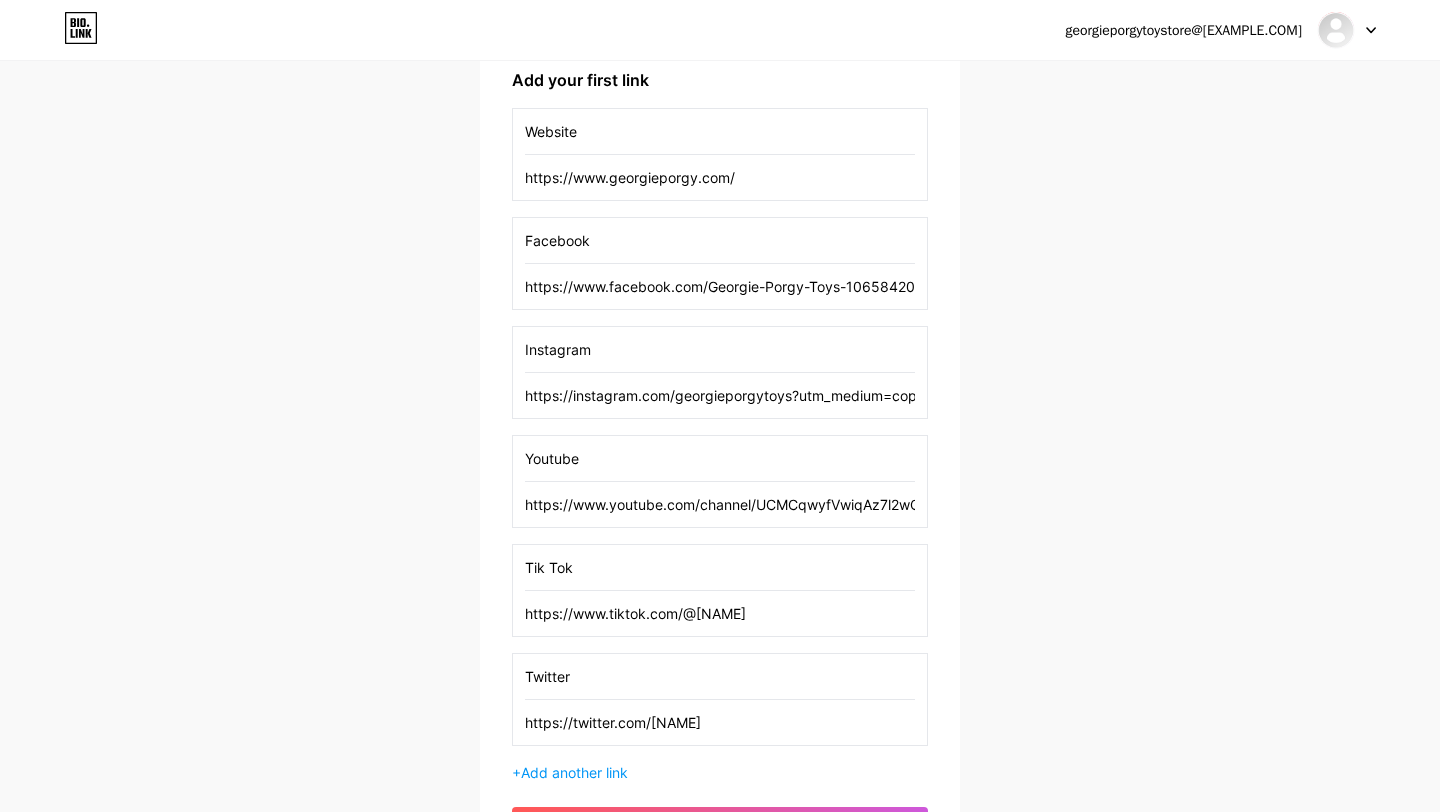 type on "Twitter" 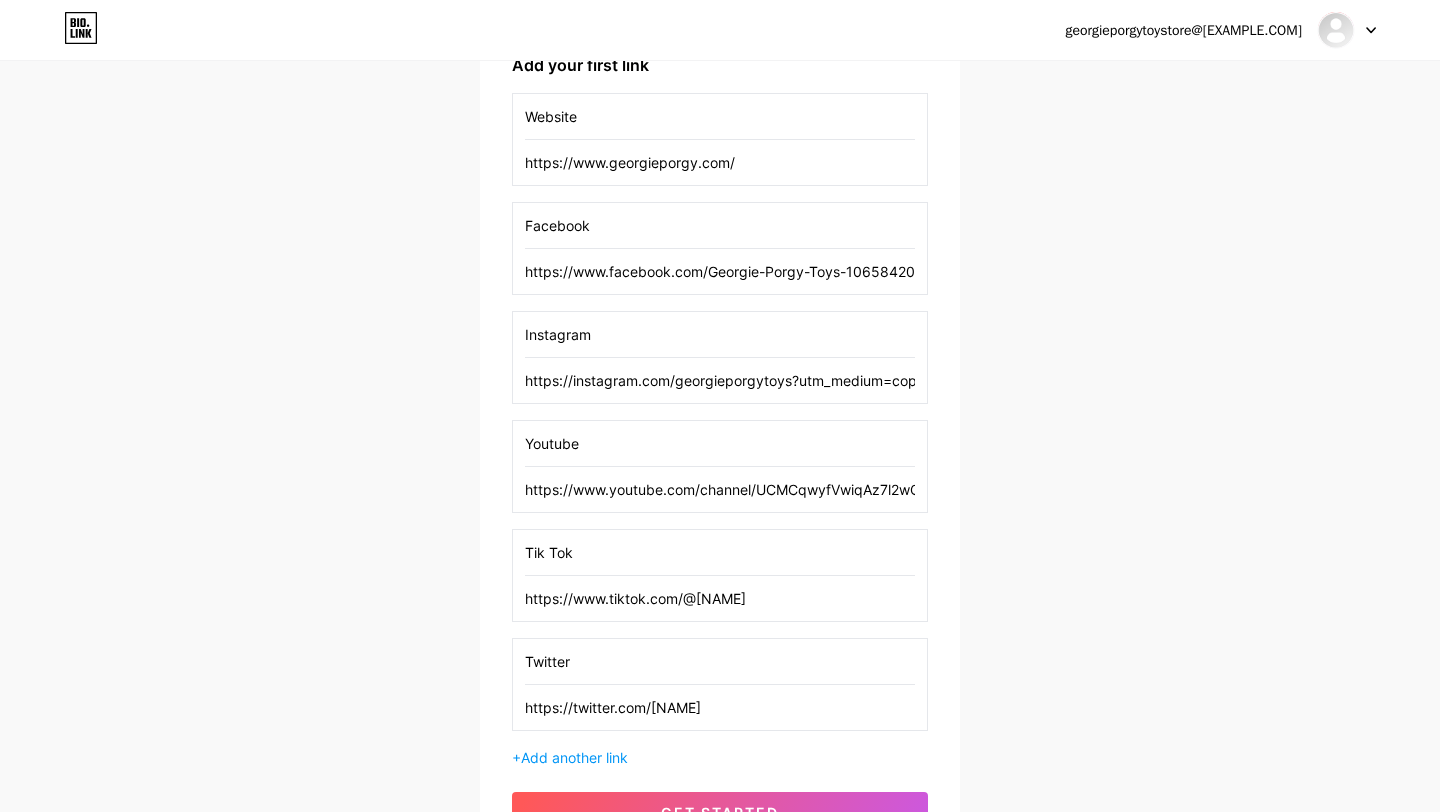 scroll, scrollTop: 526, scrollLeft: 0, axis: vertical 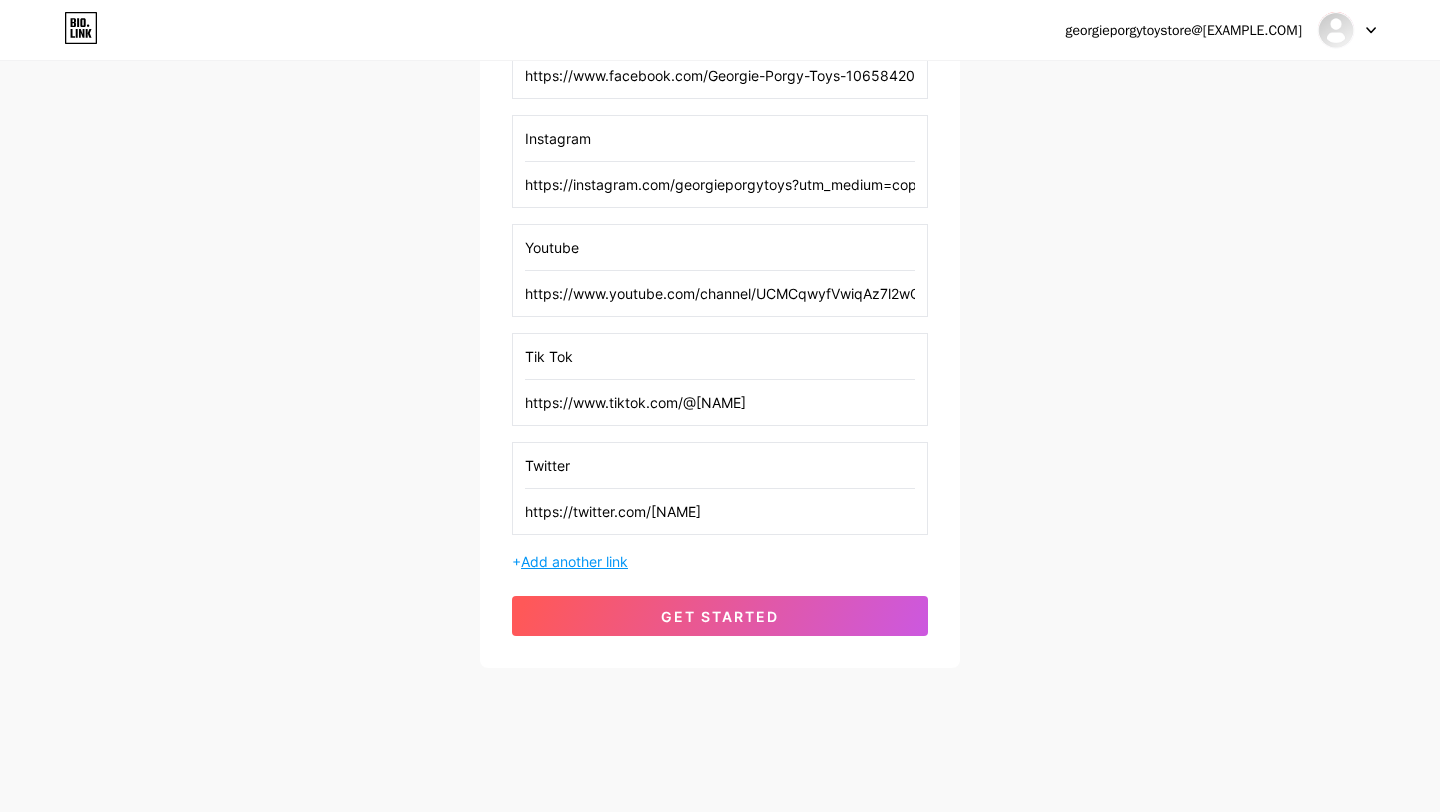 click on "Add another link" at bounding box center (574, 561) 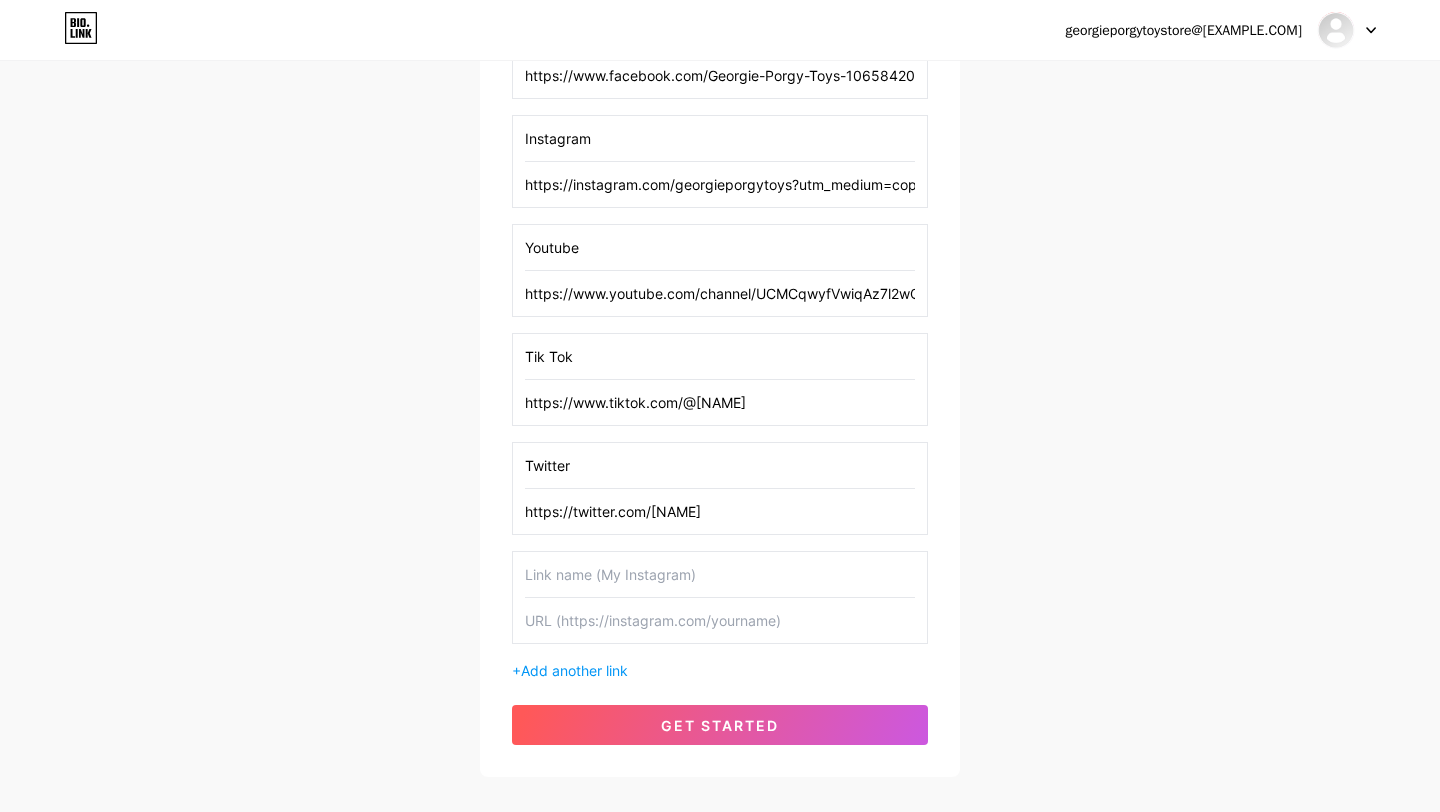 click at bounding box center [720, 620] 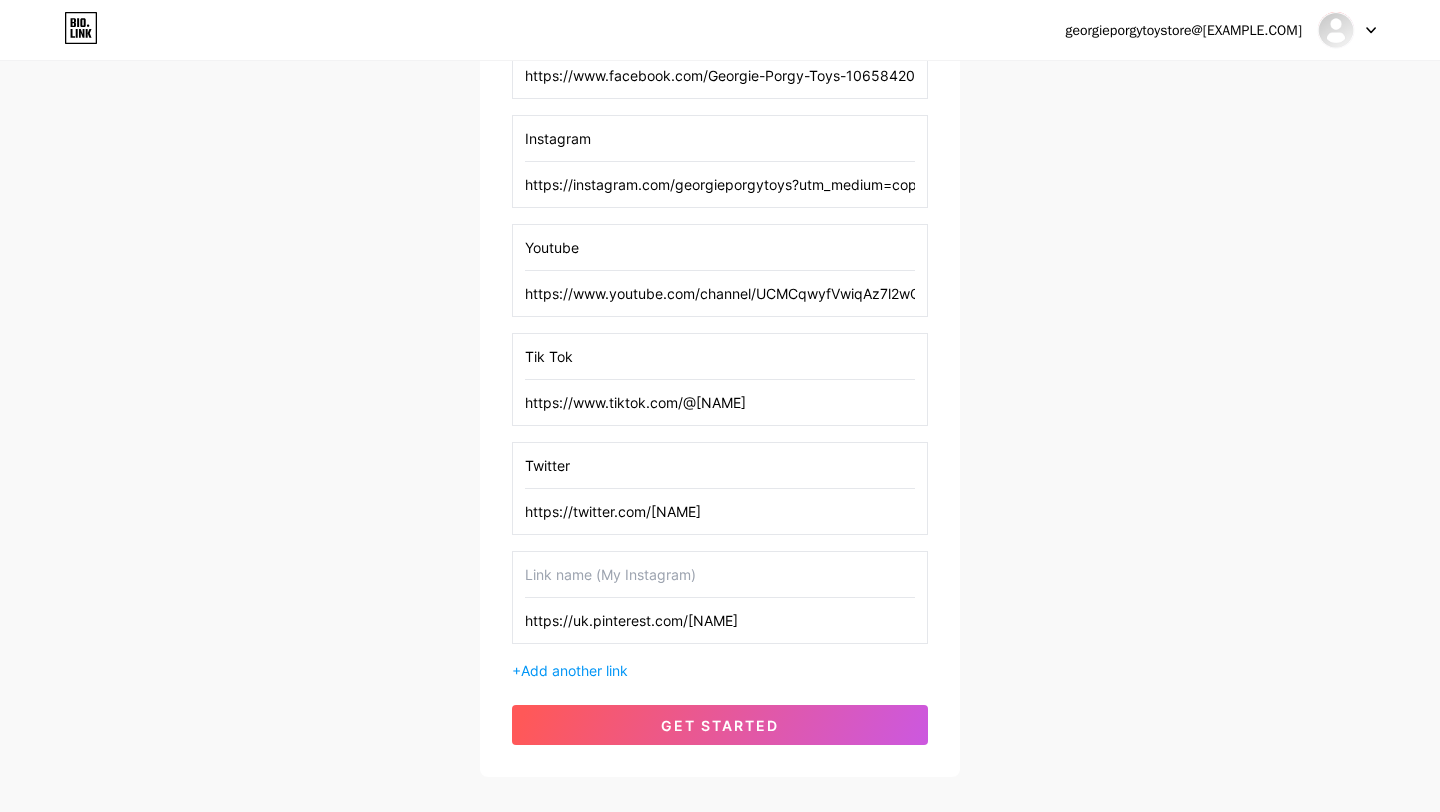 drag, startPoint x: 651, startPoint y: 621, endPoint x: 593, endPoint y: 624, distance: 58.077534 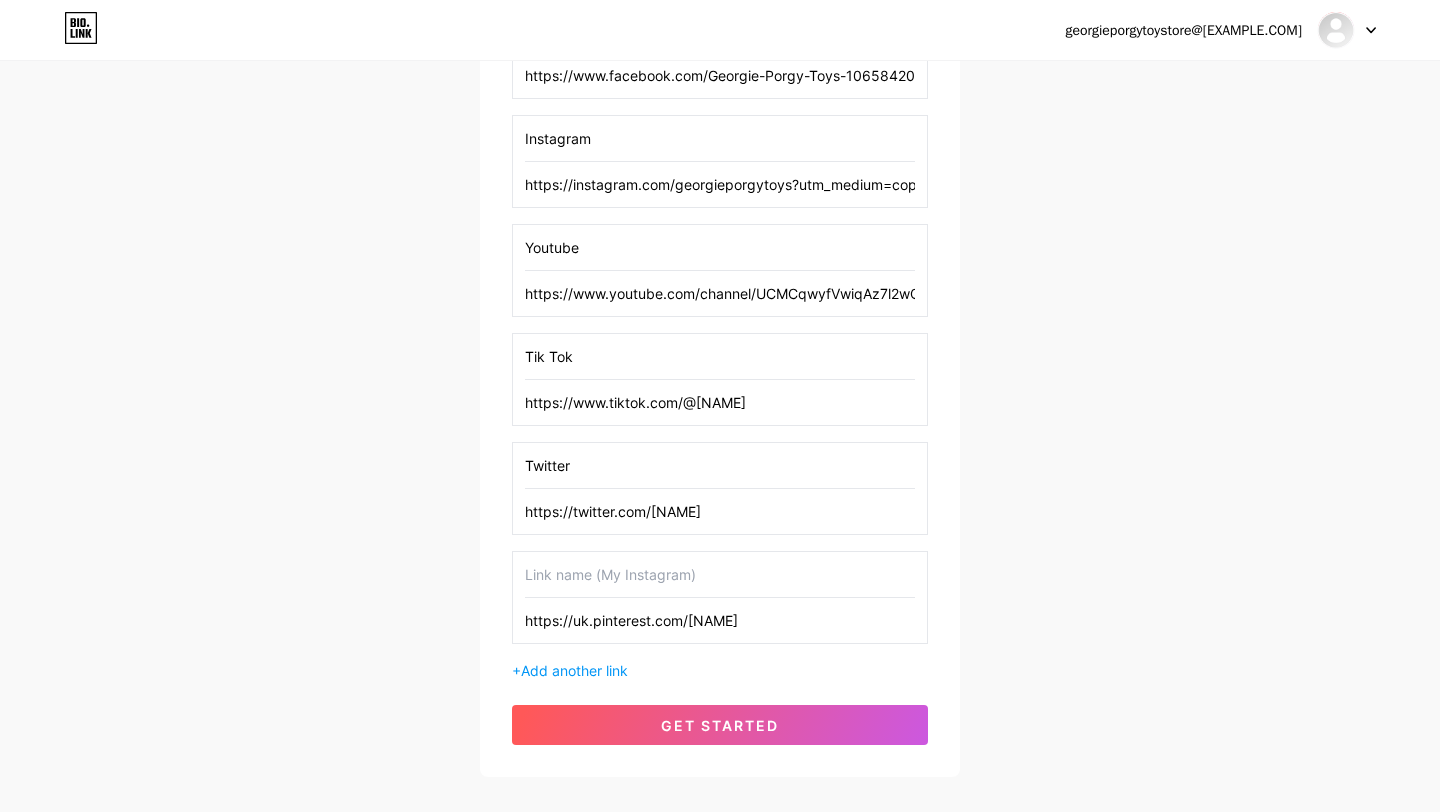 click on "https://uk.pinterest.com/[NAME]" at bounding box center [720, 620] 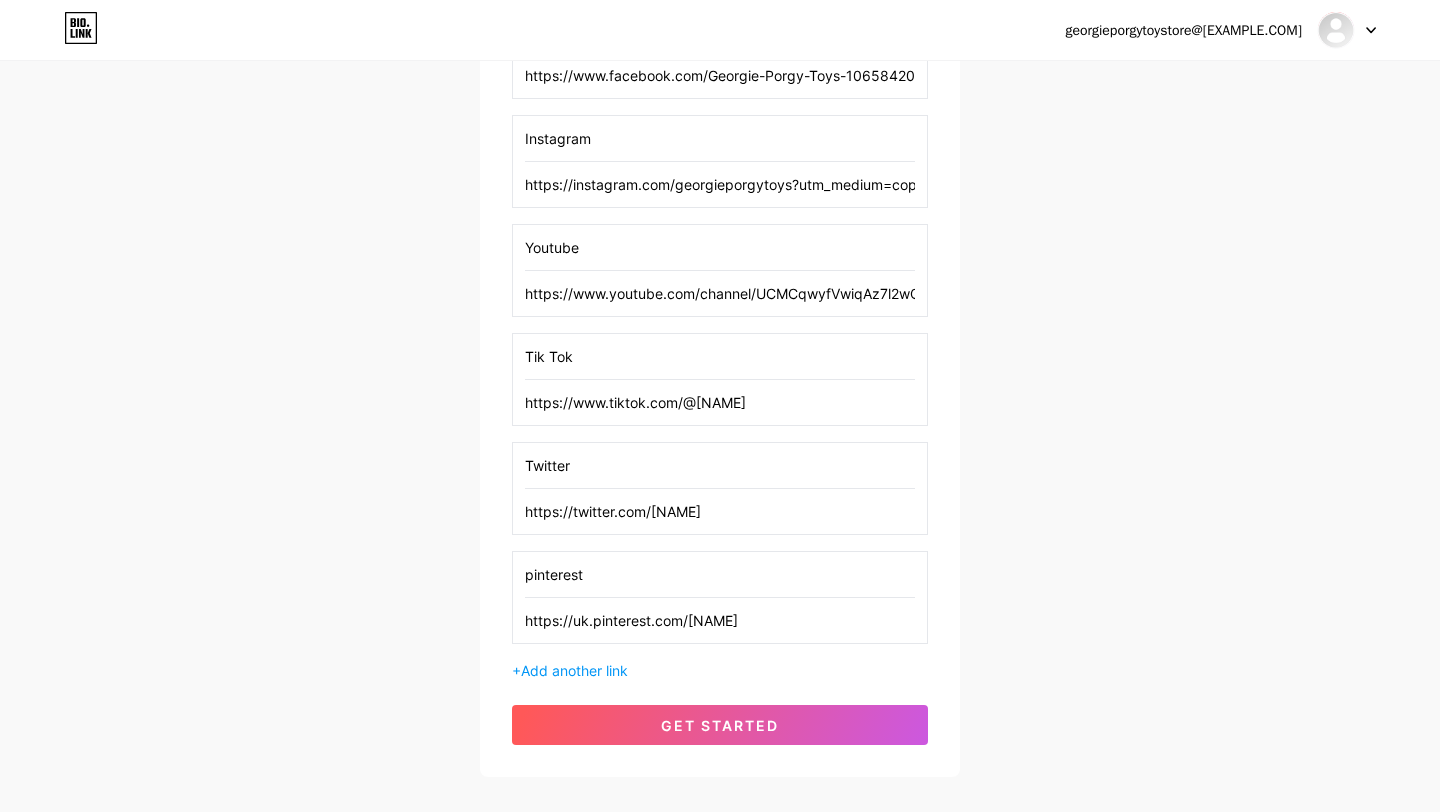 drag, startPoint x: 532, startPoint y: 576, endPoint x: 504, endPoint y: 574, distance: 28.071337 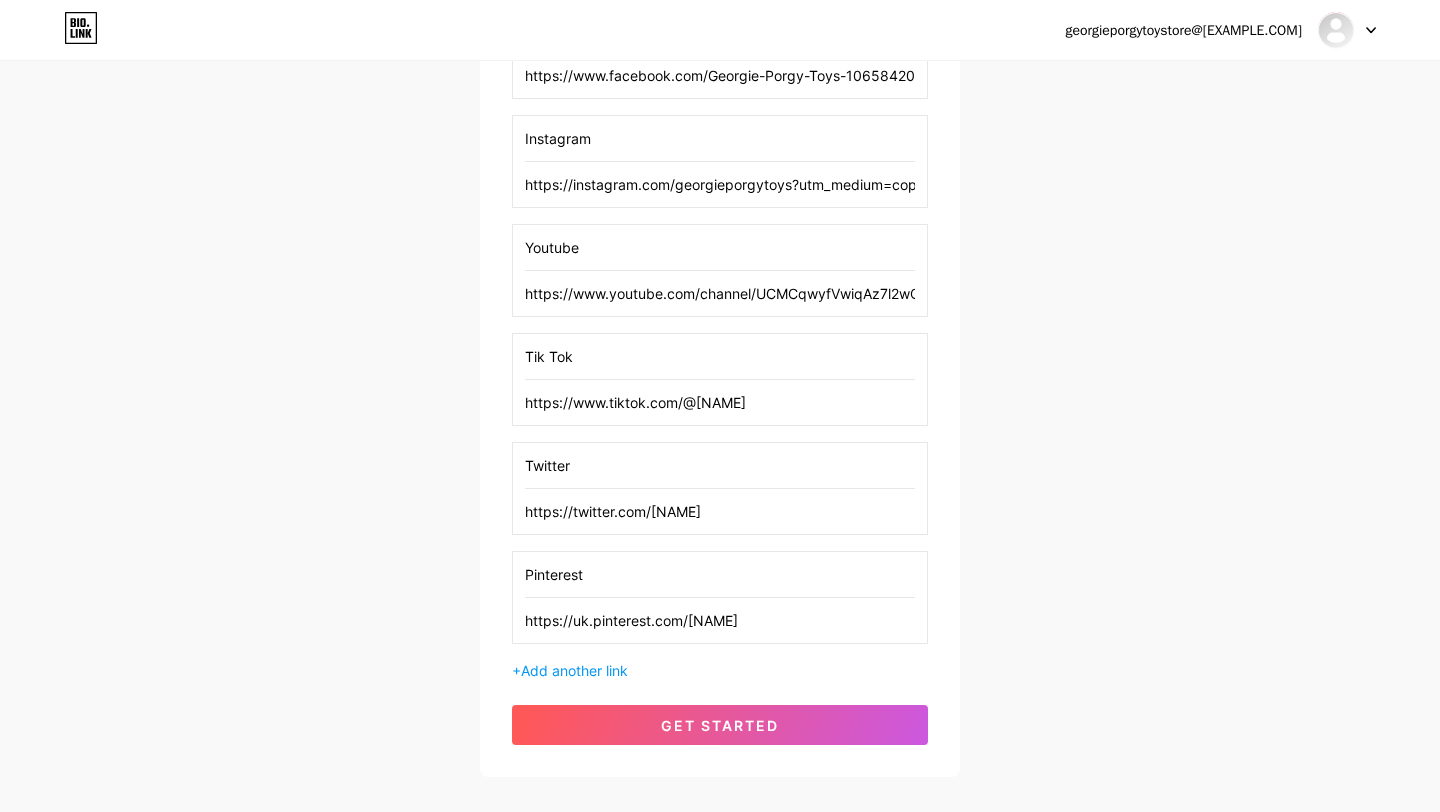 type on "Pinterest" 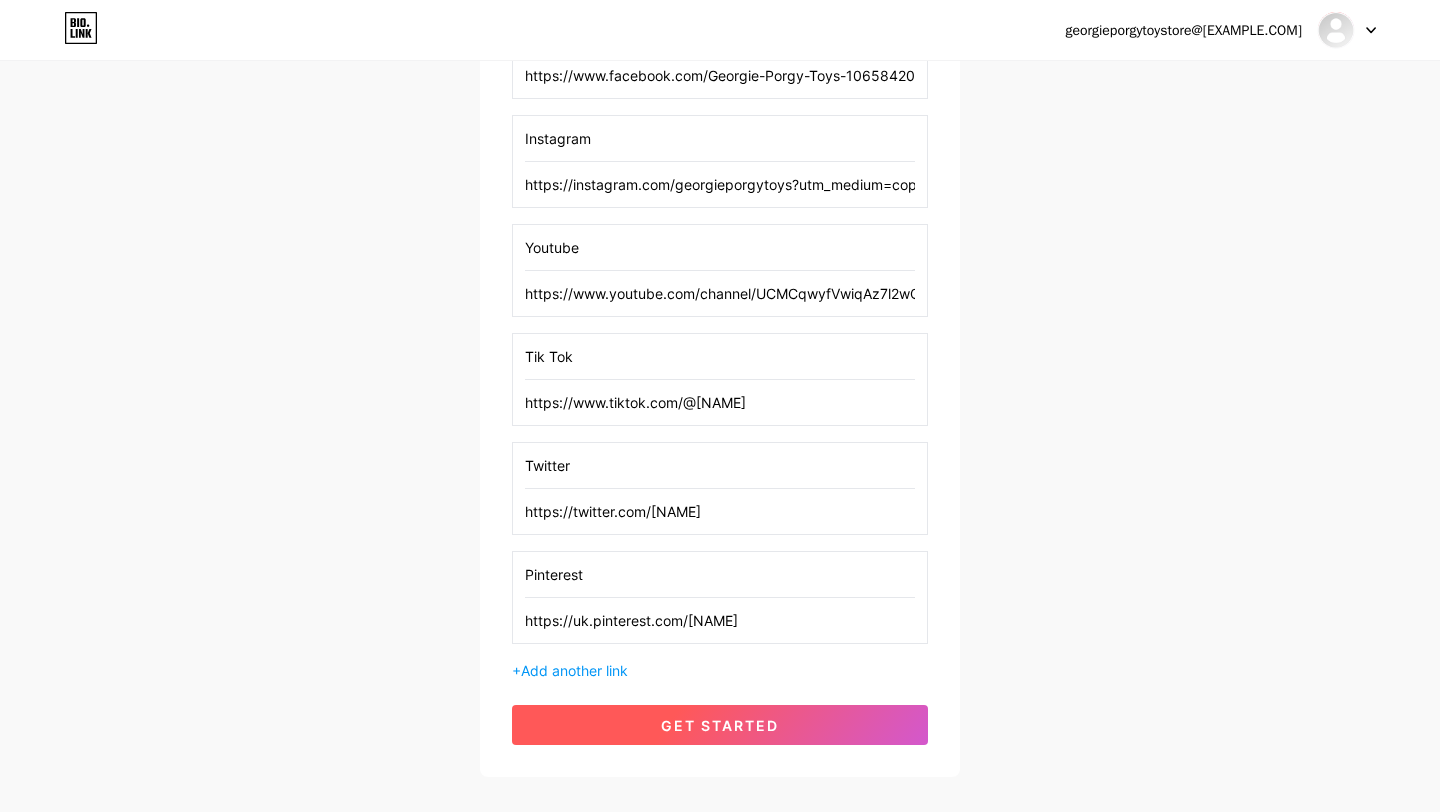 click on "get started" at bounding box center [720, 725] 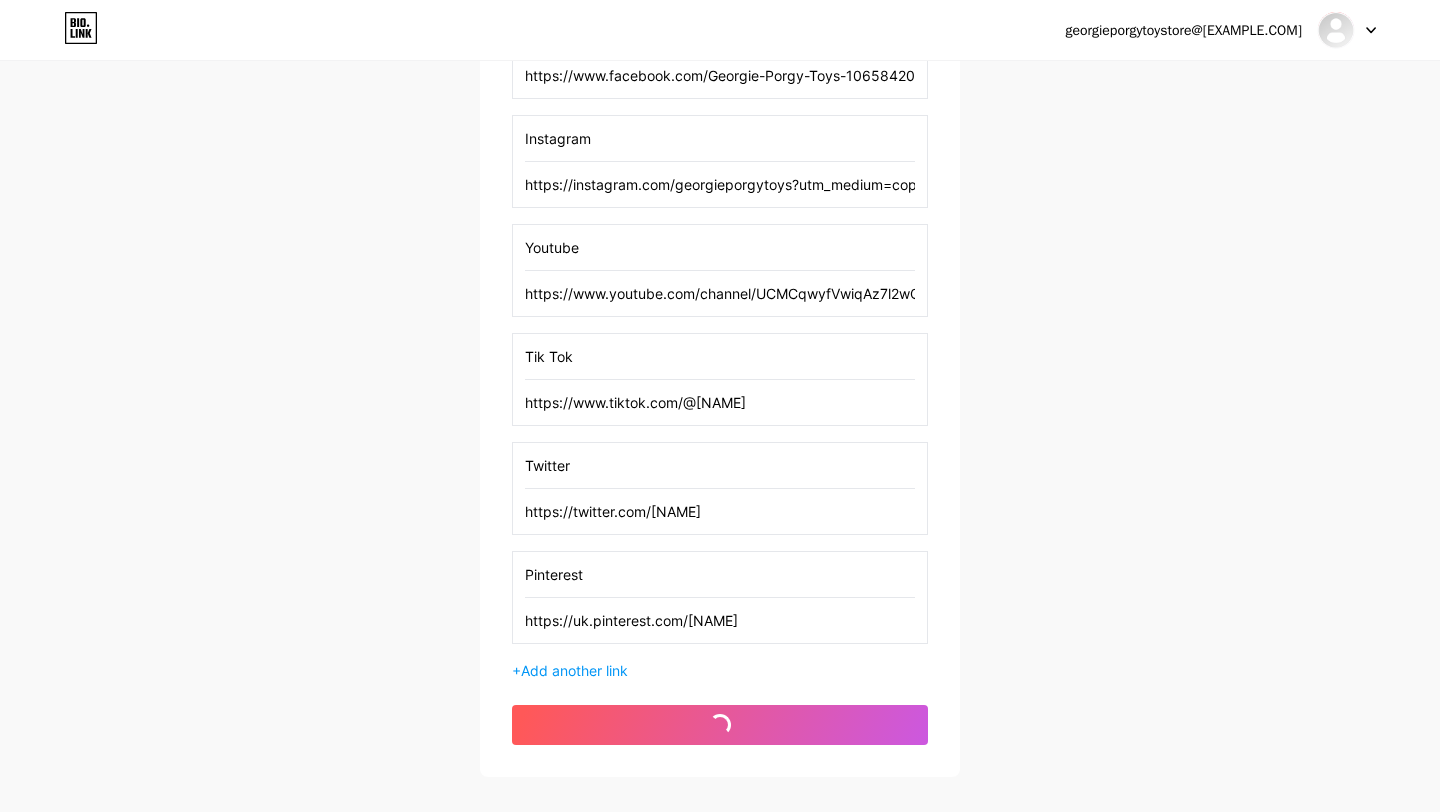 scroll, scrollTop: 0, scrollLeft: 0, axis: both 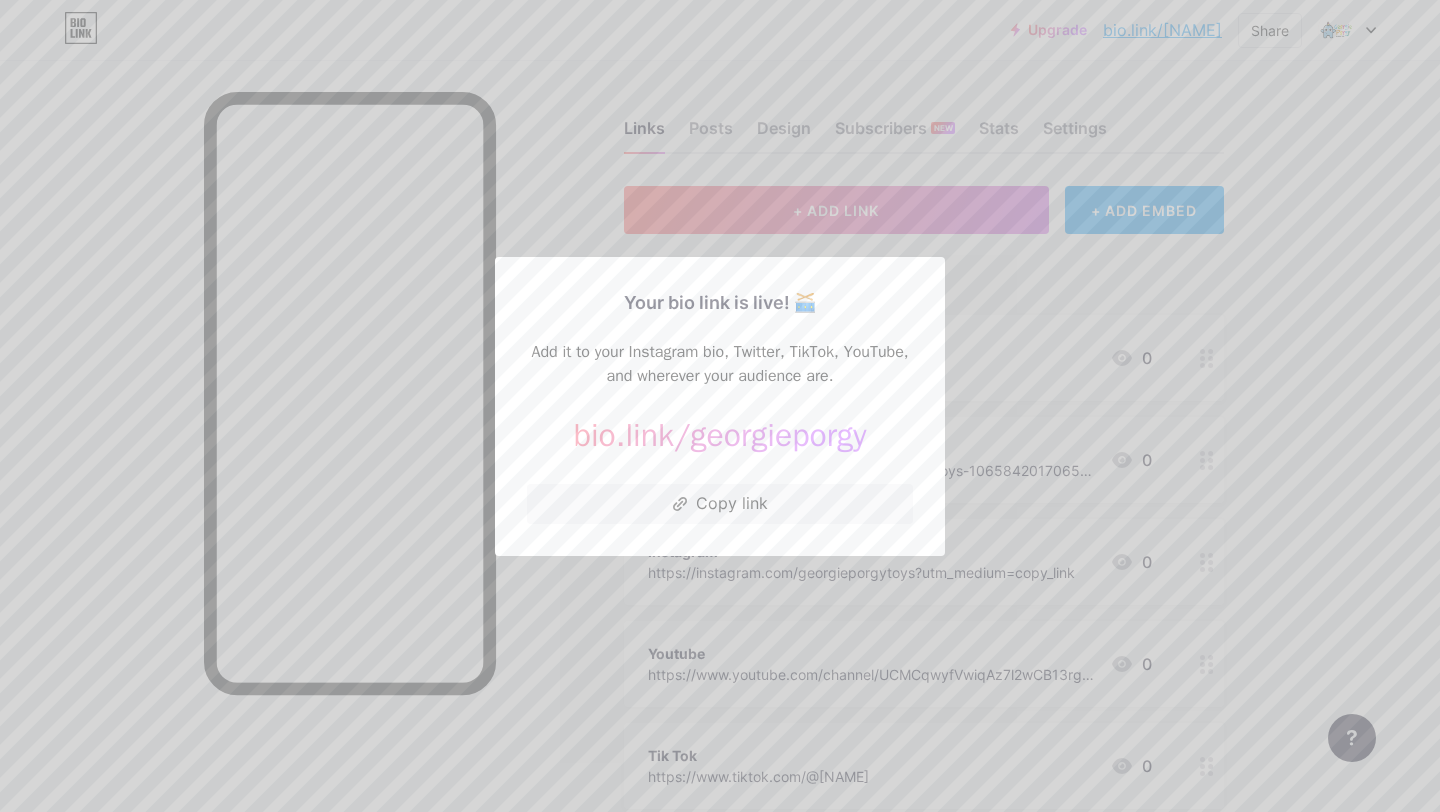 click at bounding box center [720, 406] 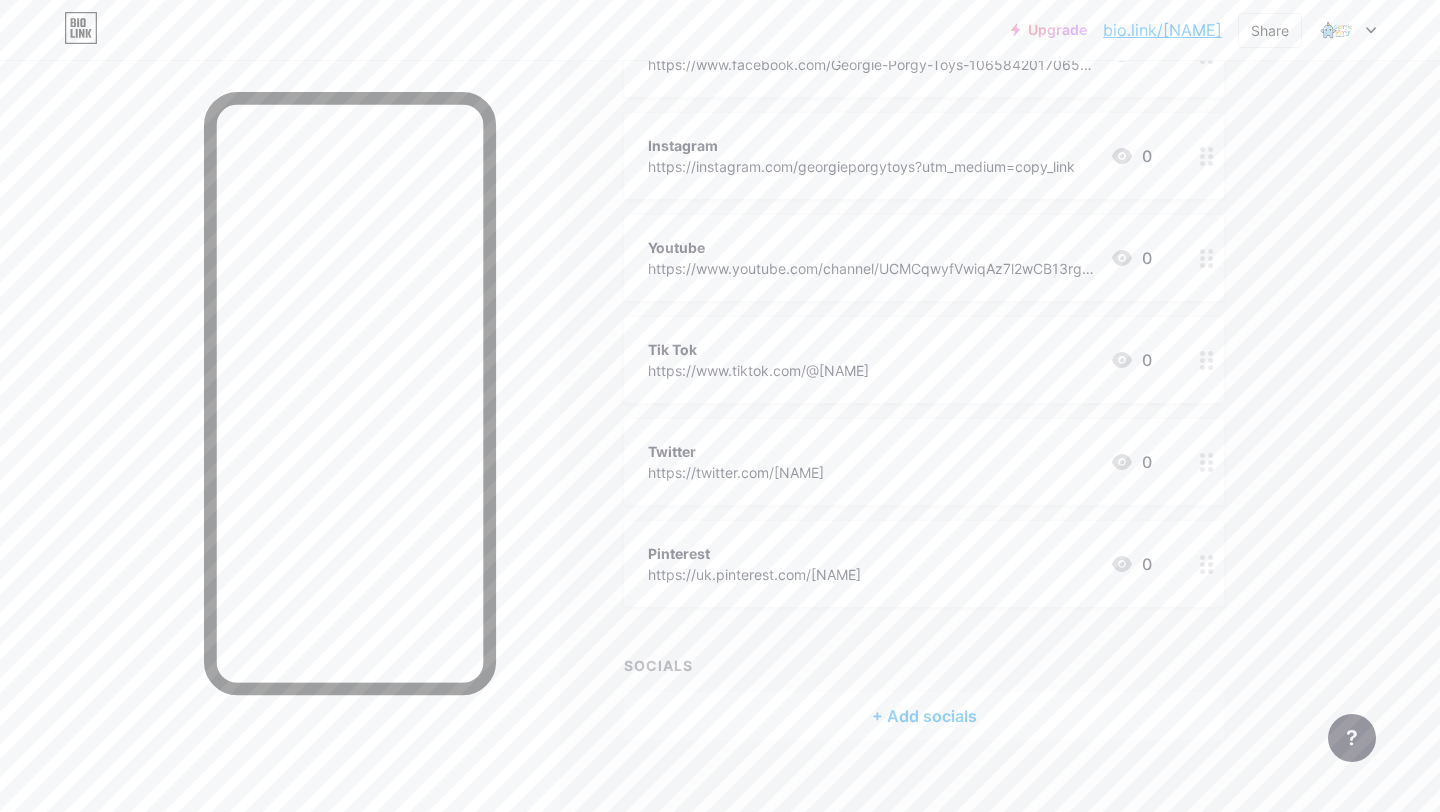 scroll, scrollTop: 433, scrollLeft: 0, axis: vertical 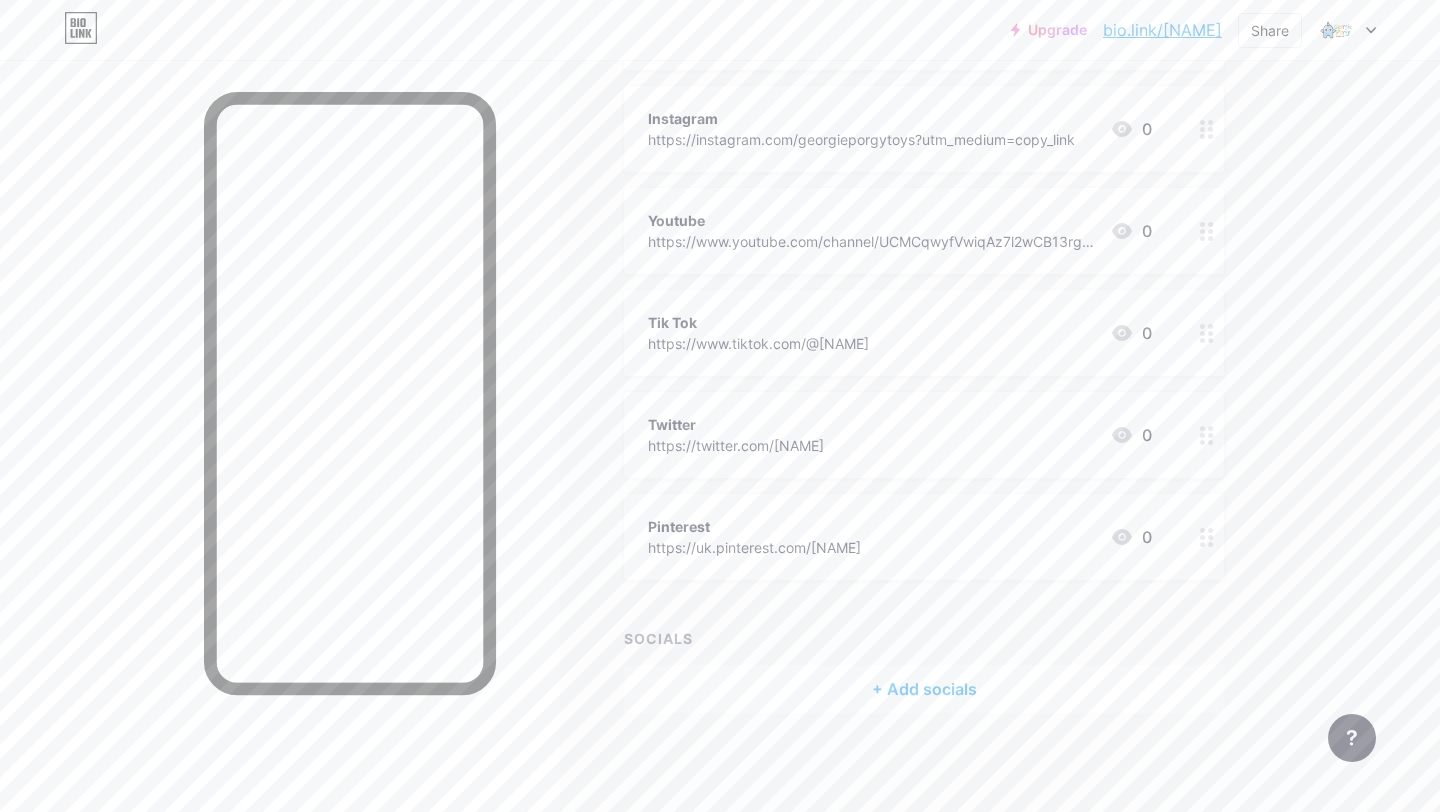 click on "+ Add socials" at bounding box center [924, 689] 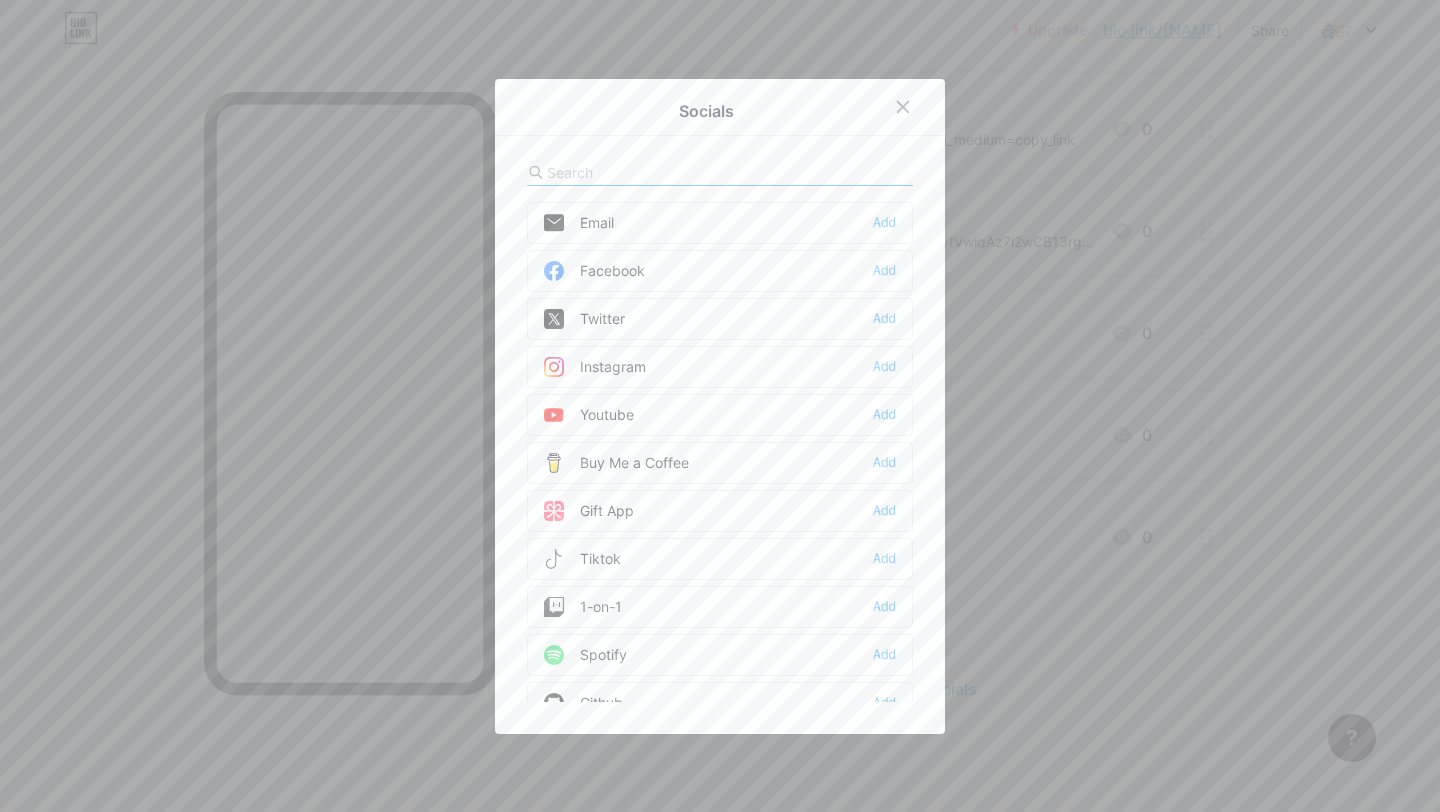 click on "Add" at bounding box center (884, 271) 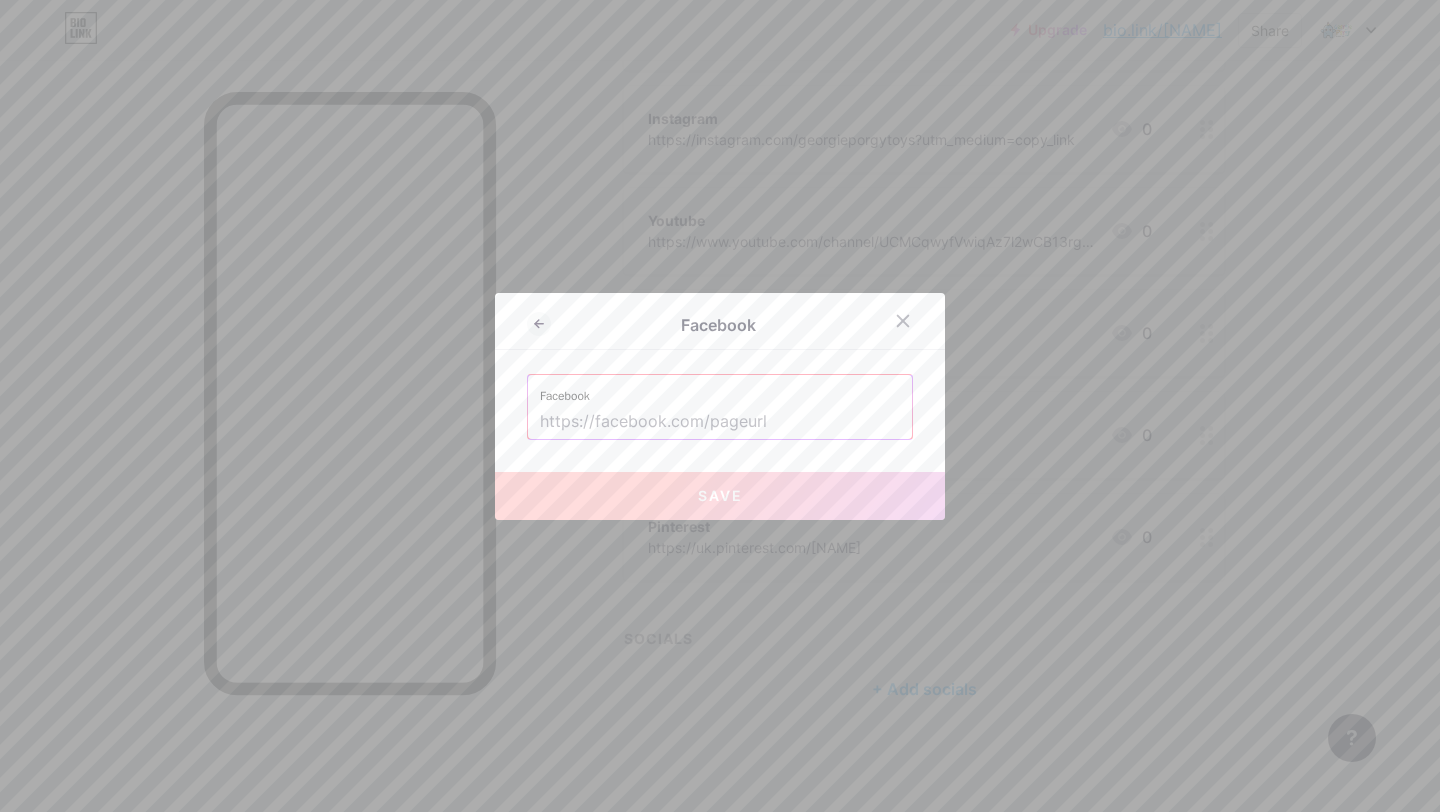 click at bounding box center [720, 422] 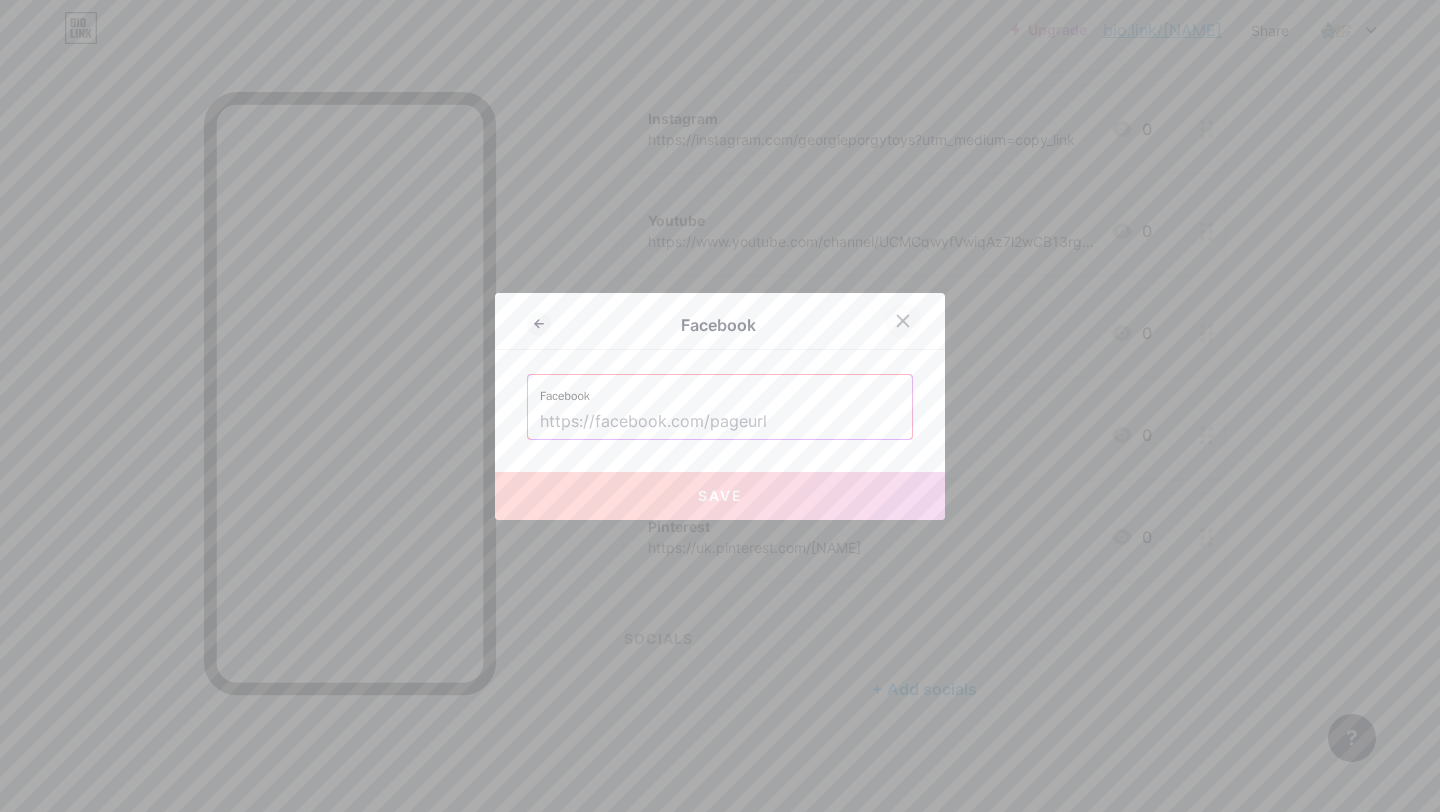 click 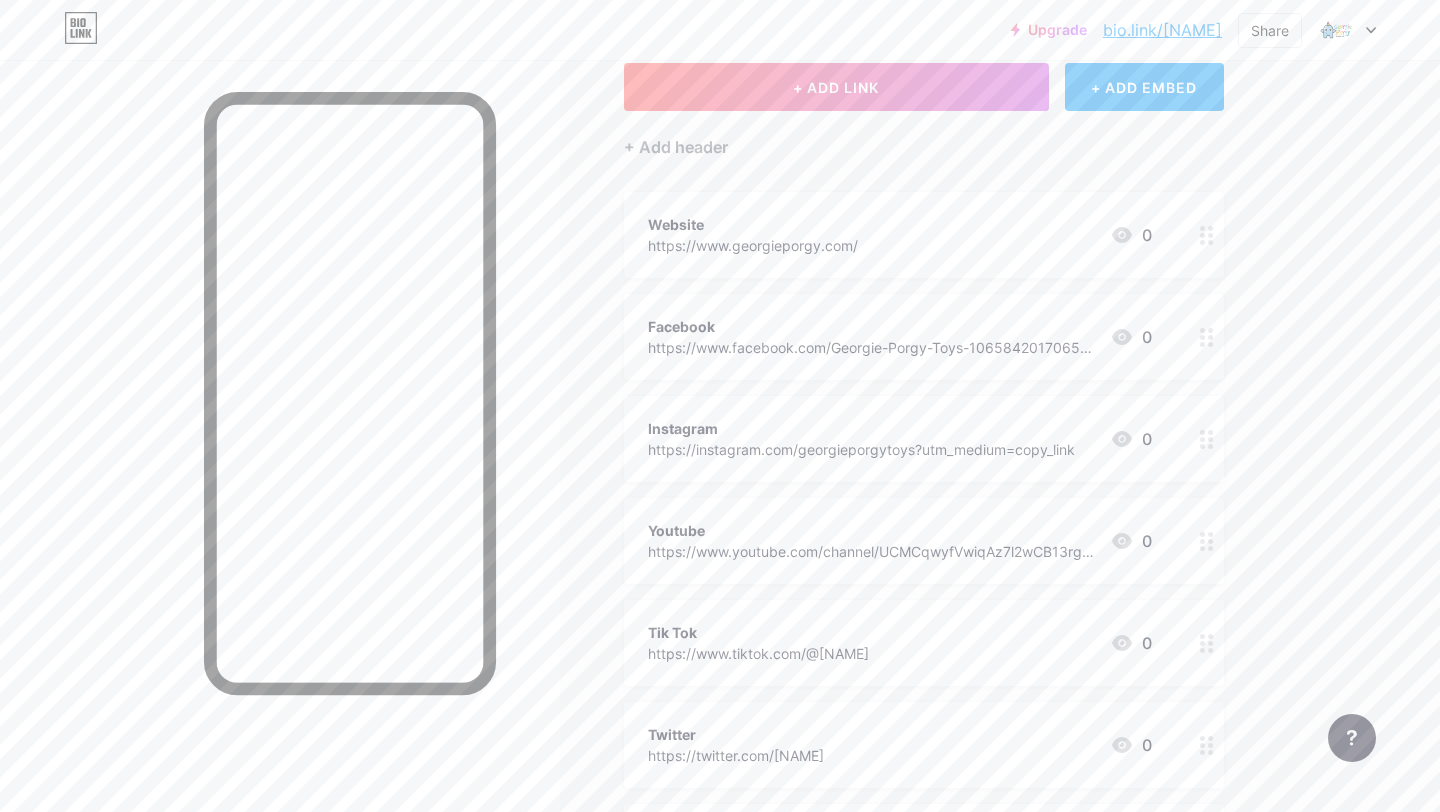 scroll, scrollTop: 0, scrollLeft: 0, axis: both 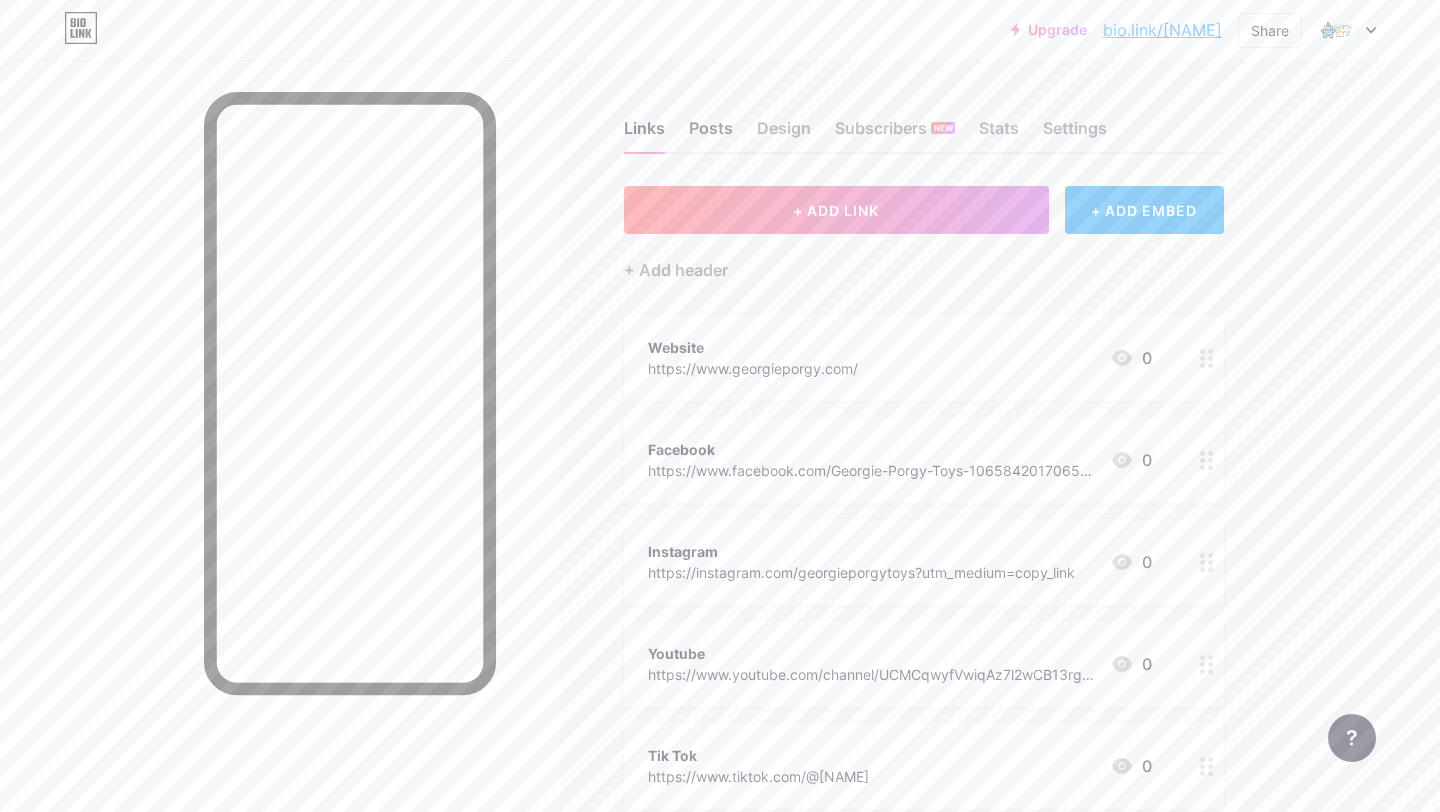 click on "Posts" at bounding box center [711, 134] 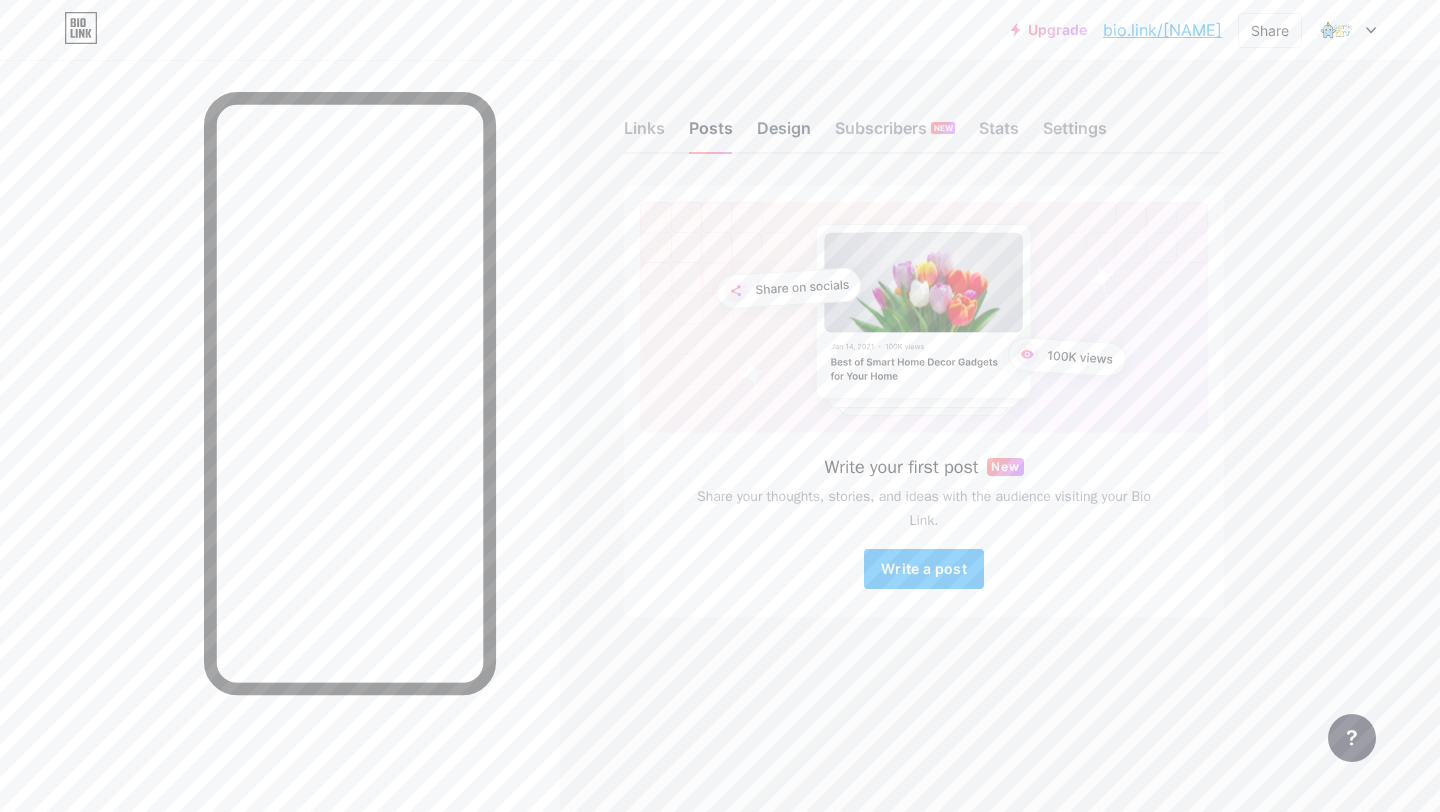 click on "Design" at bounding box center [784, 134] 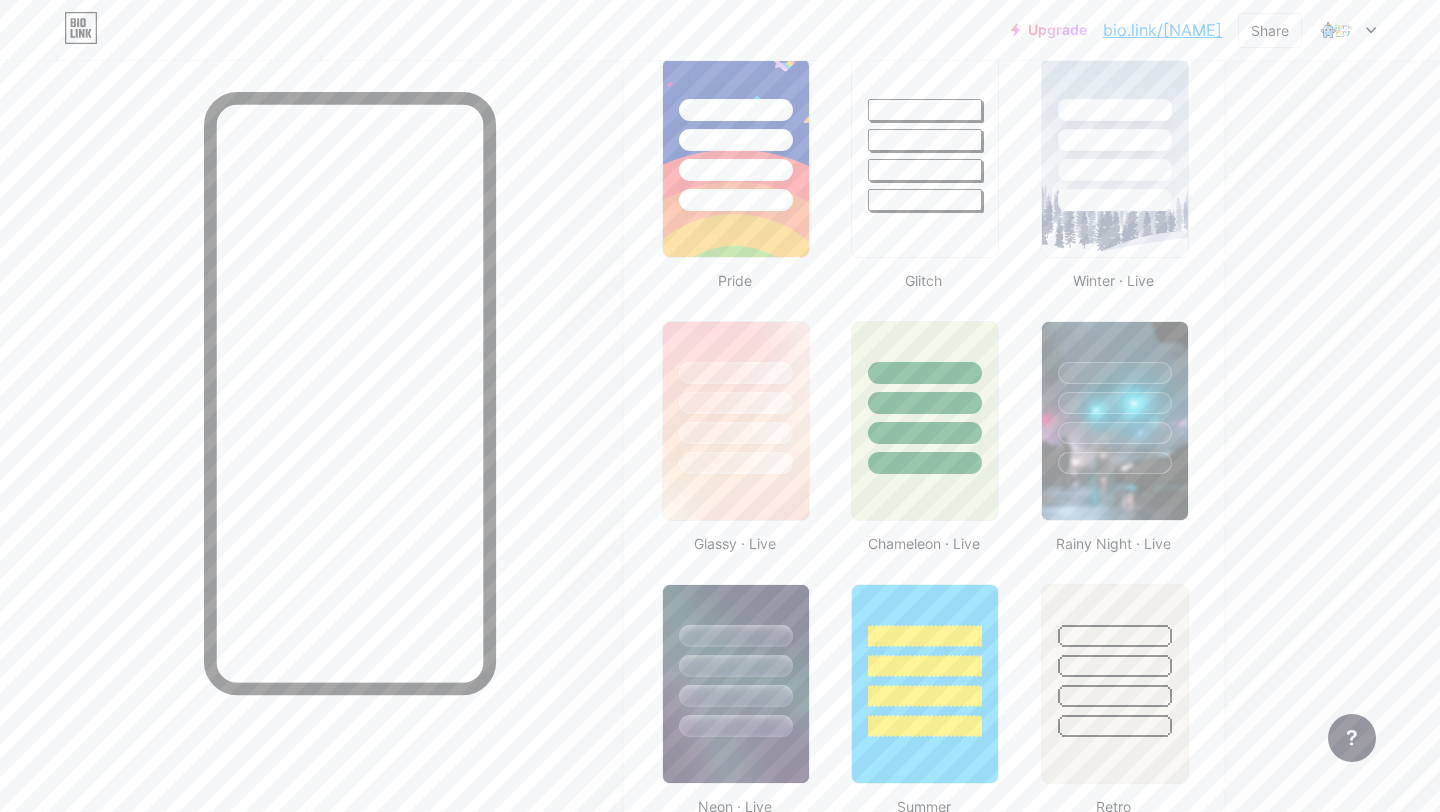 scroll, scrollTop: 0, scrollLeft: 0, axis: both 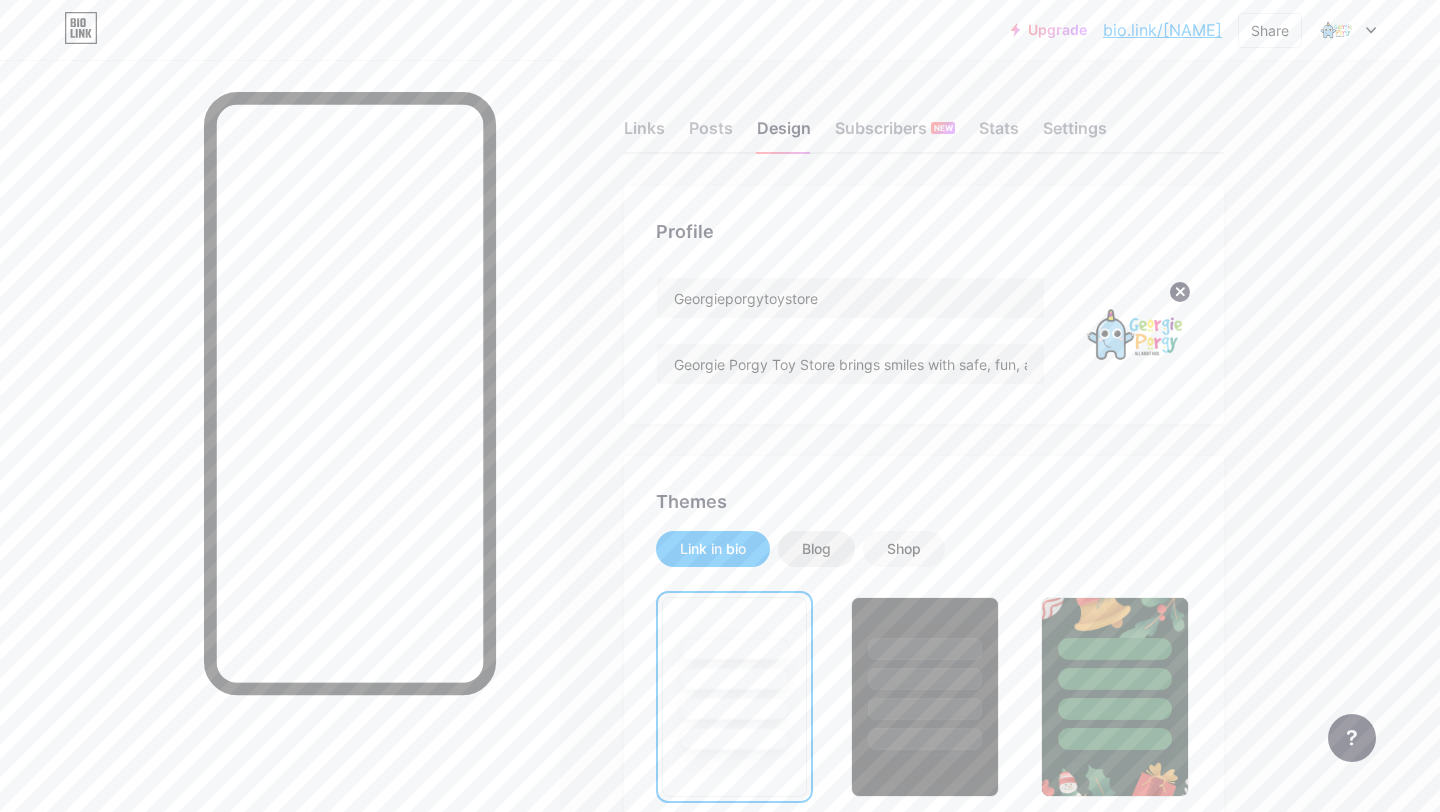 click on "Blog" at bounding box center [816, 549] 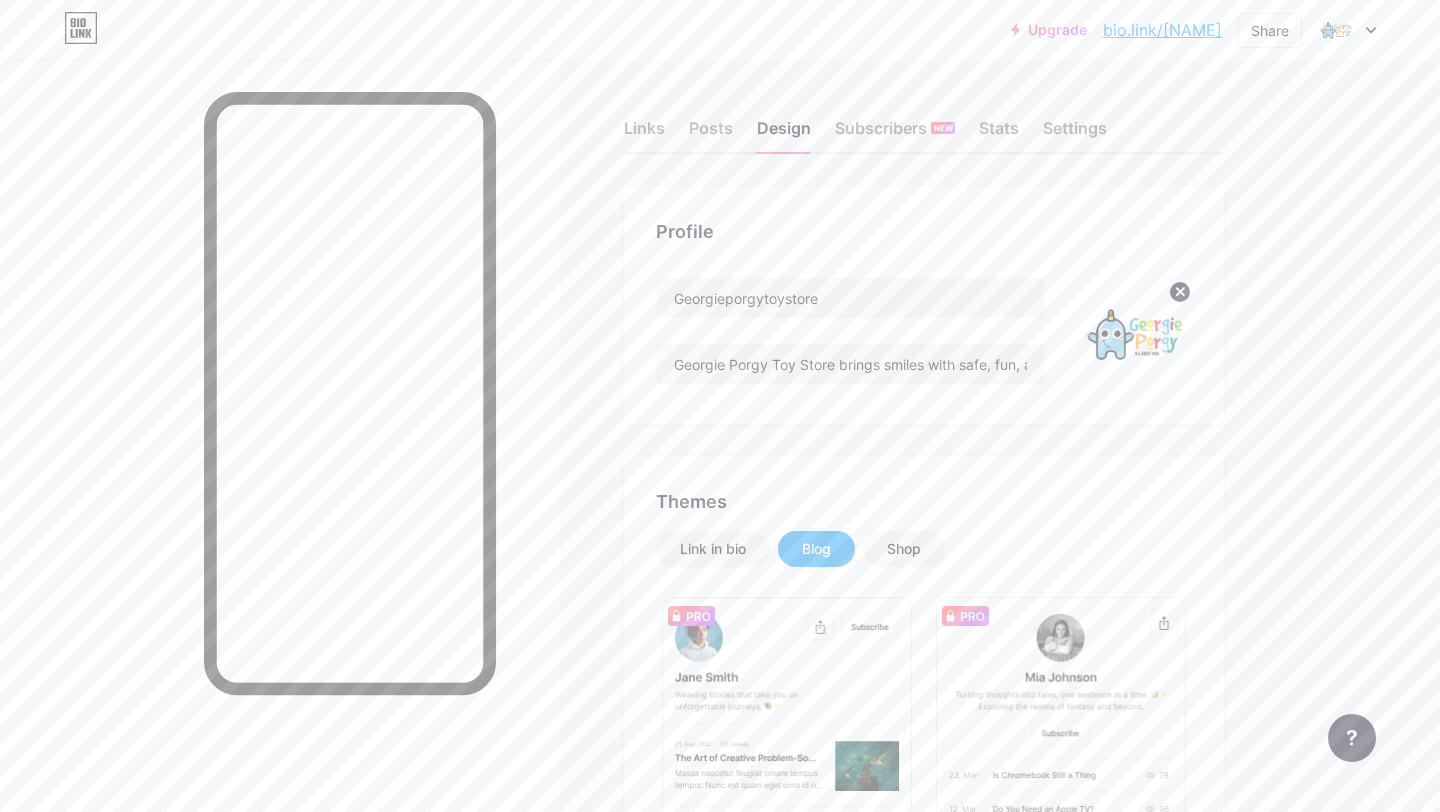 scroll, scrollTop: 192, scrollLeft: 0, axis: vertical 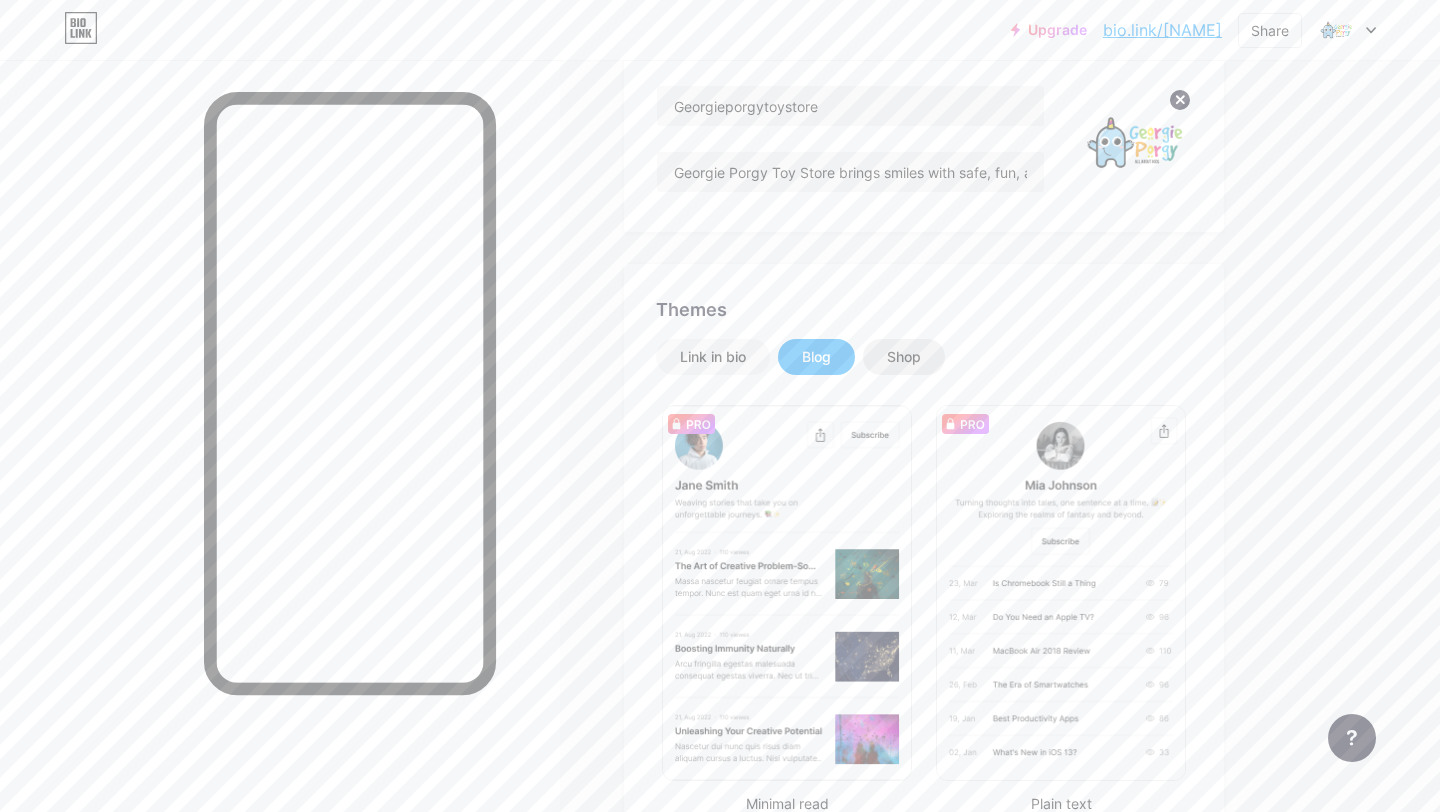 click on "Shop" at bounding box center [904, 357] 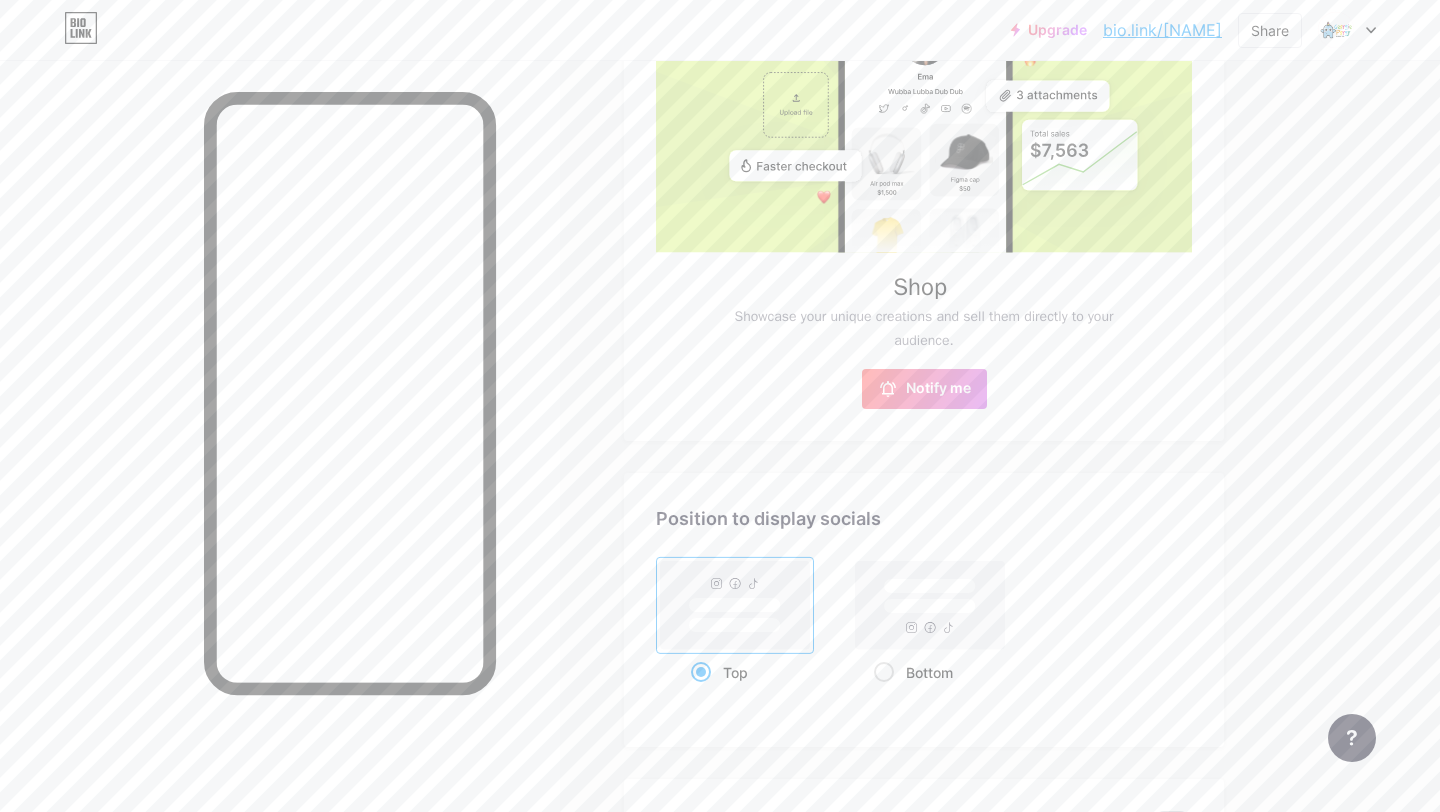 scroll, scrollTop: 656, scrollLeft: 0, axis: vertical 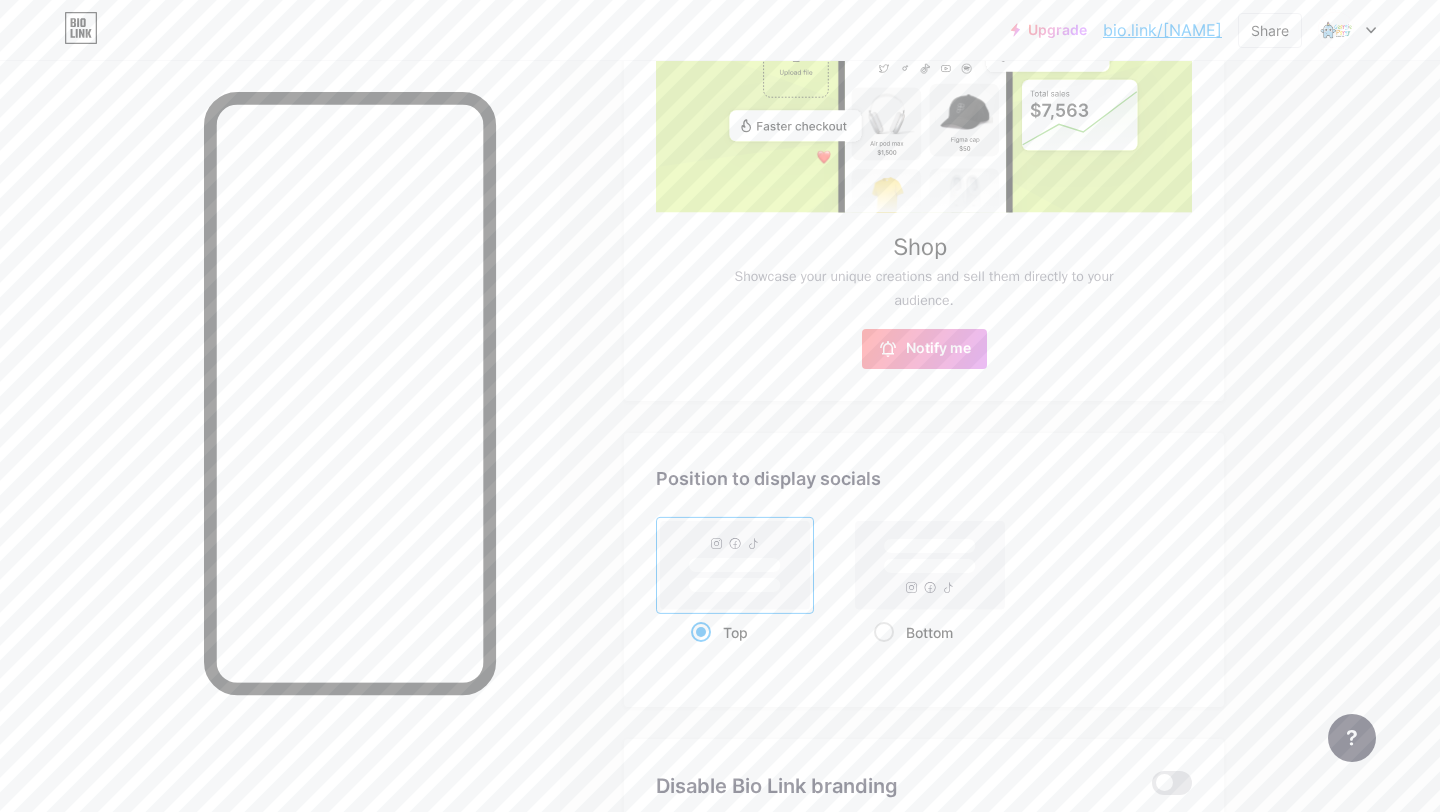 click 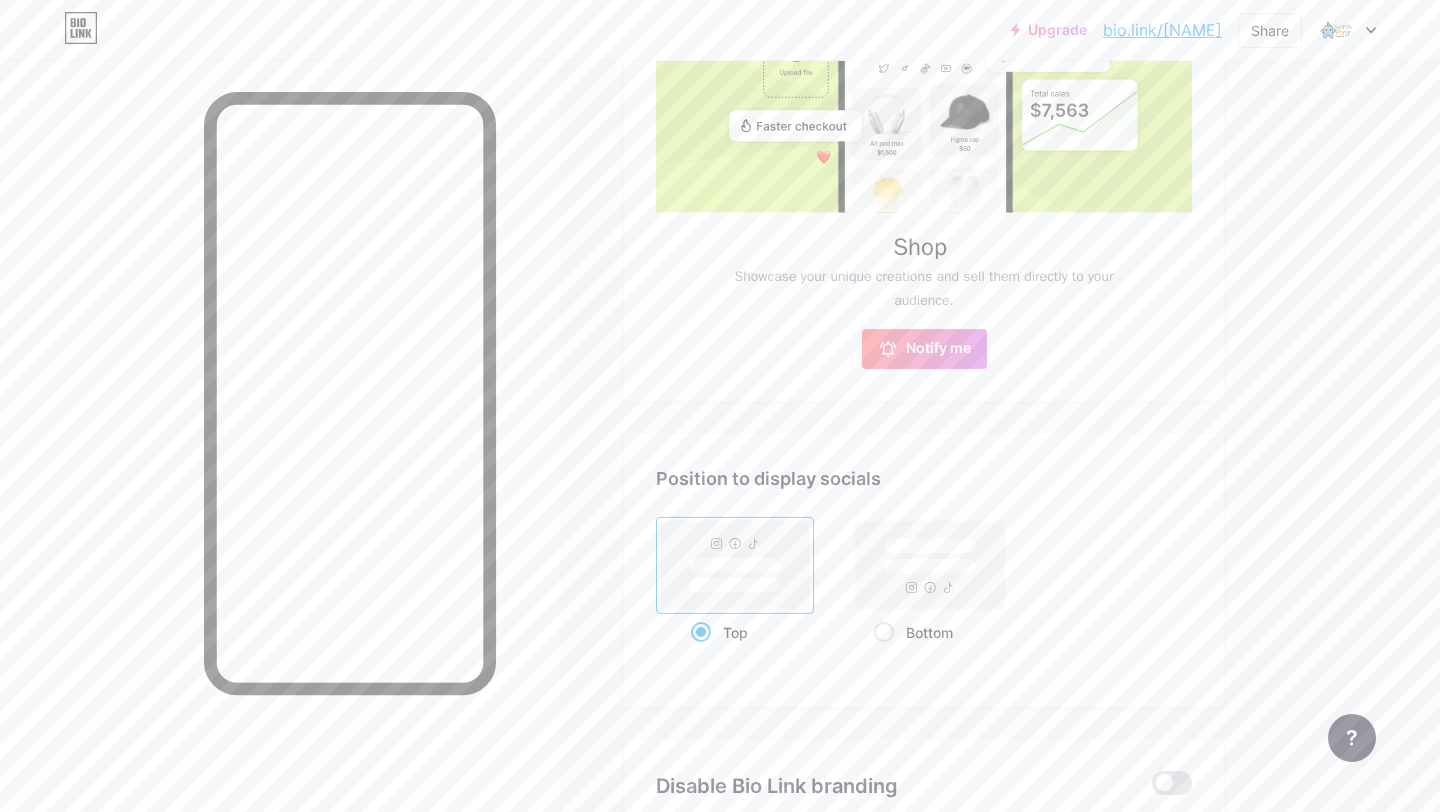 click on "Top" at bounding box center [697, 657] 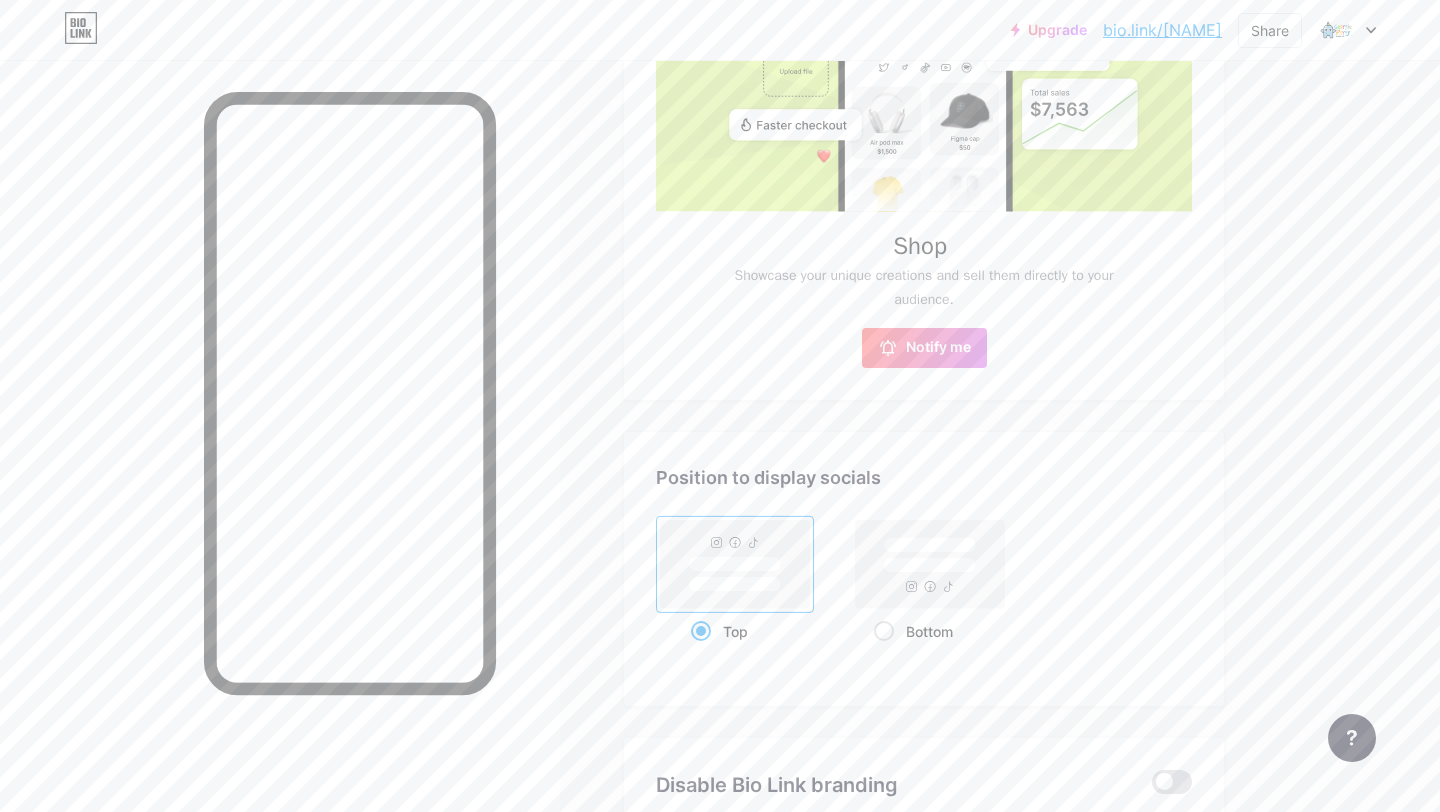 click 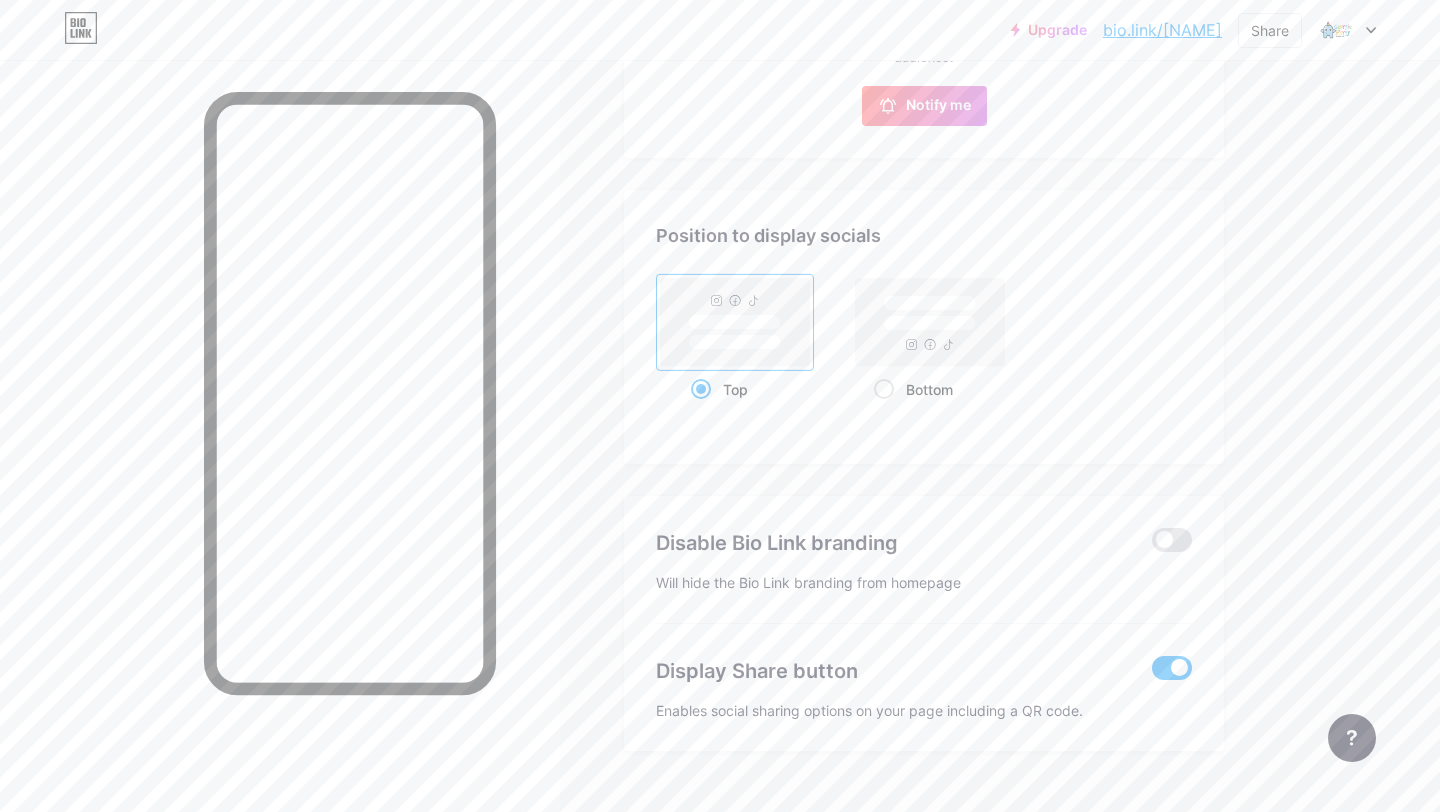 scroll, scrollTop: 941, scrollLeft: 0, axis: vertical 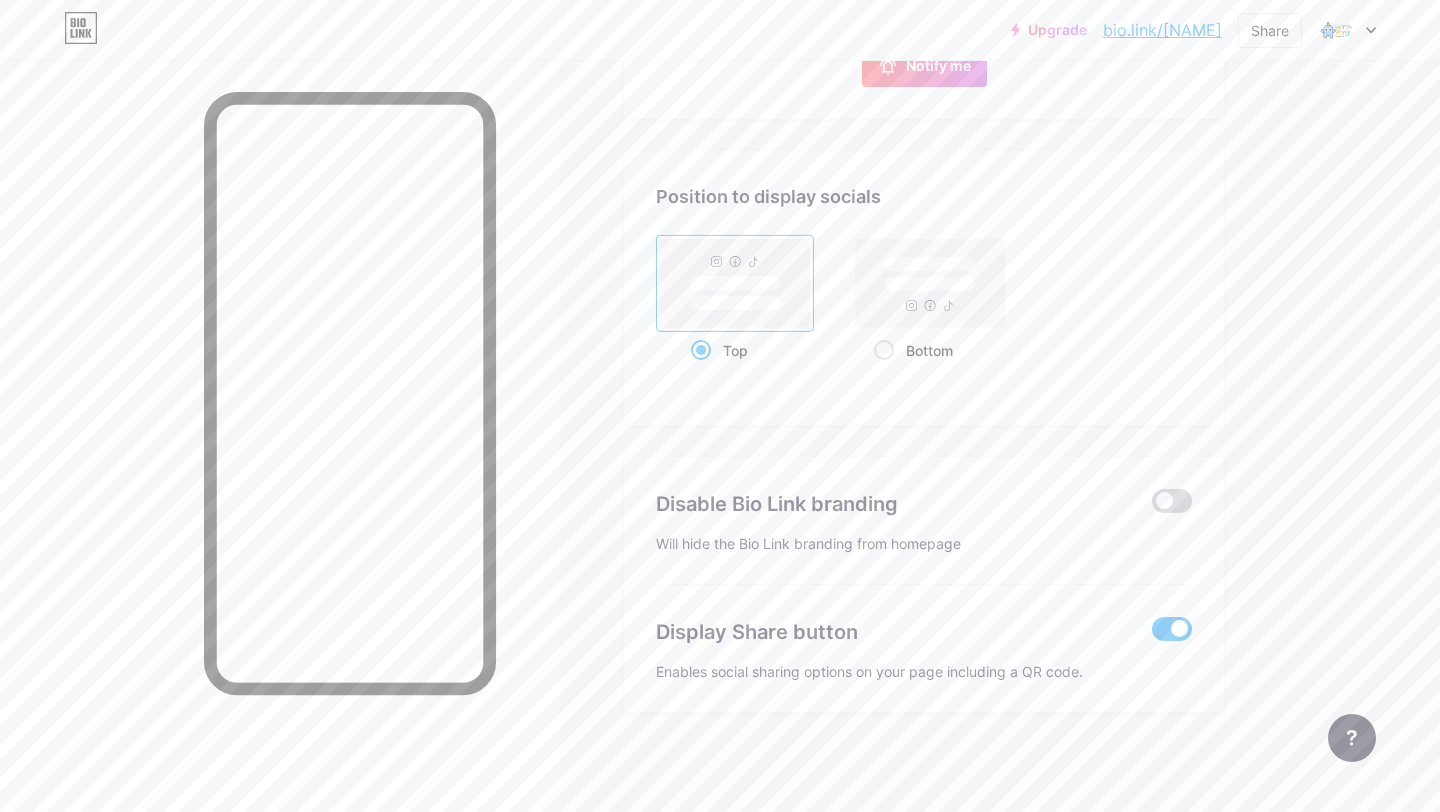 click at bounding box center [1172, 501] 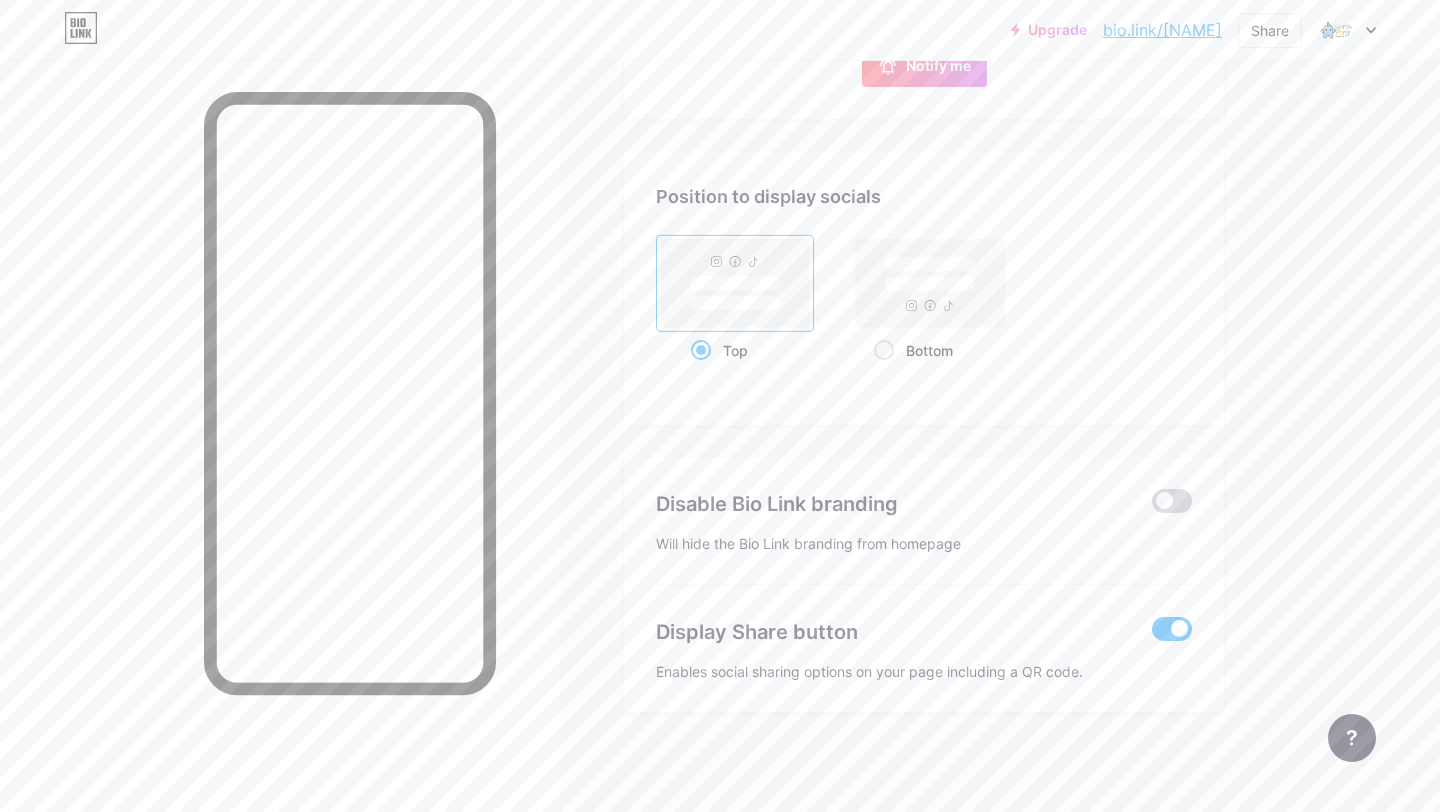 click at bounding box center (1172, 501) 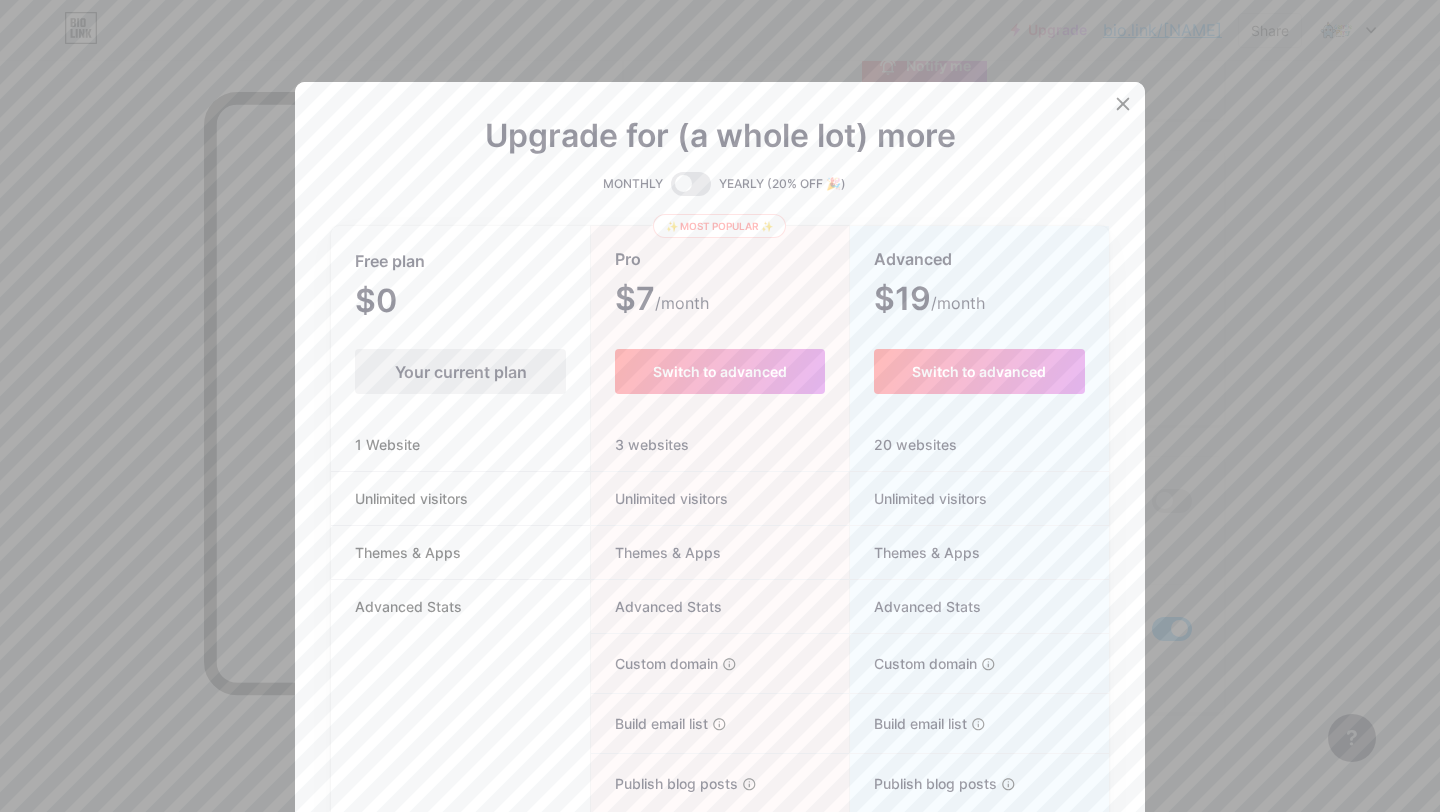 click 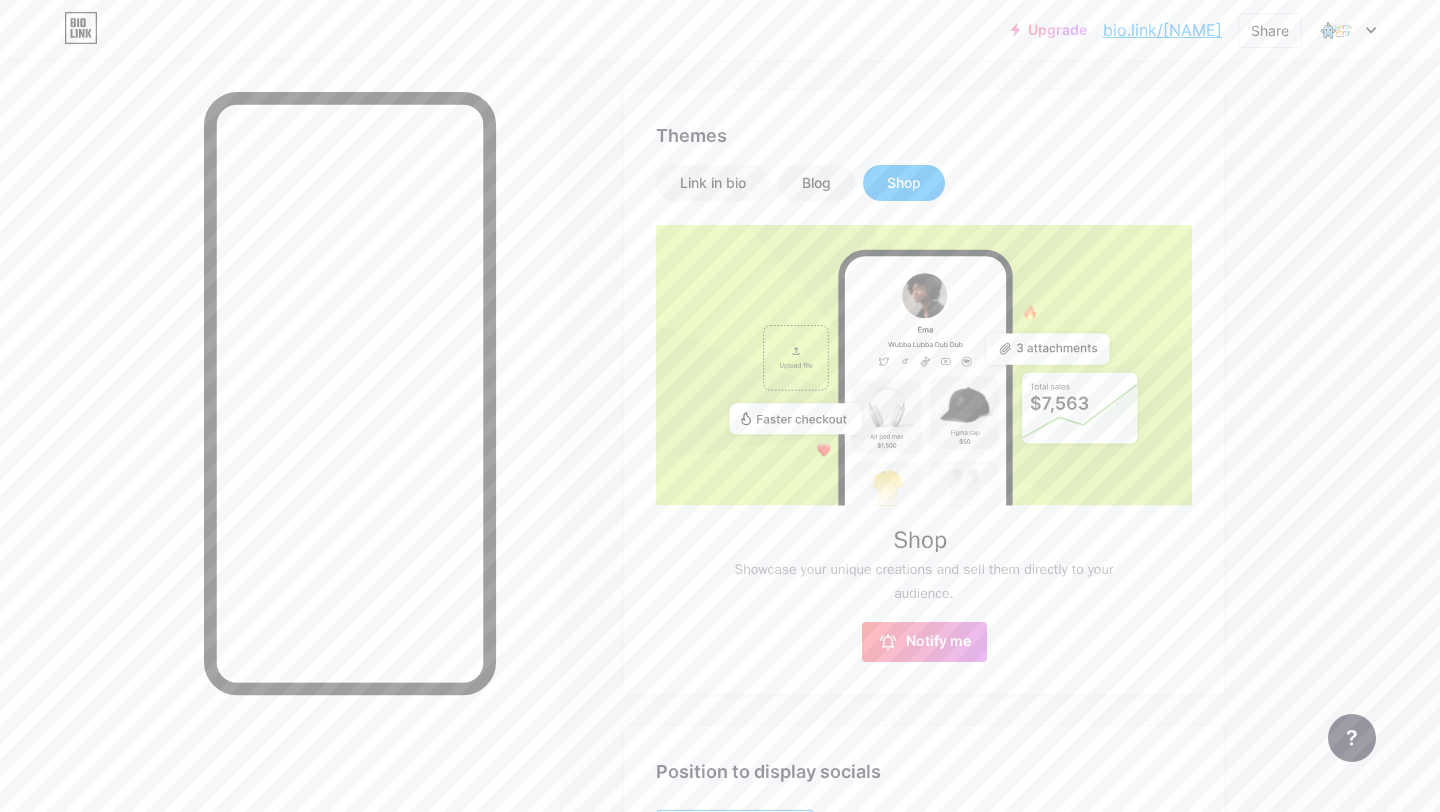 scroll, scrollTop: 0, scrollLeft: 0, axis: both 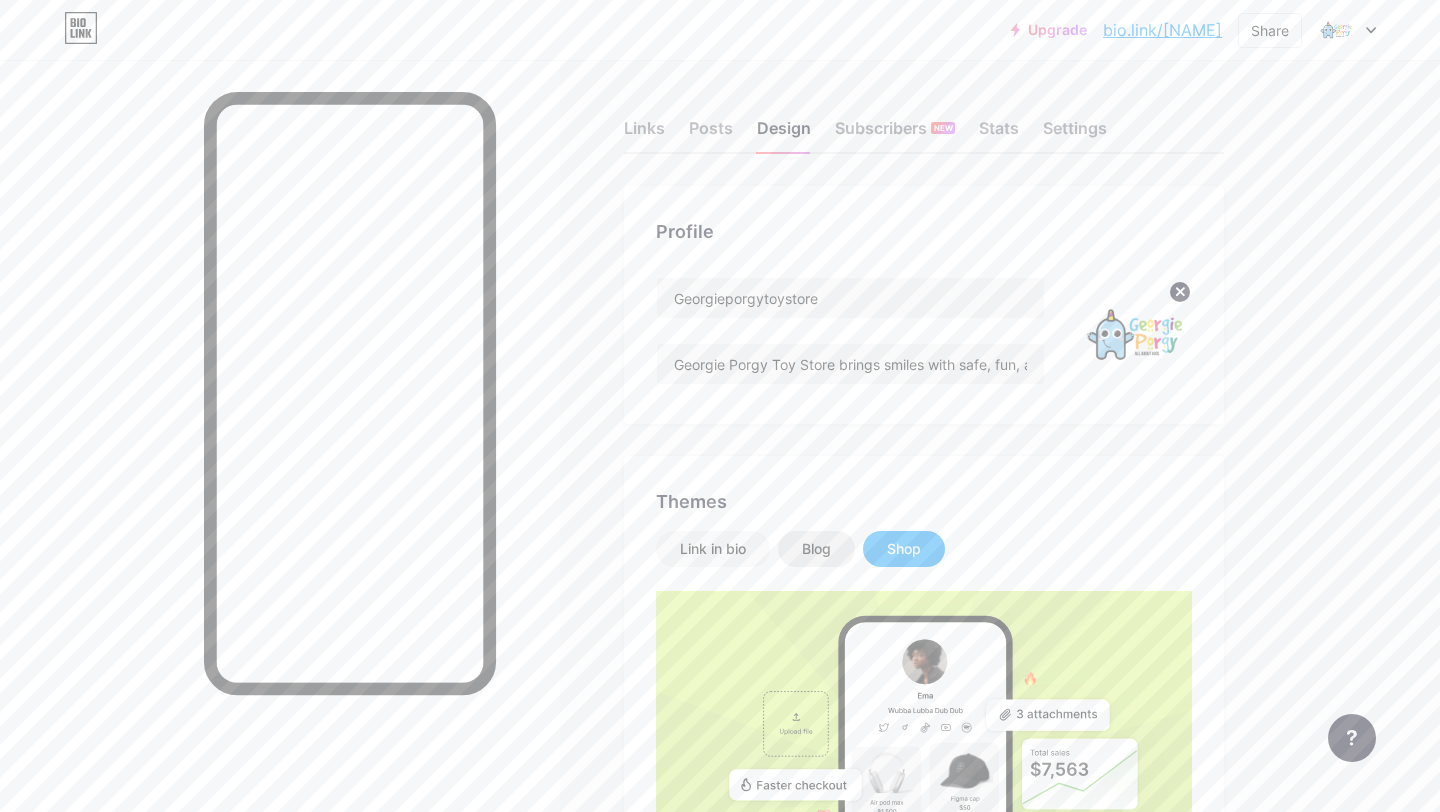 click on "Blog" at bounding box center (816, 549) 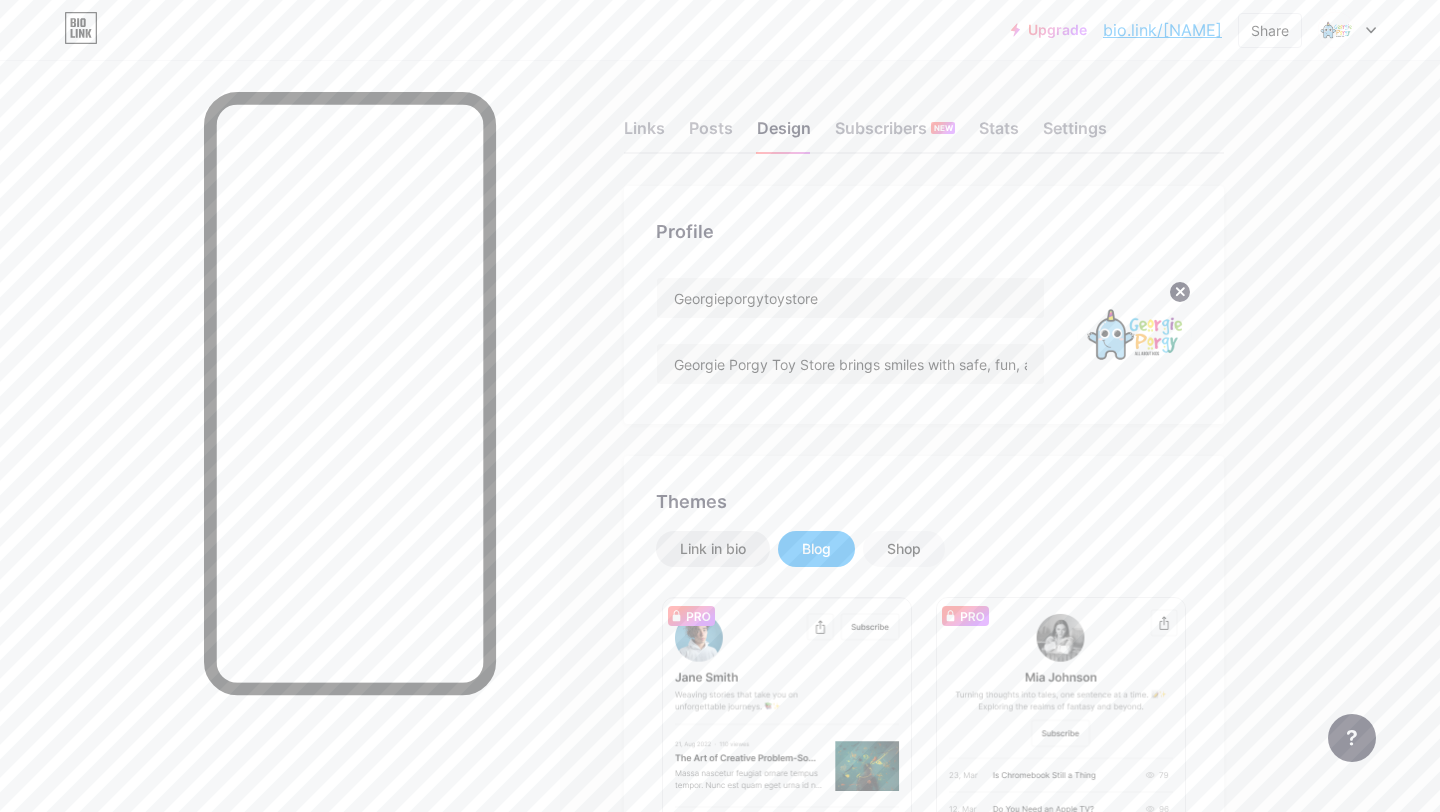 click on "Link in bio" at bounding box center (713, 549) 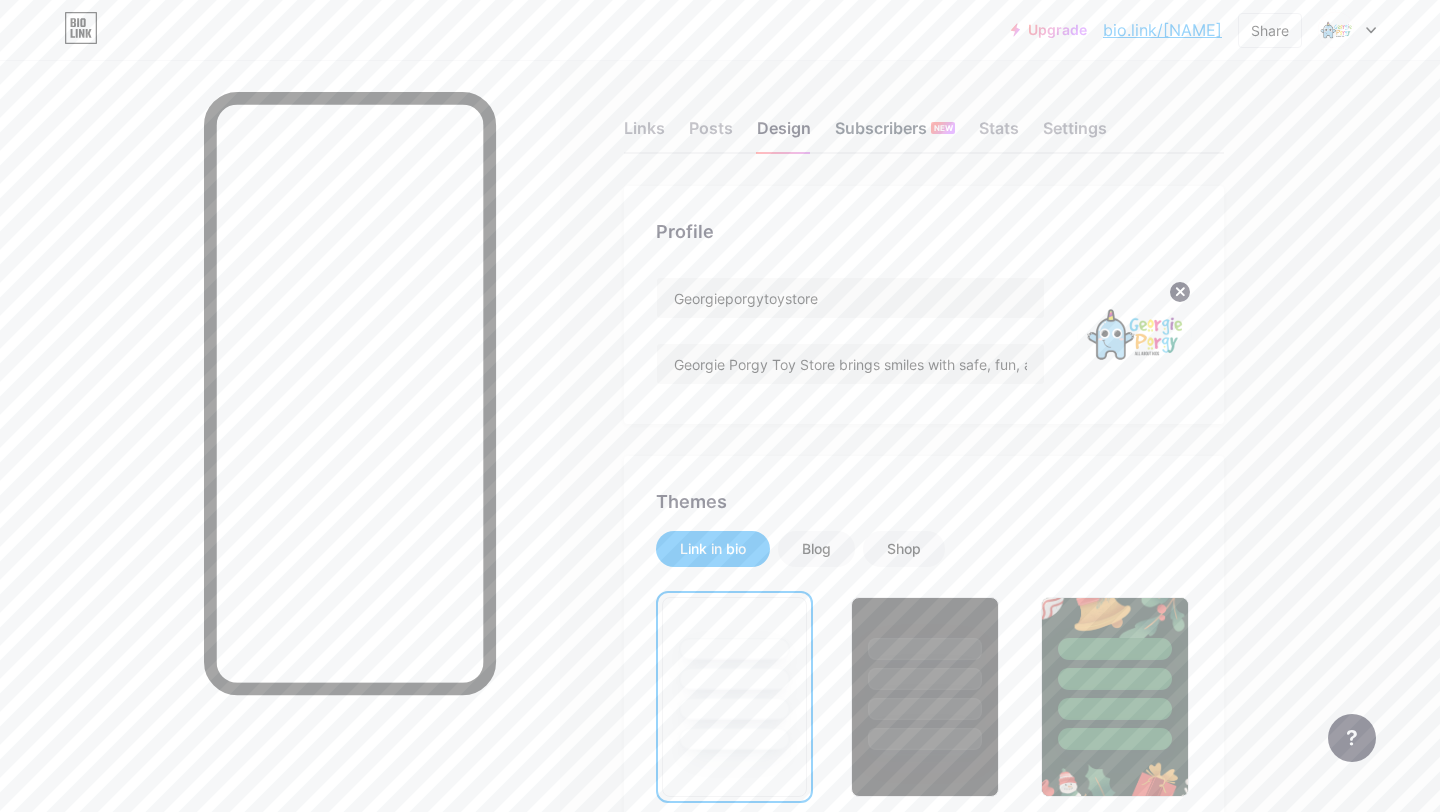 click on "Subscribers
NEW" at bounding box center (895, 134) 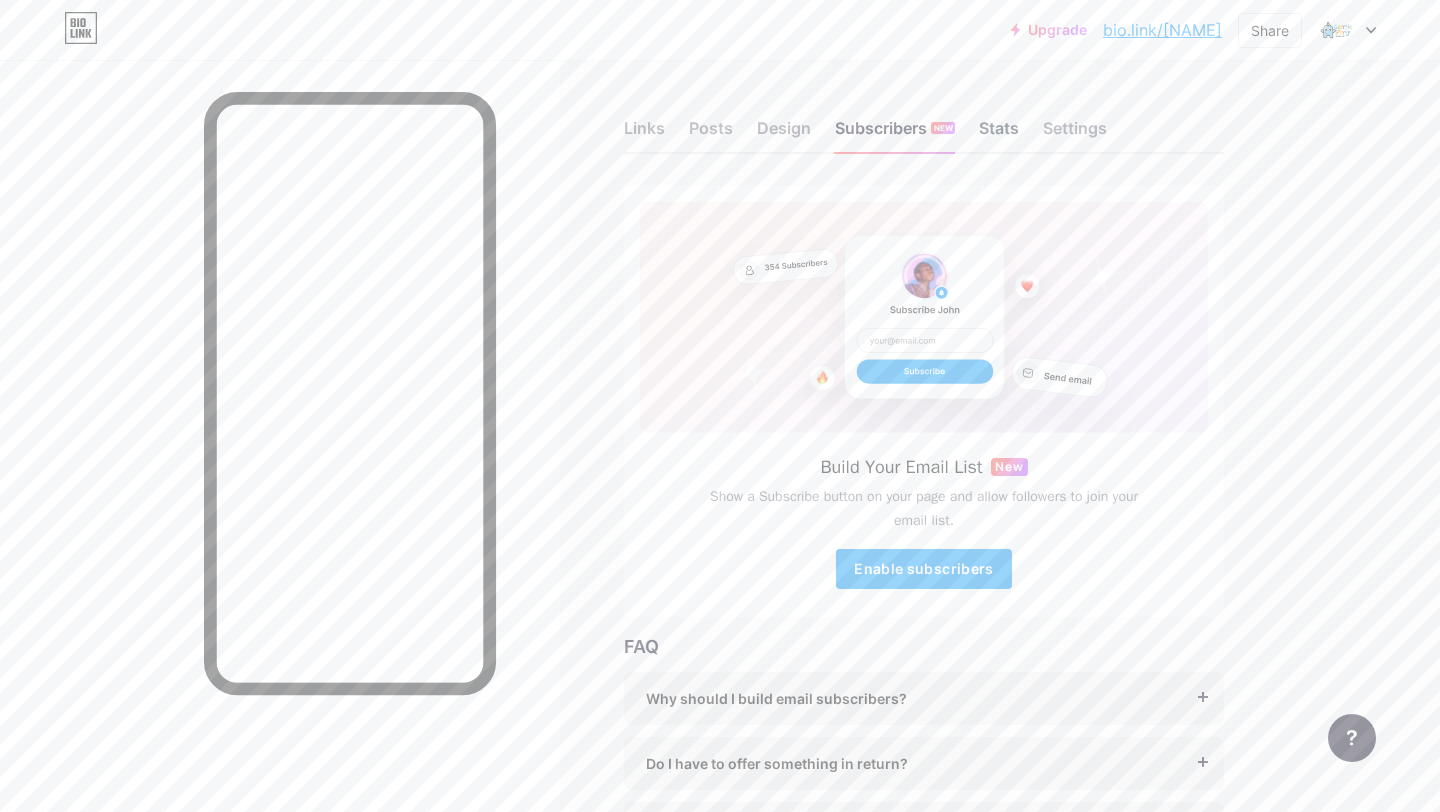 click on "Stats" at bounding box center [999, 134] 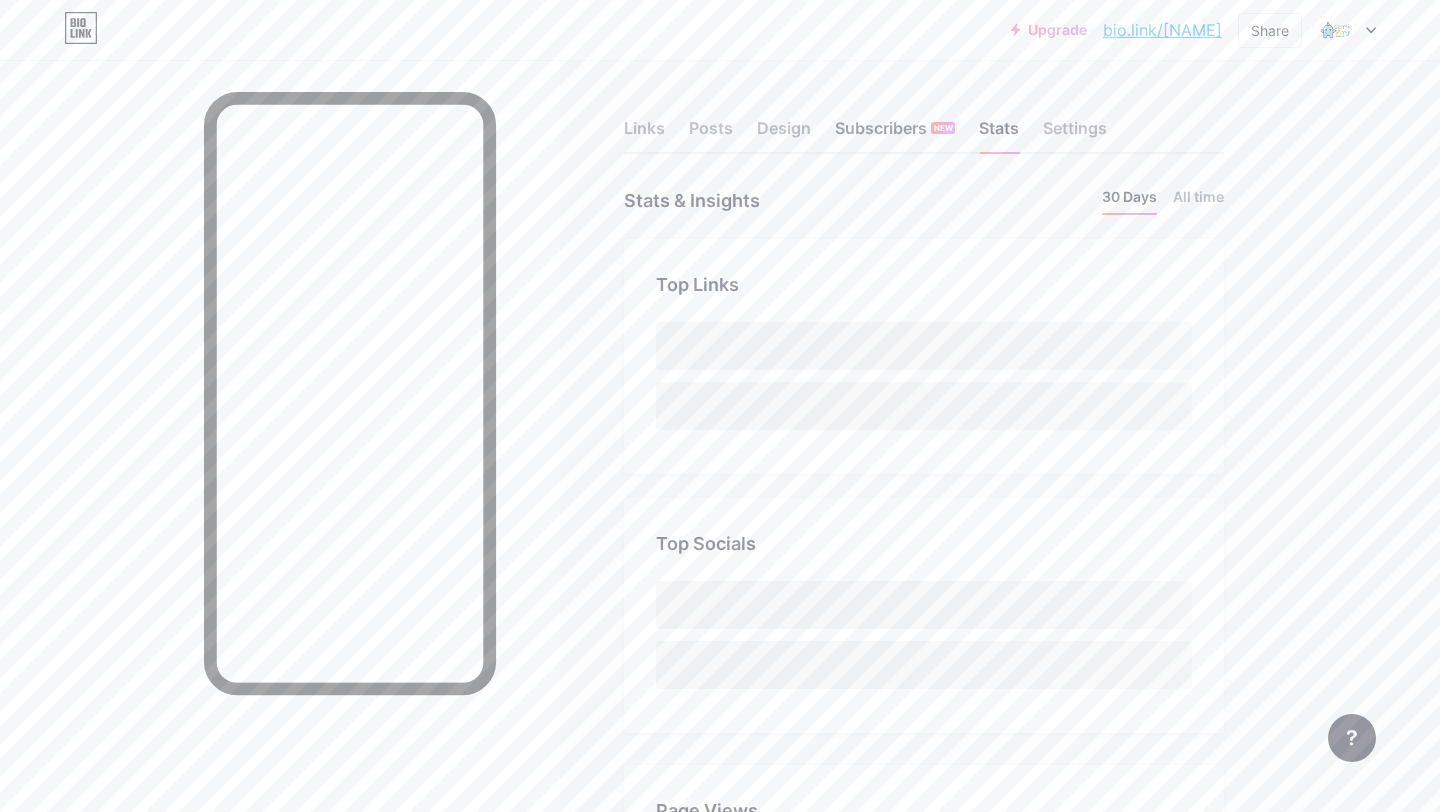 scroll, scrollTop: 999188, scrollLeft: 998560, axis: both 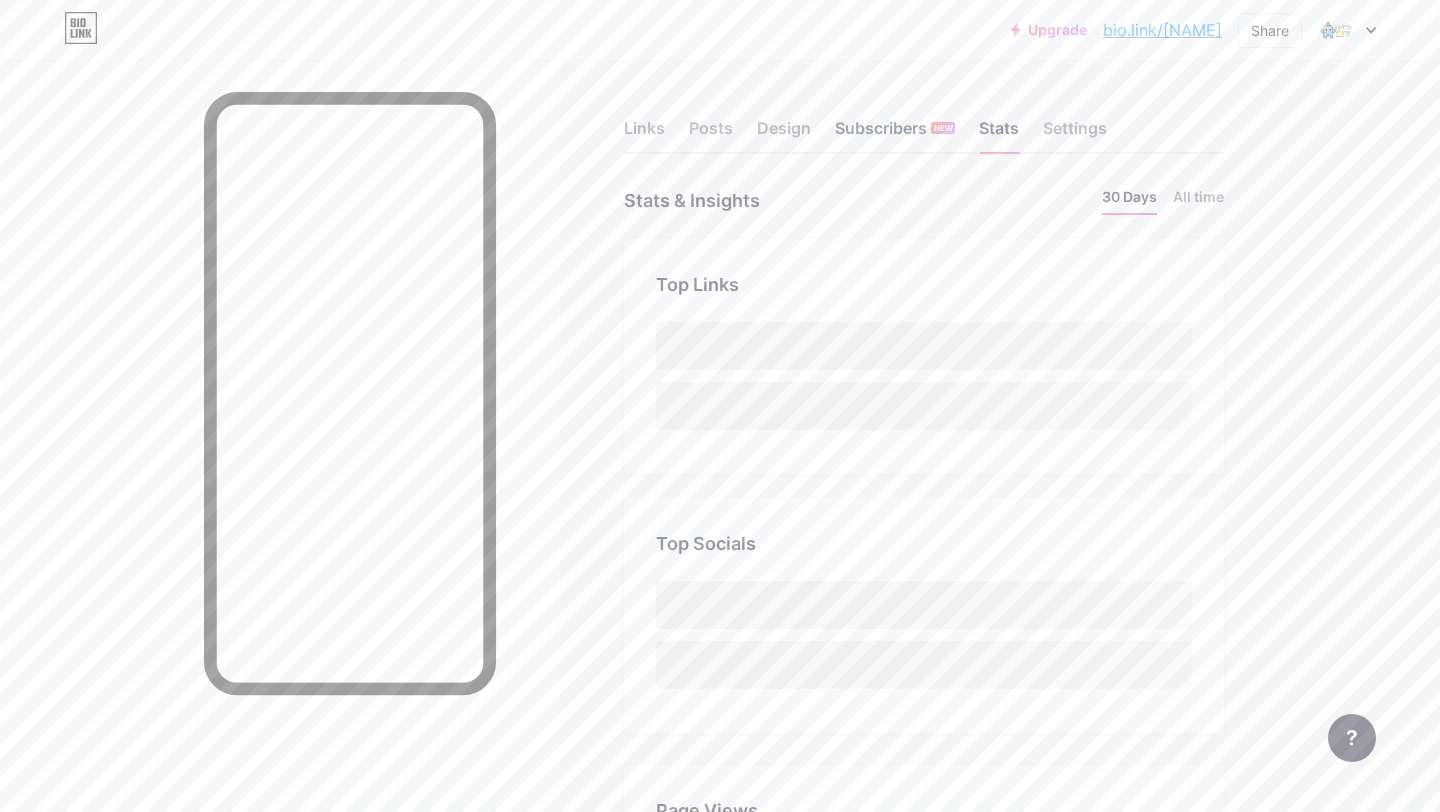 click on "Subscribers
NEW" at bounding box center (895, 134) 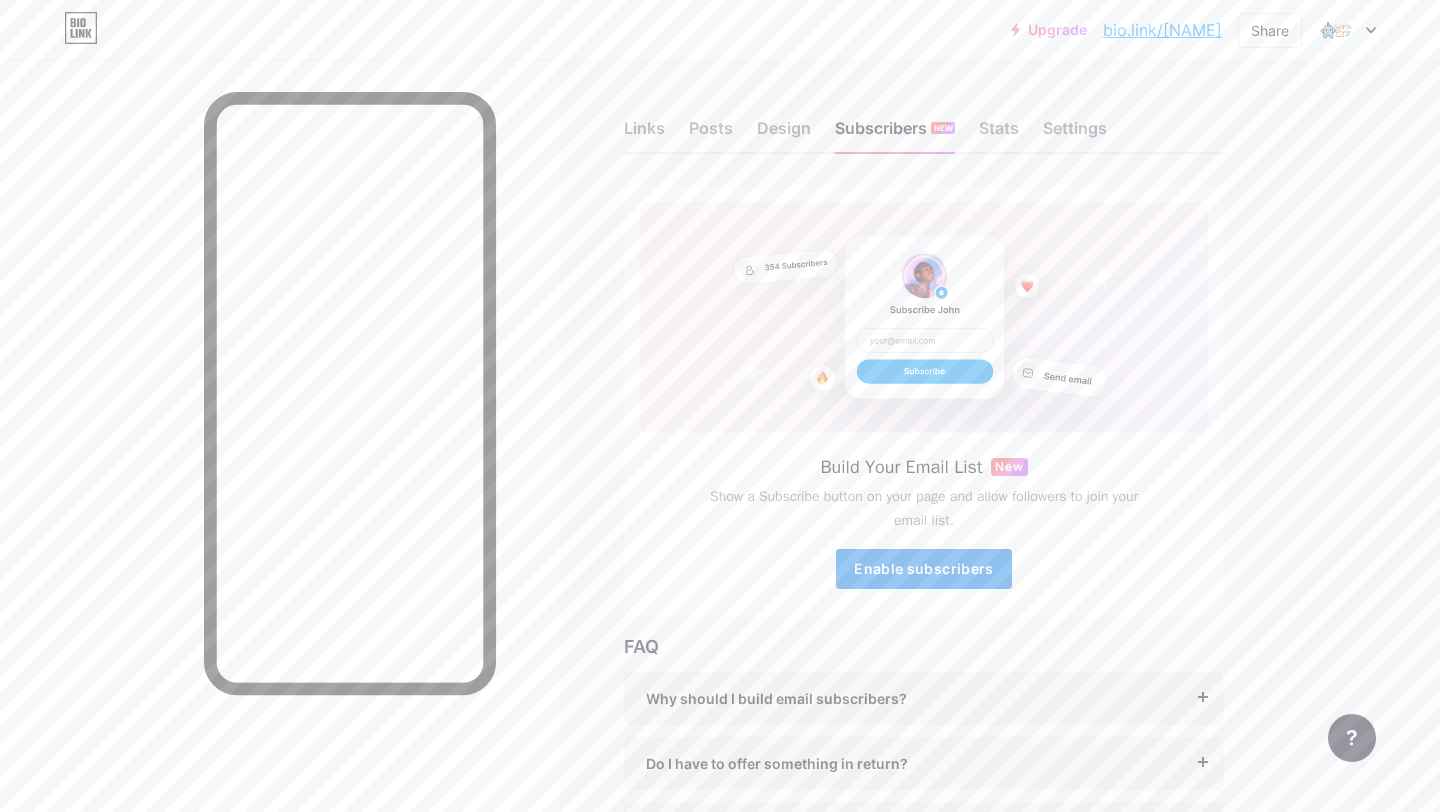 click on "Enable subscribers" at bounding box center [923, 568] 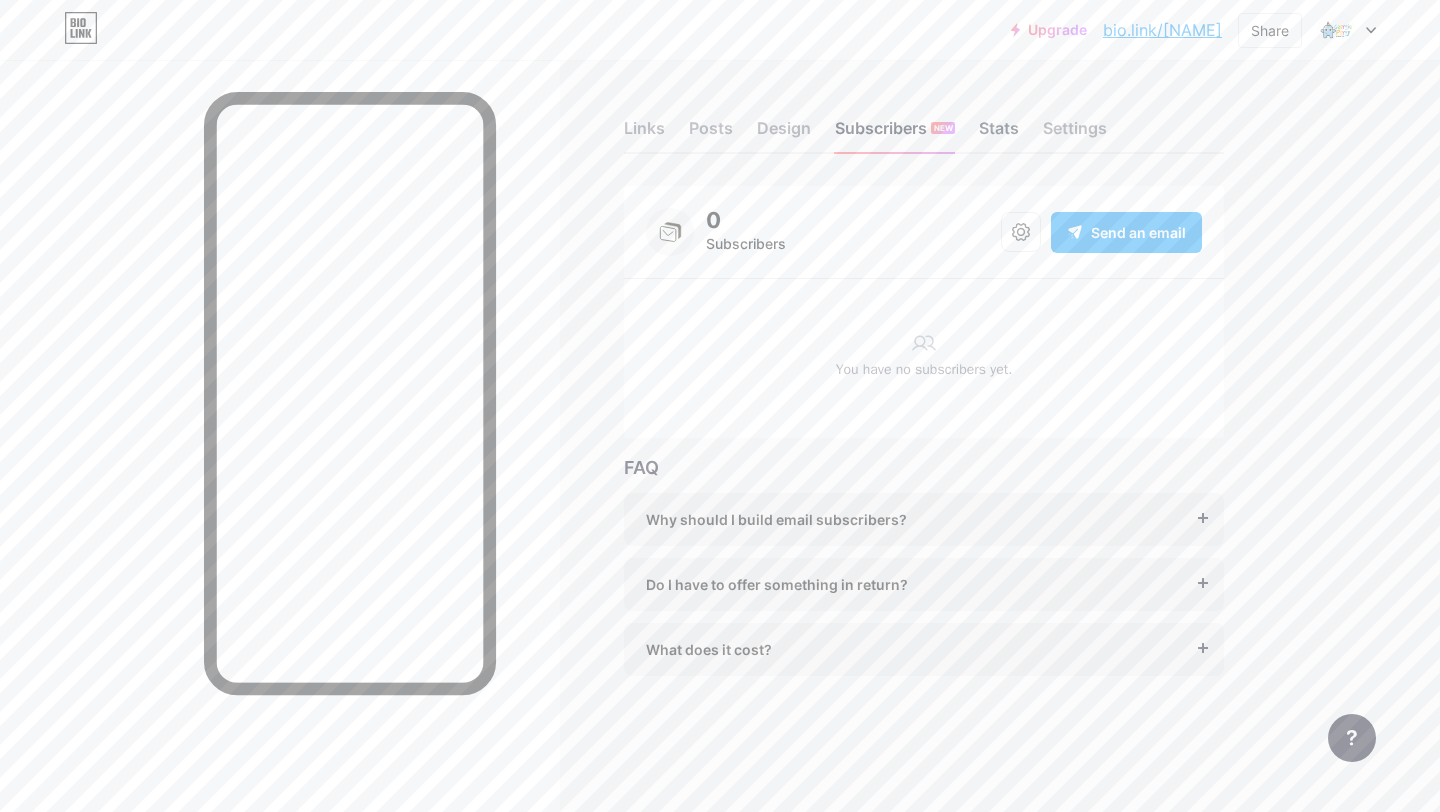click on "Stats" at bounding box center [999, 134] 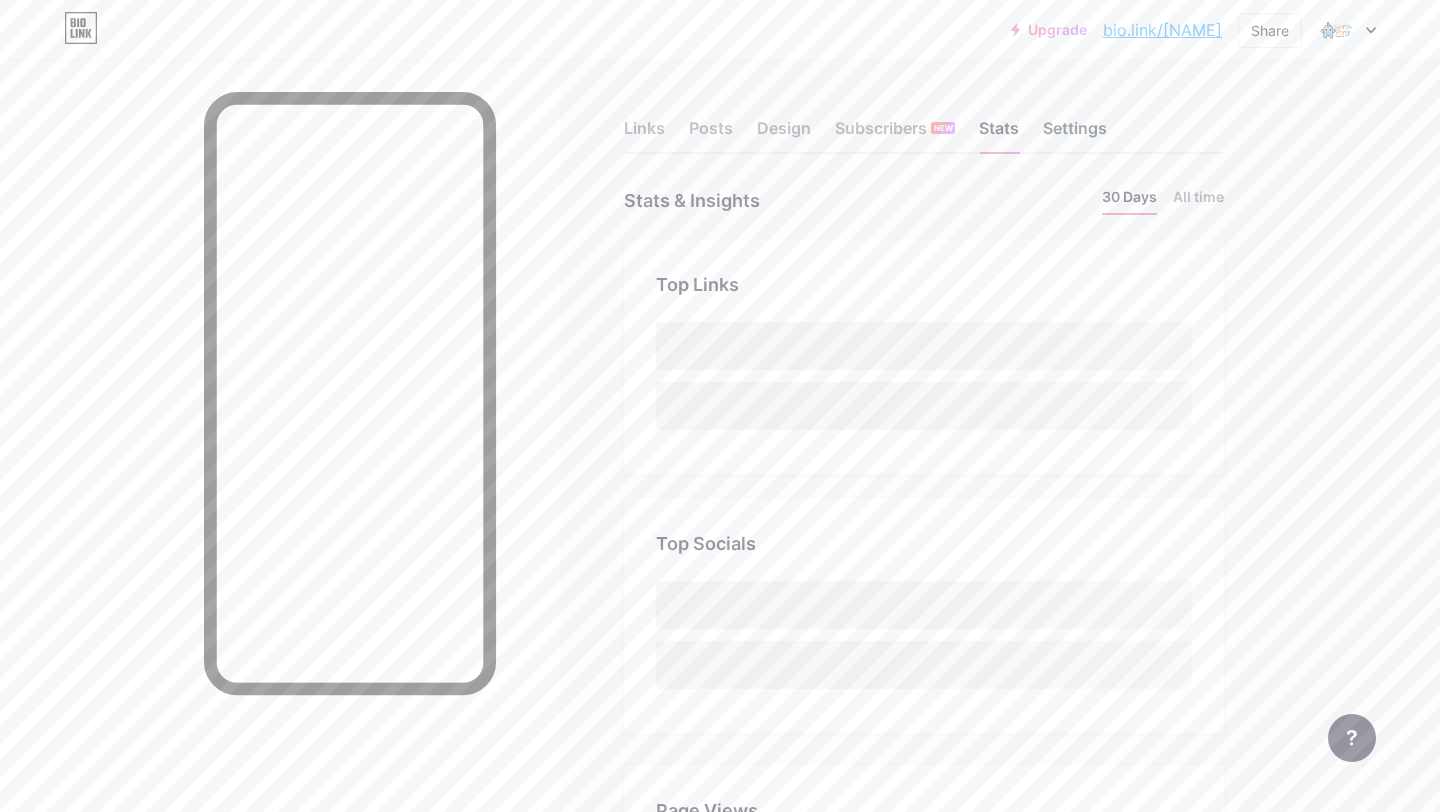 scroll, scrollTop: 999188, scrollLeft: 998560, axis: both 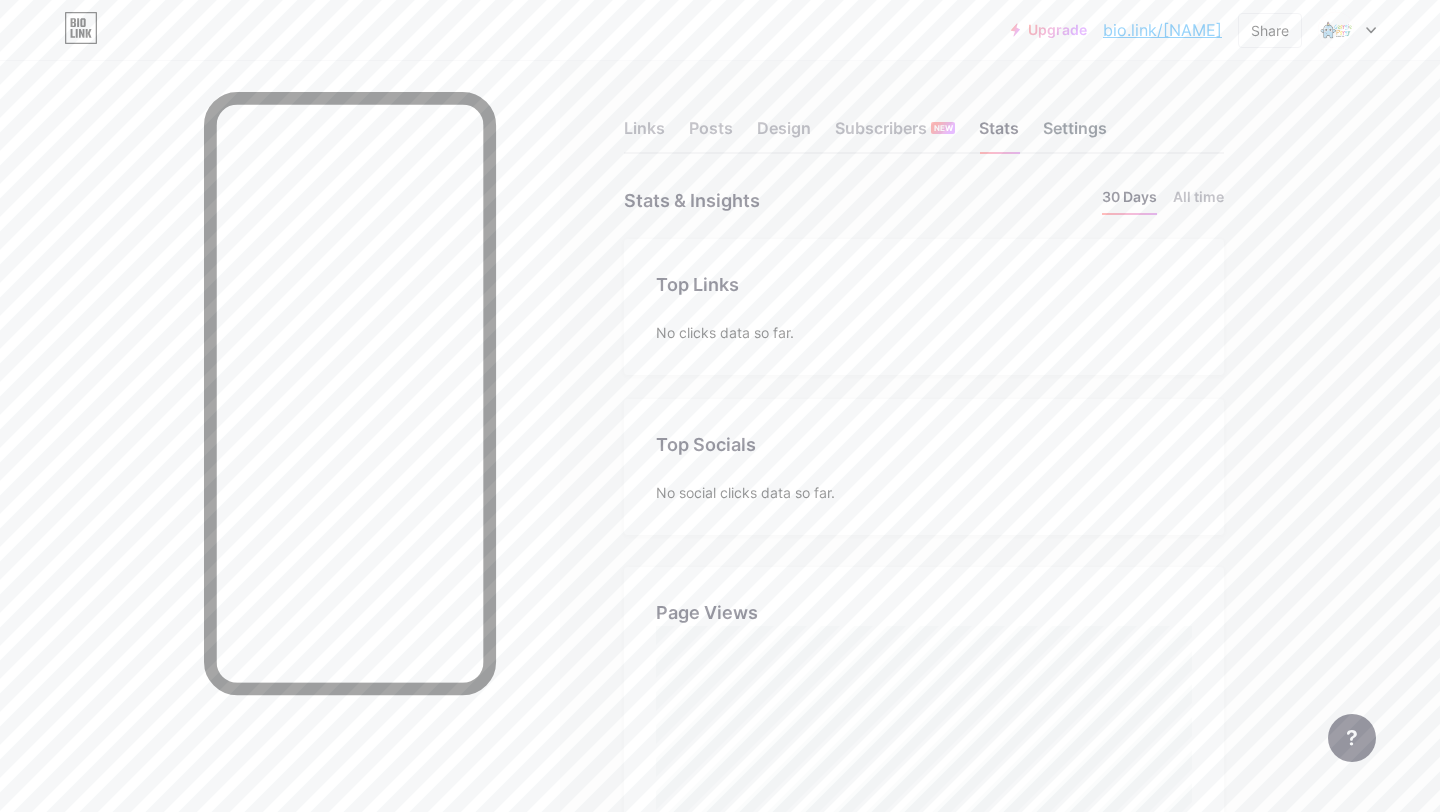 click on "Settings" at bounding box center (1075, 134) 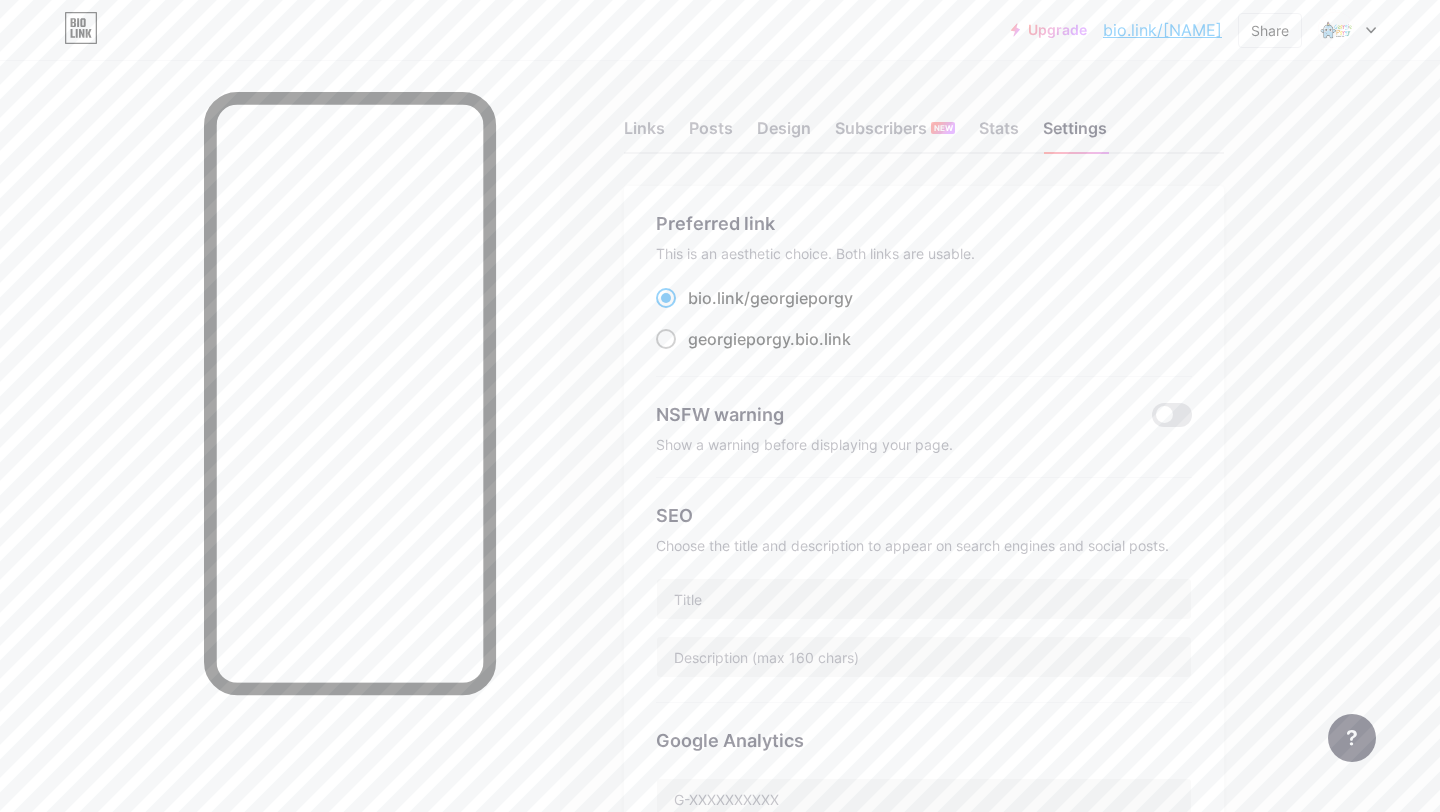 click at bounding box center [666, 339] 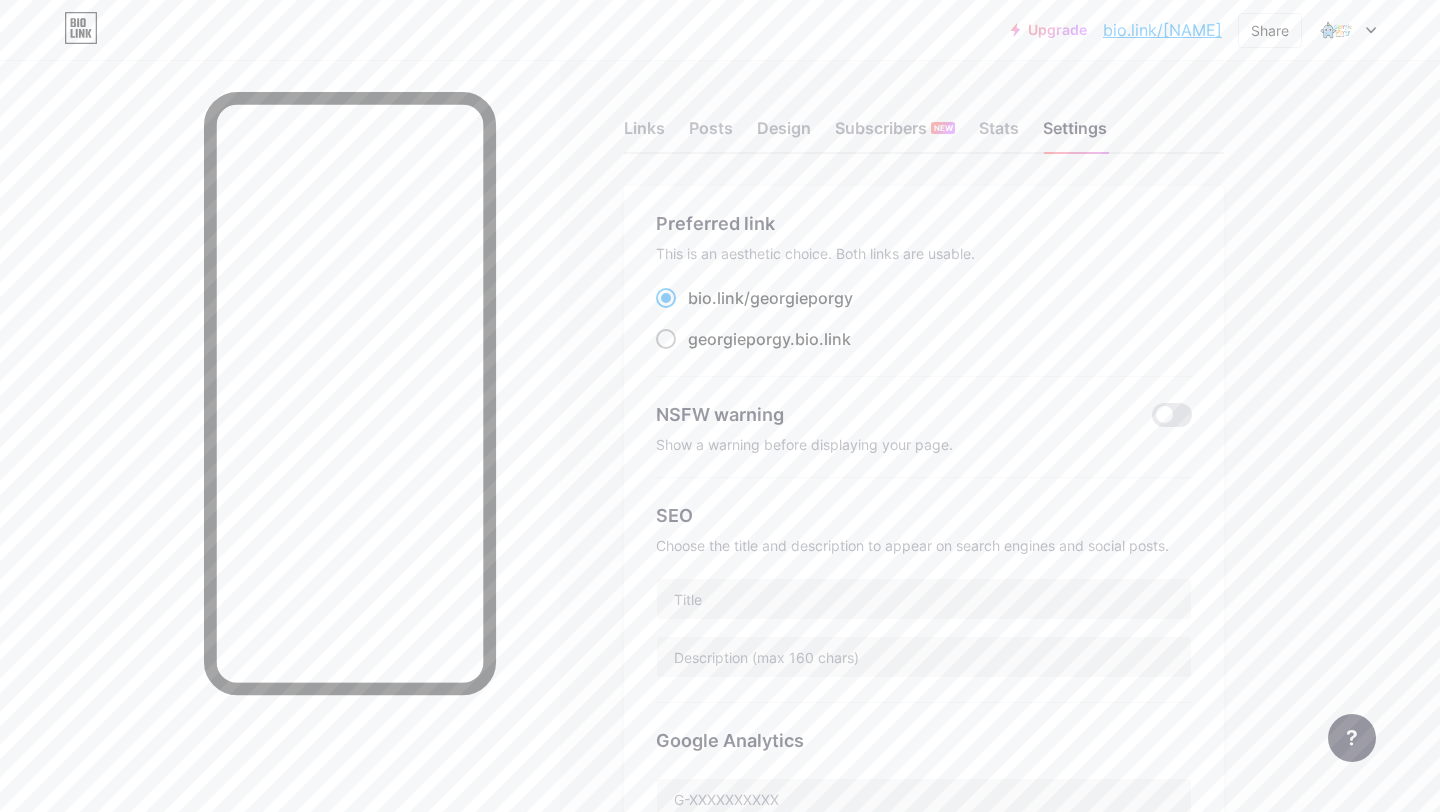 click on "georgieporgy.bio.link" at bounding box center (694, 357) 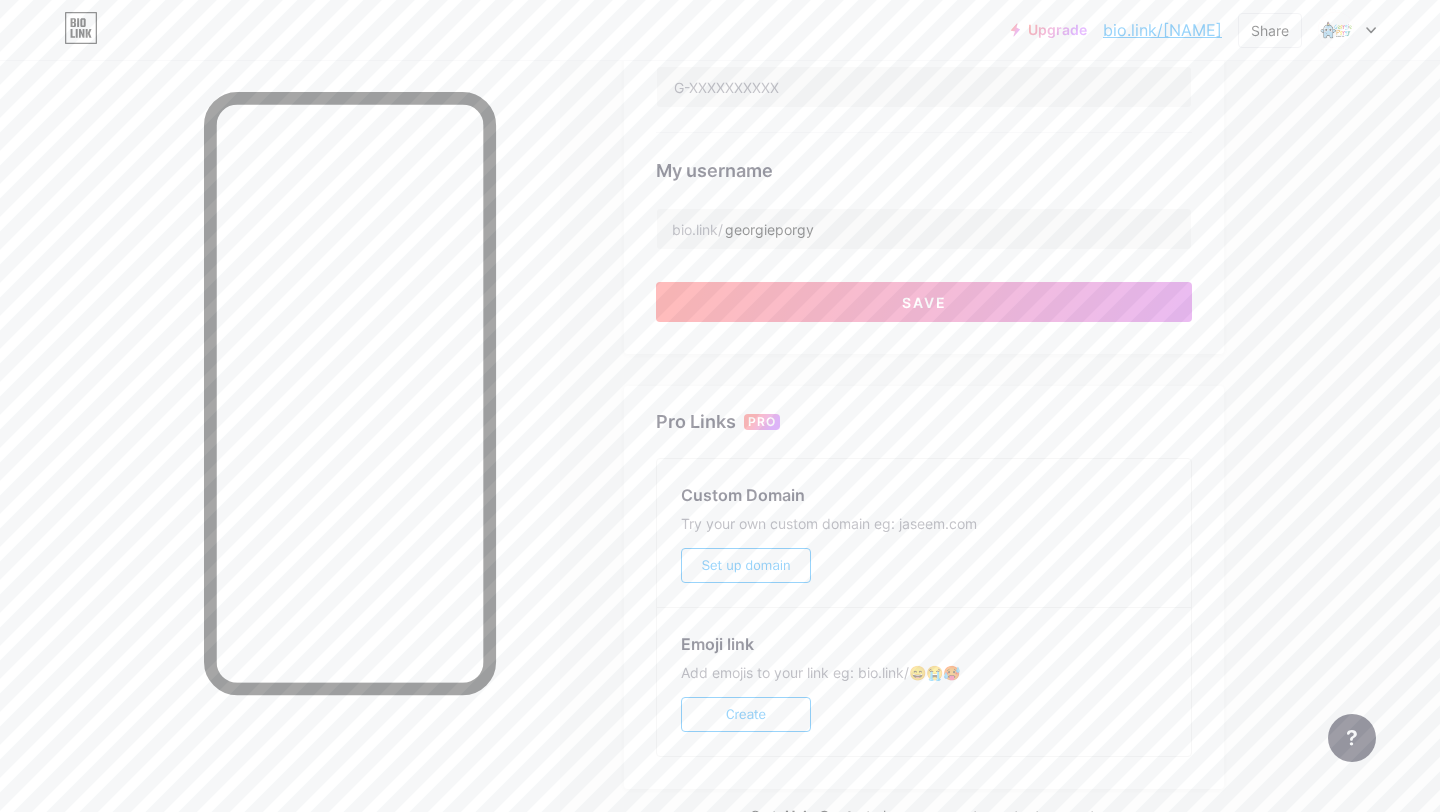 scroll, scrollTop: 825, scrollLeft: 0, axis: vertical 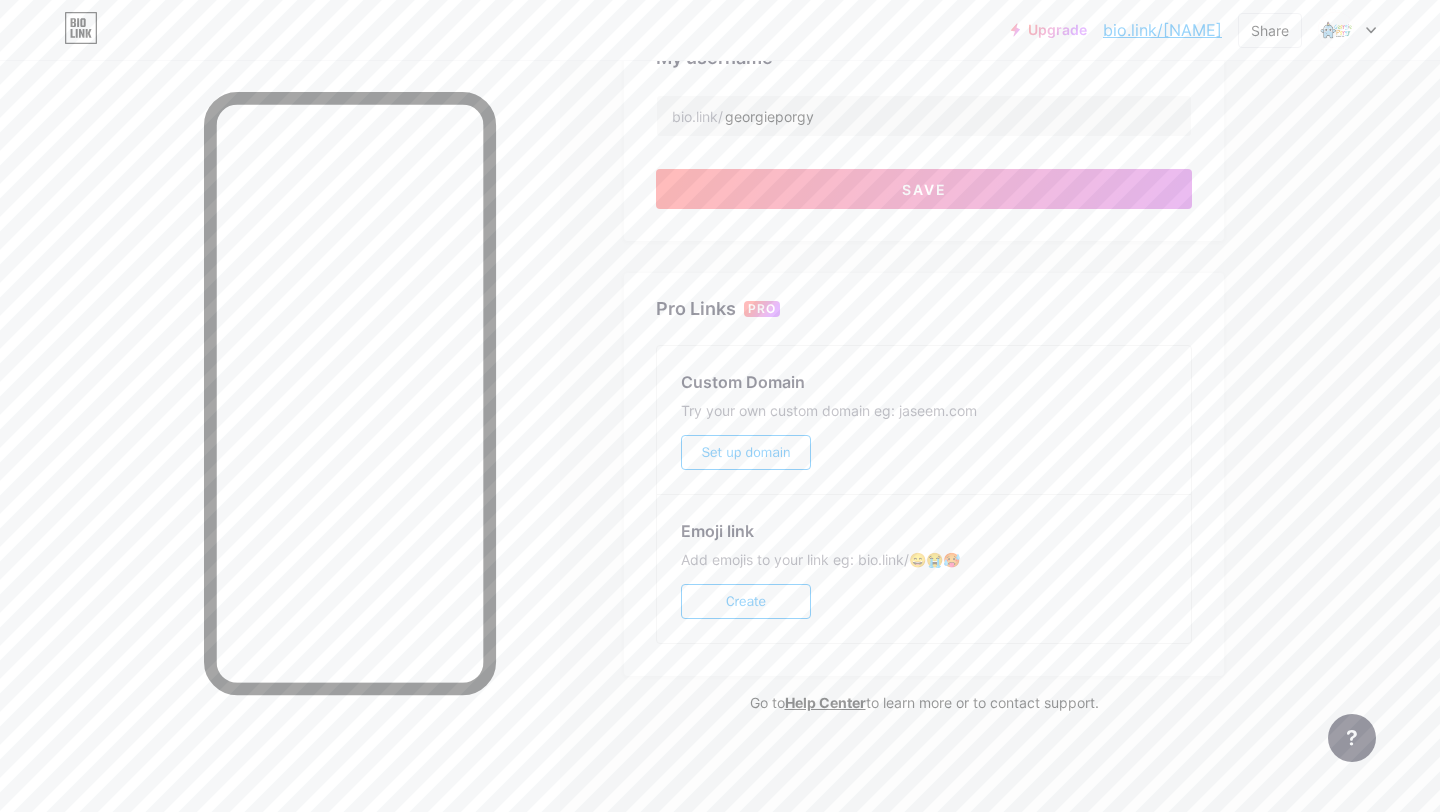 click on "Set
up domain" at bounding box center (745, 452) 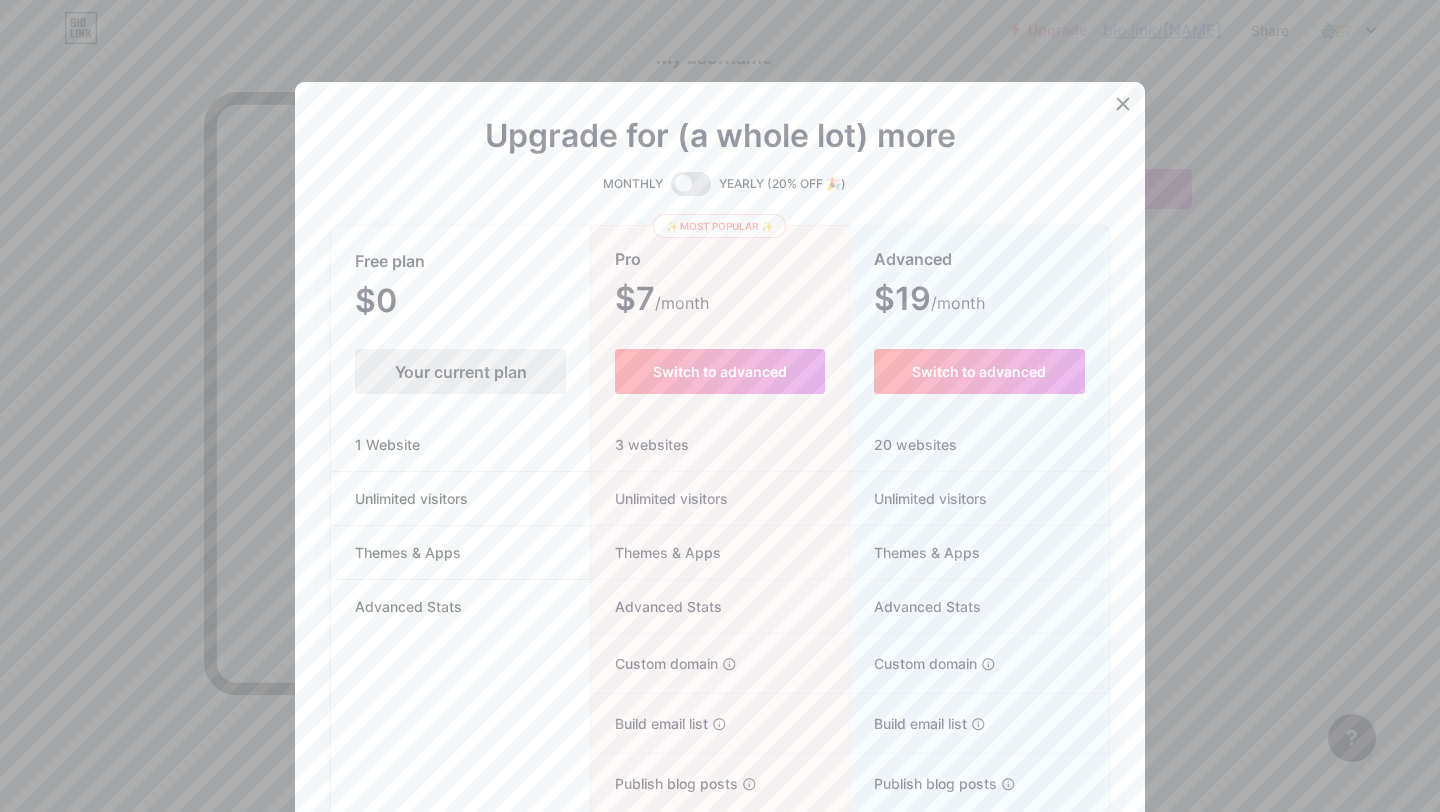 click 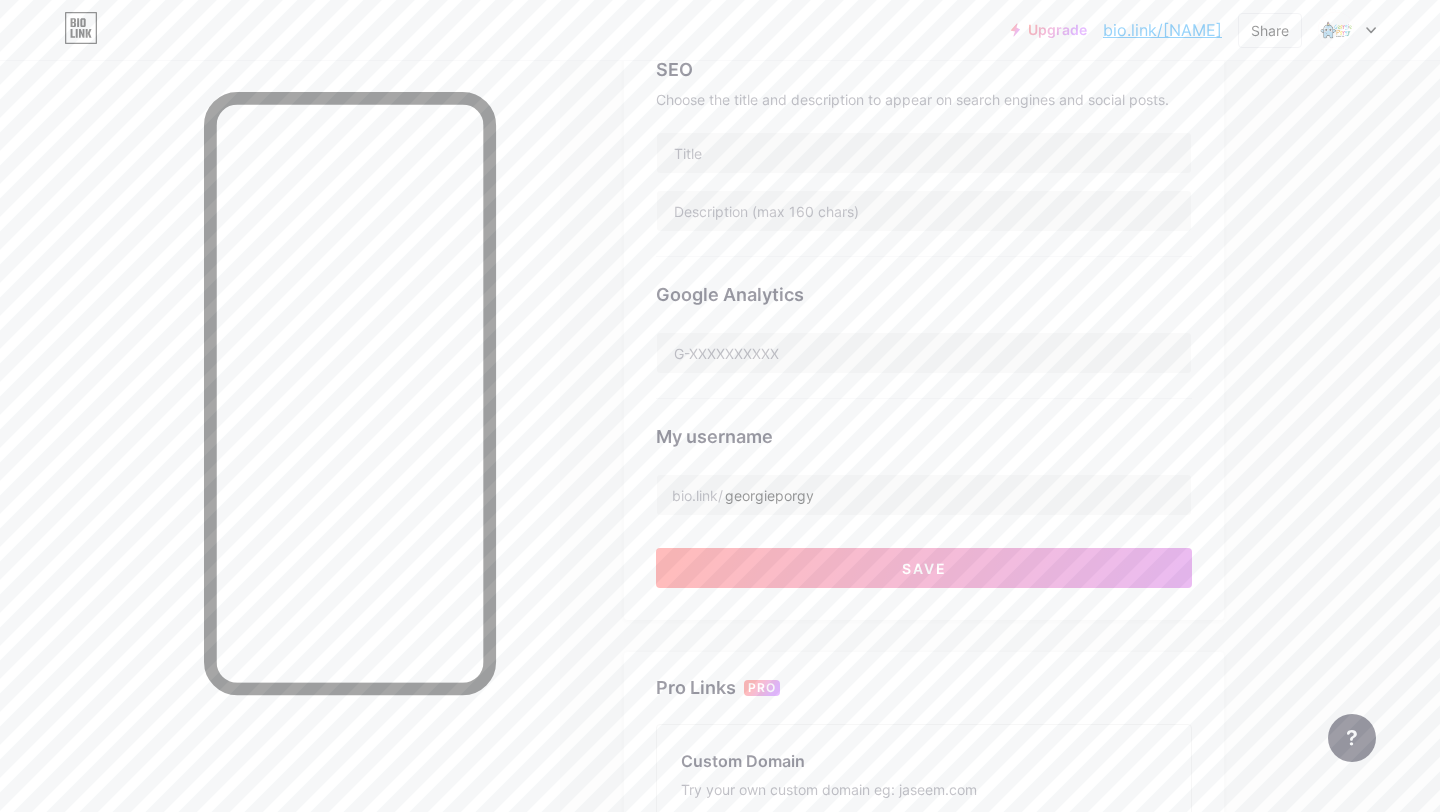 scroll, scrollTop: 0, scrollLeft: 0, axis: both 